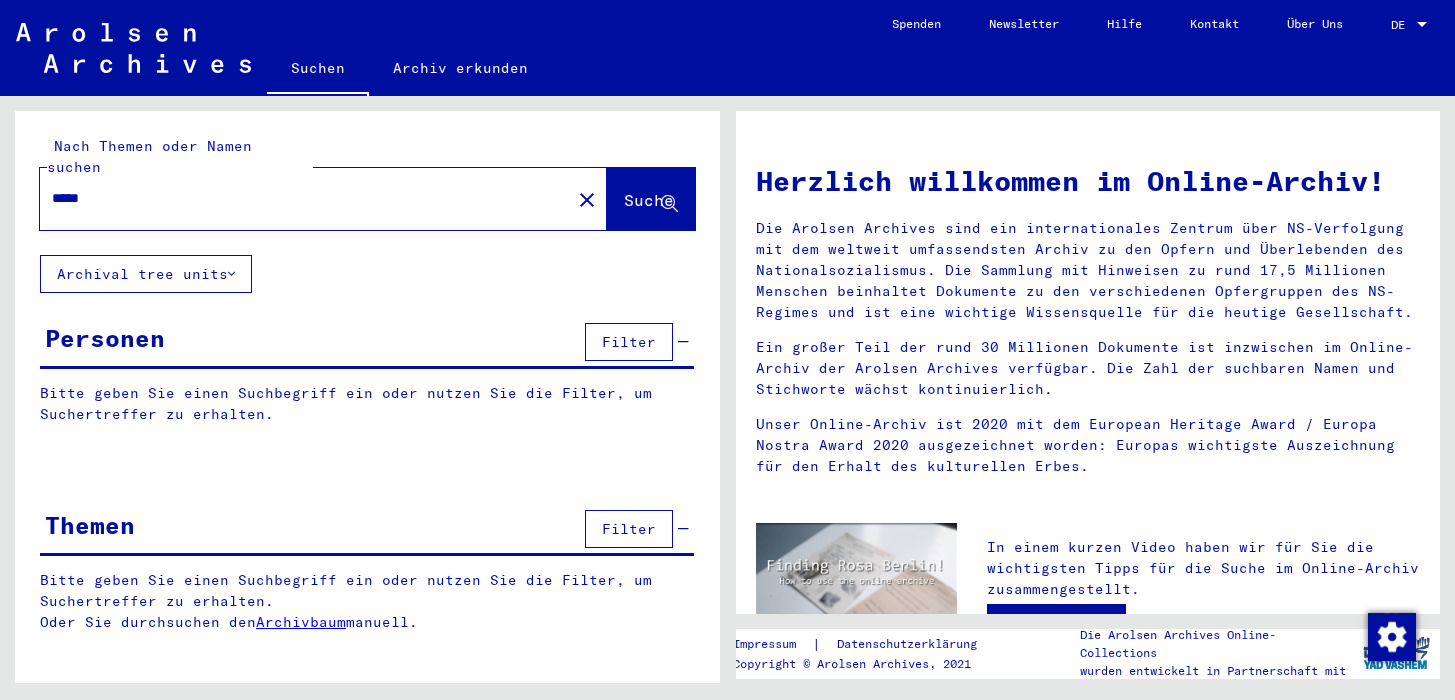 scroll, scrollTop: 0, scrollLeft: 0, axis: both 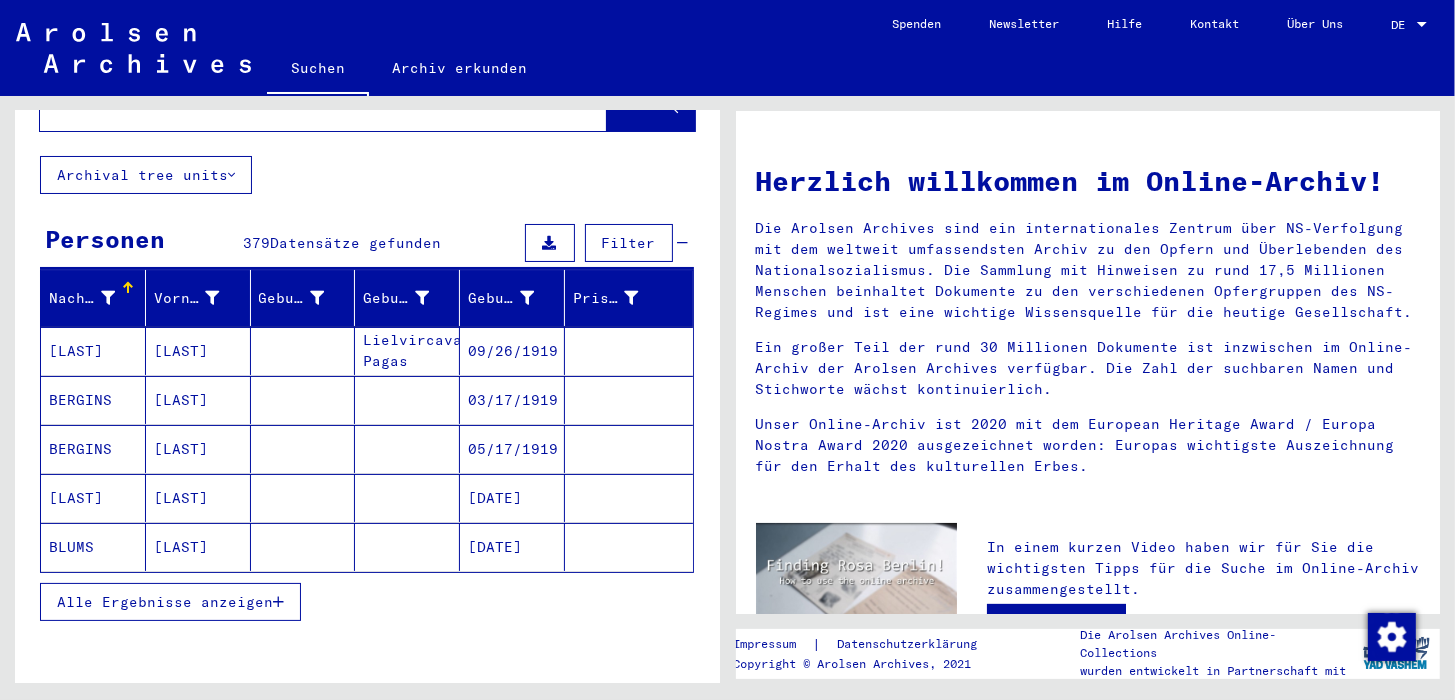 drag, startPoint x: 171, startPoint y: 592, endPoint x: 181, endPoint y: 510, distance: 82.607506 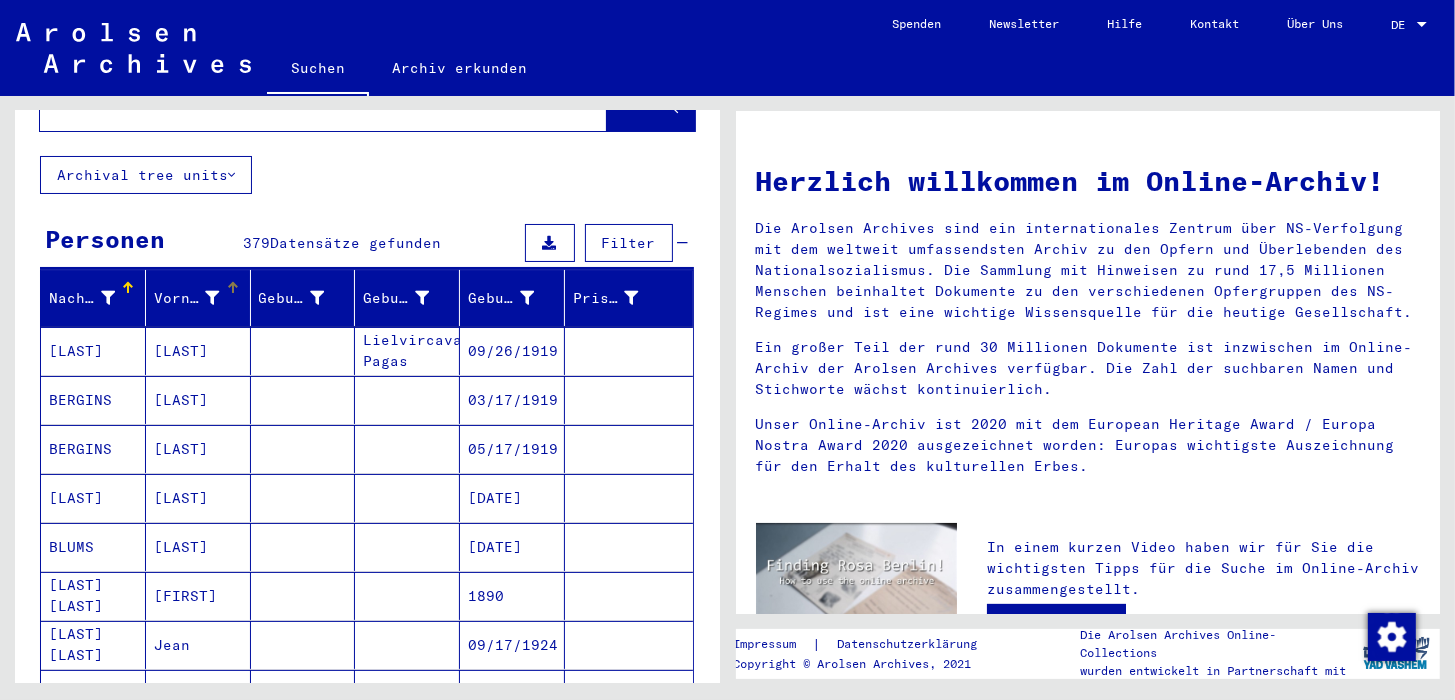 click at bounding box center (213, 298) 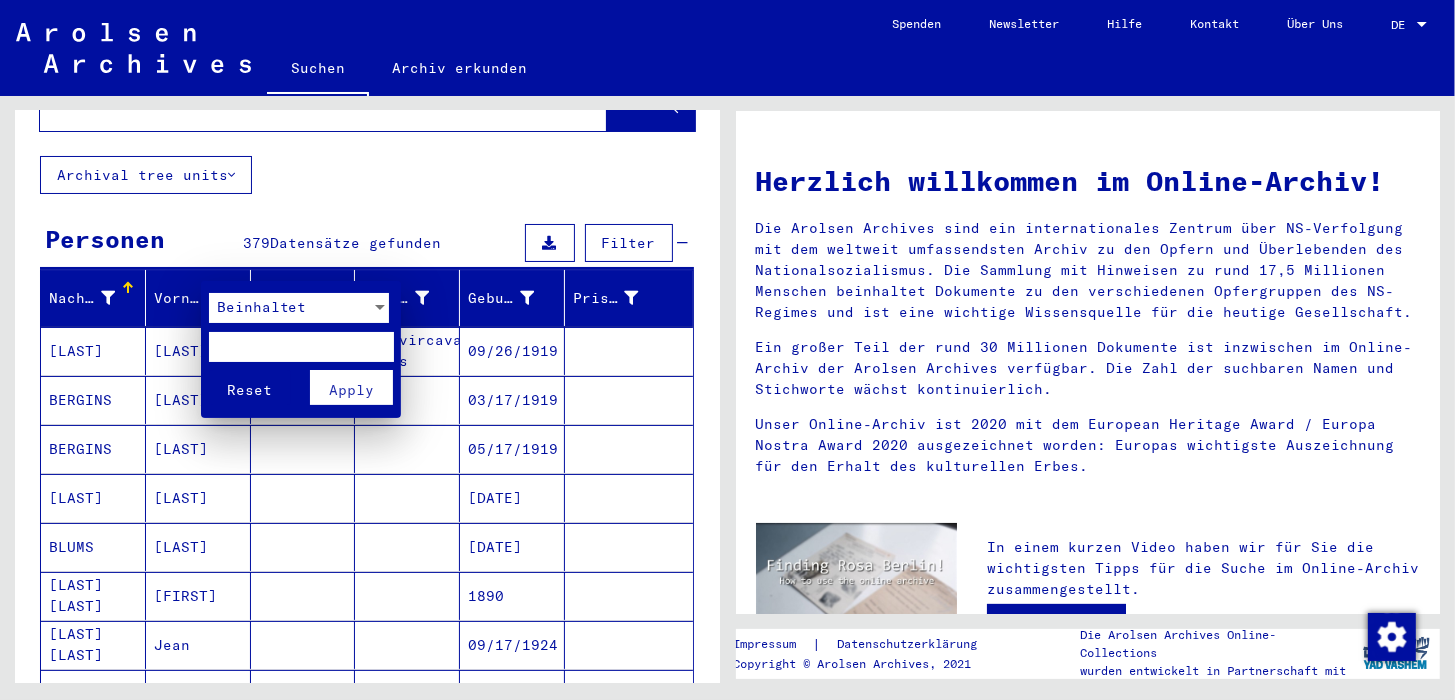 click on "Beinhaltet" at bounding box center [262, 307] 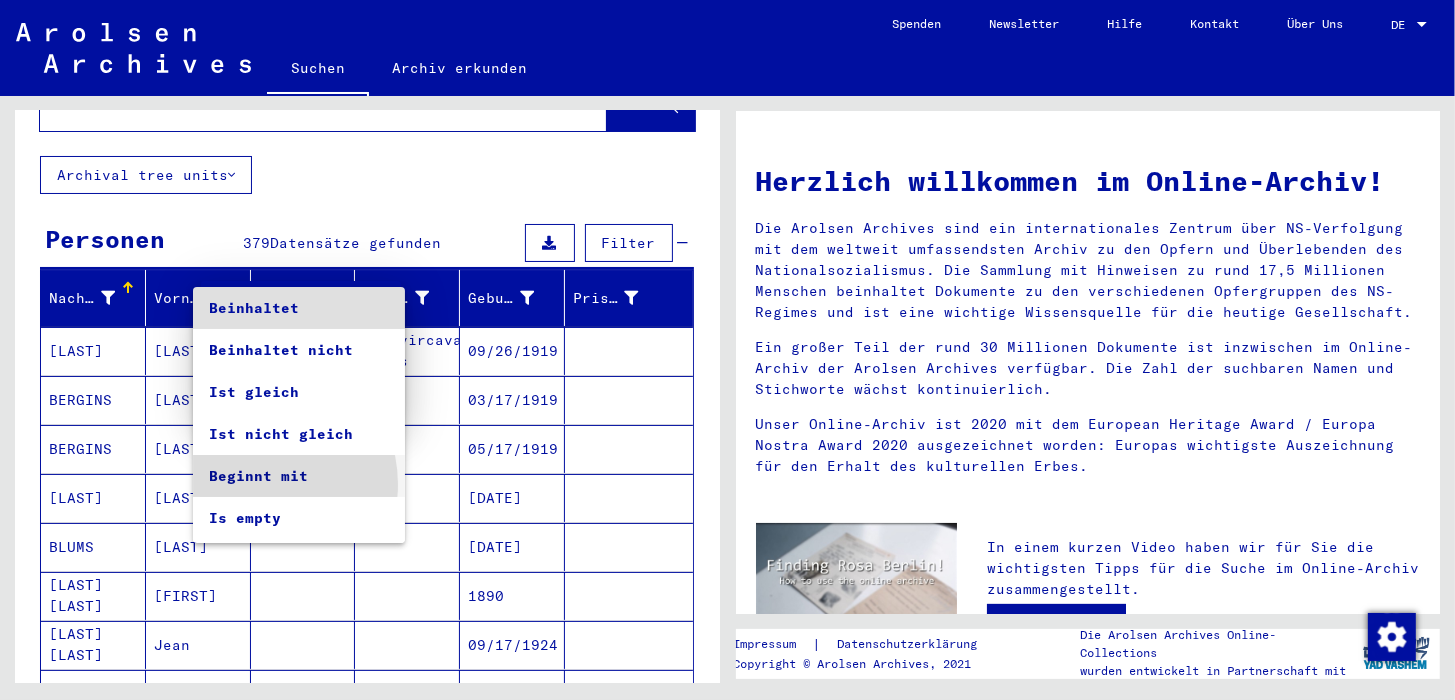 click on "Beginnt mit" at bounding box center (299, 476) 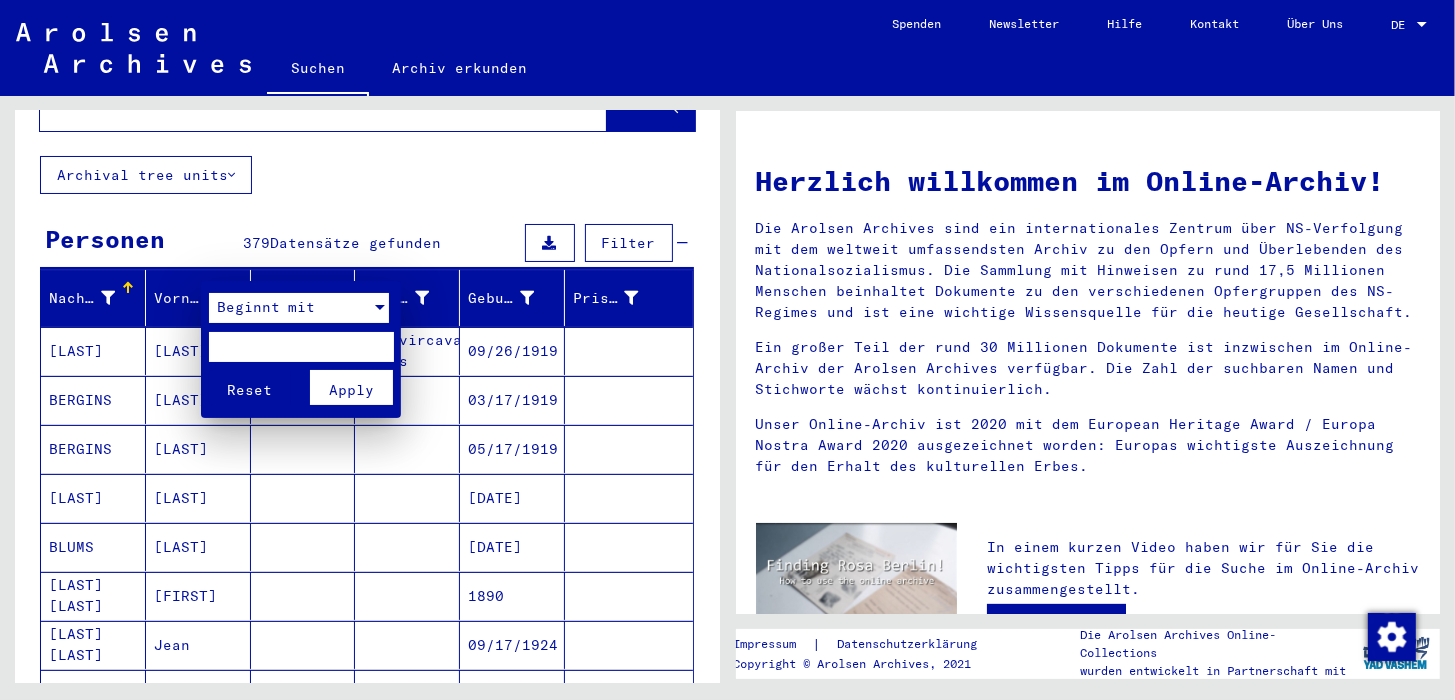 click at bounding box center (301, 347) 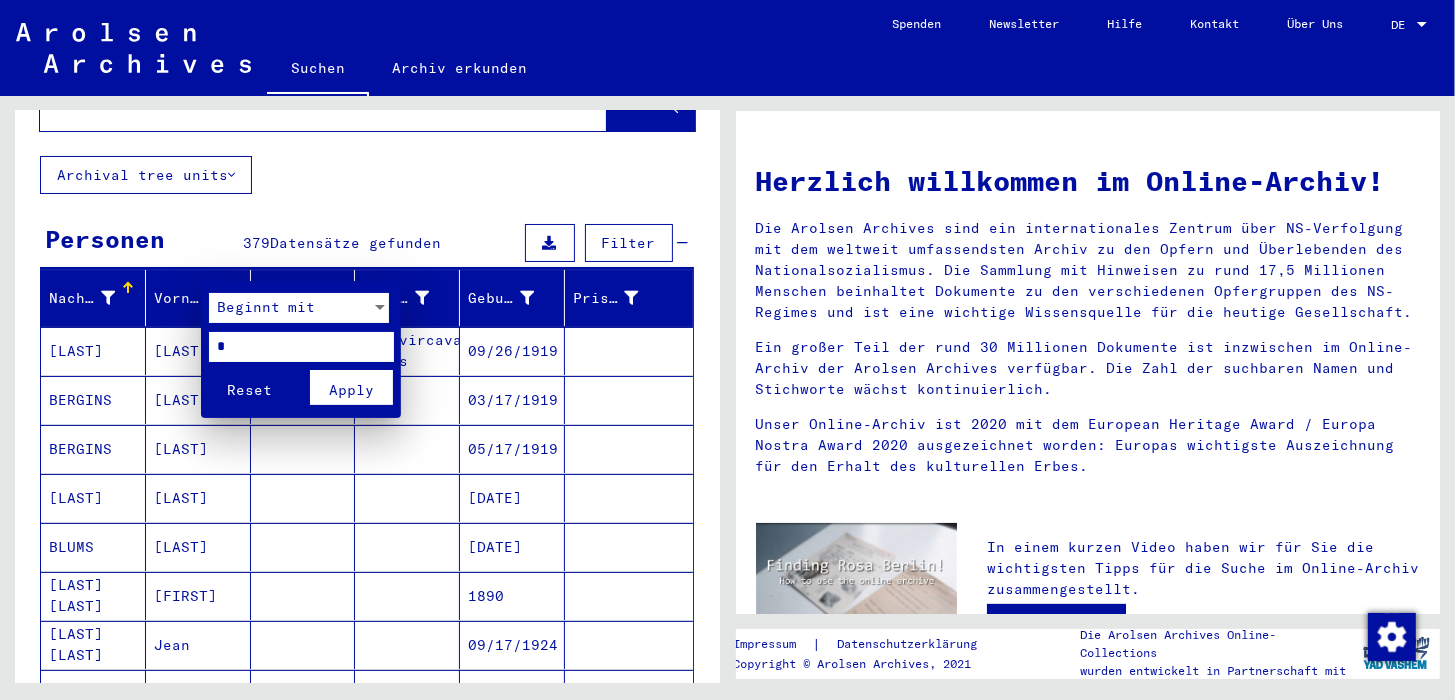 type on "*" 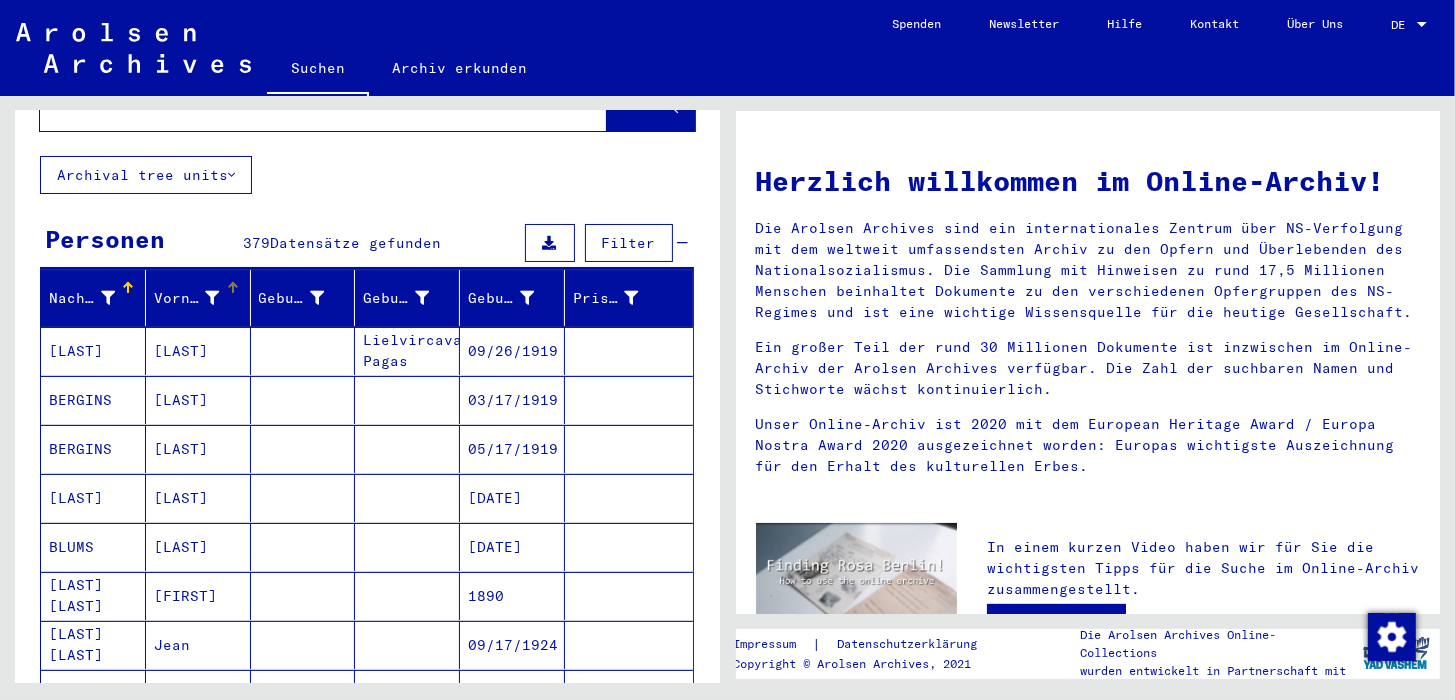 click at bounding box center [213, 298] 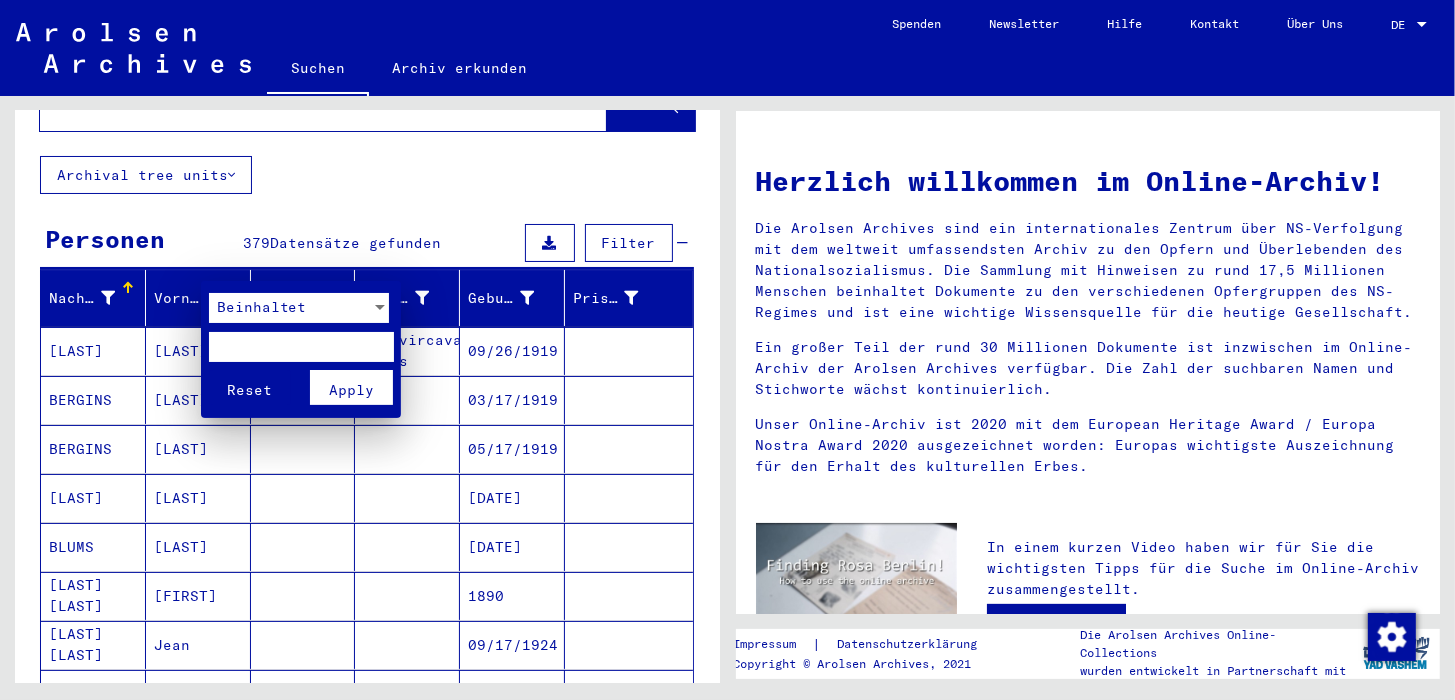 click at bounding box center [301, 347] 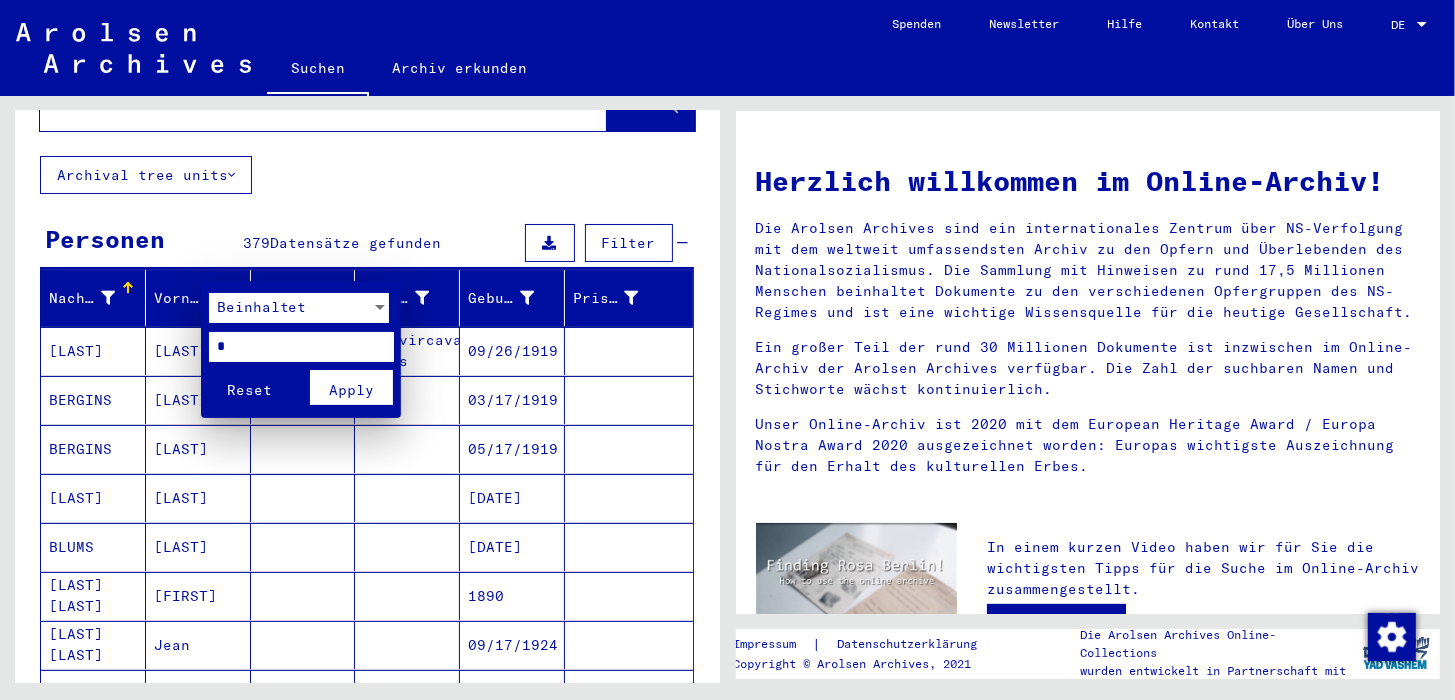 type on "*" 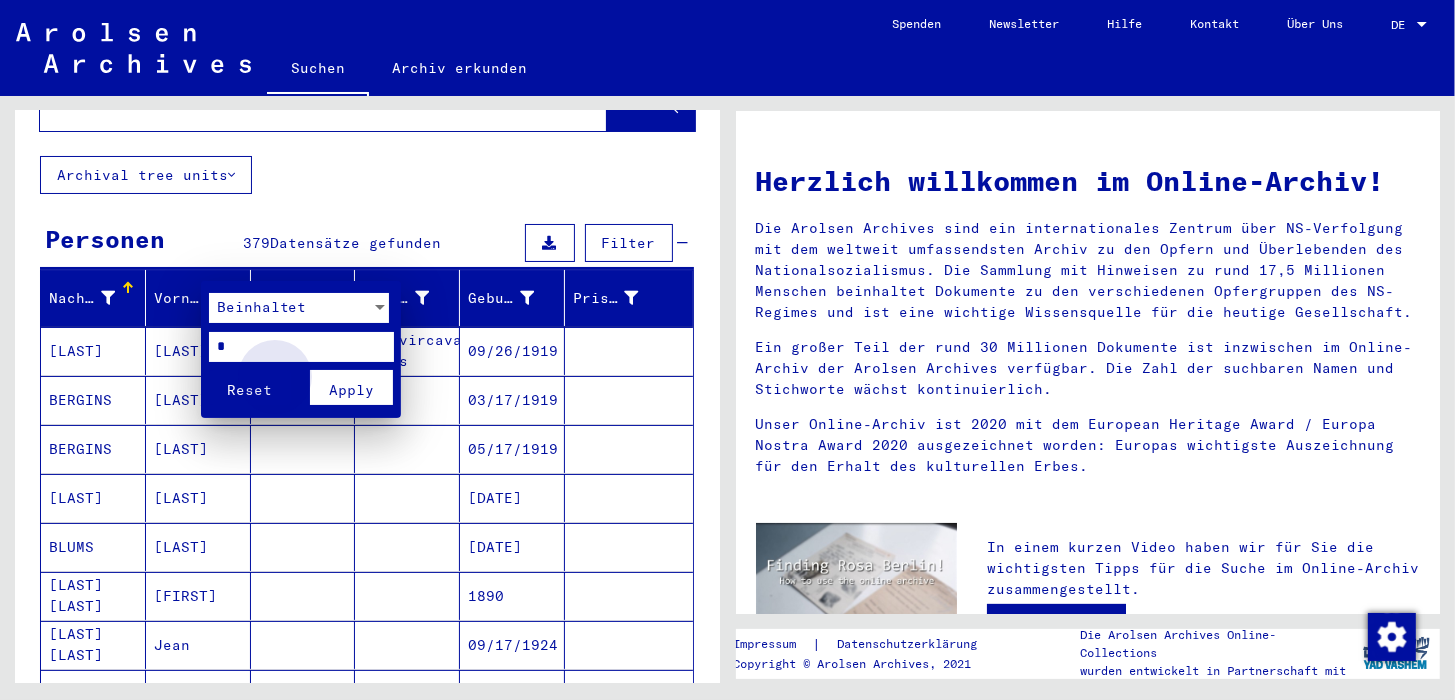 click on "Apply" at bounding box center (351, 390) 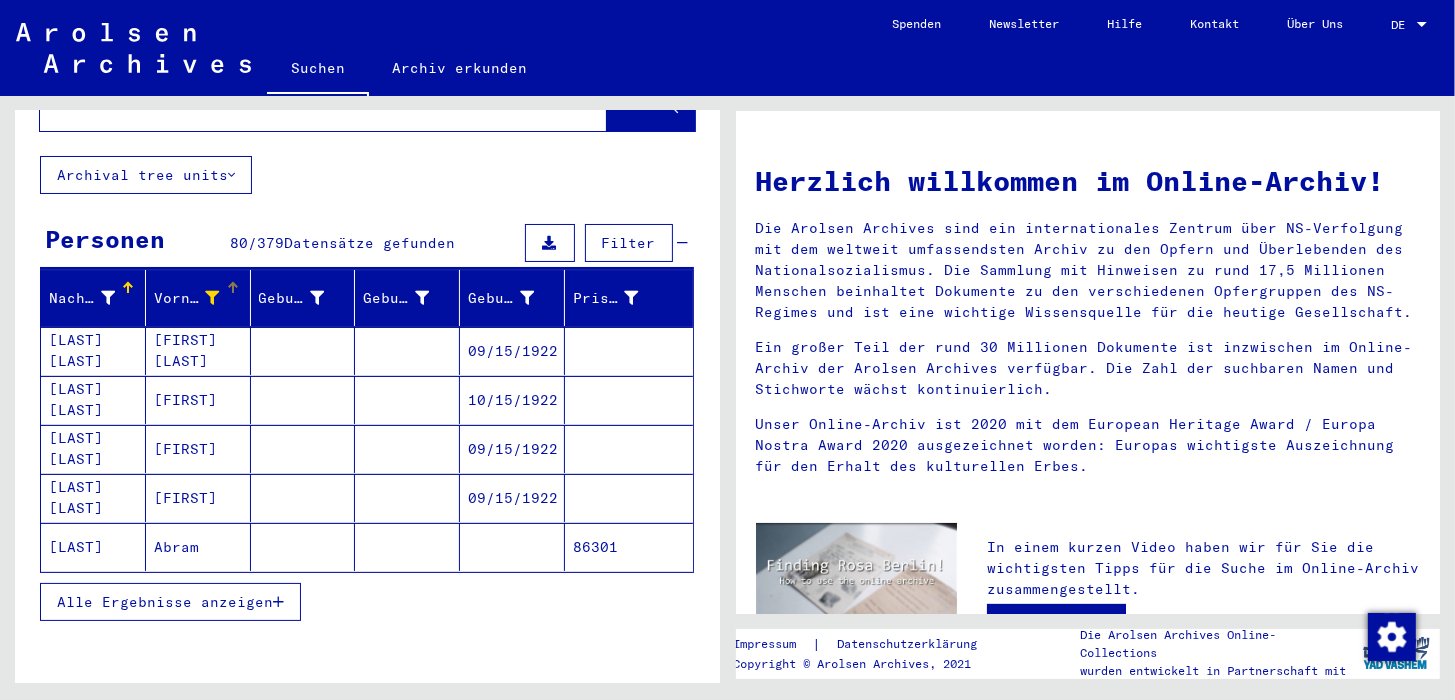 click on "Alle Ergebnisse anzeigen" at bounding box center [170, 602] 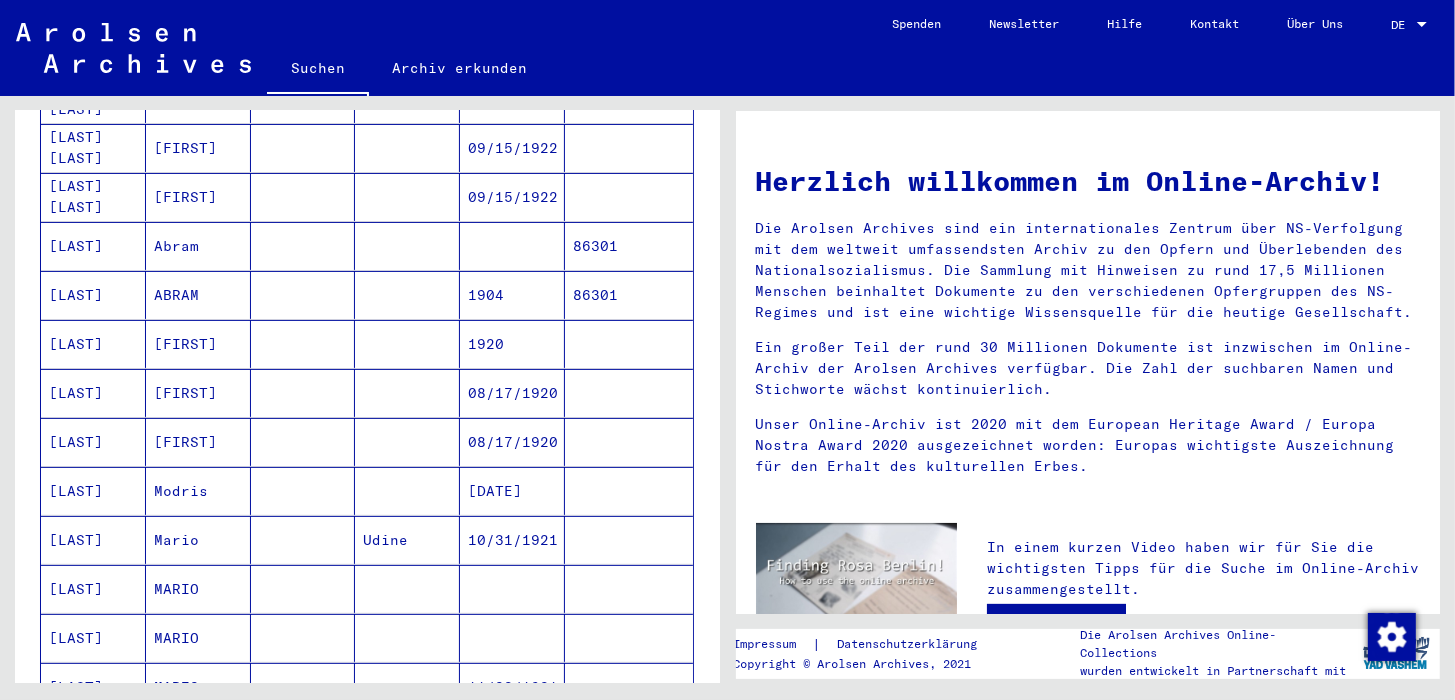 scroll, scrollTop: 499, scrollLeft: 0, axis: vertical 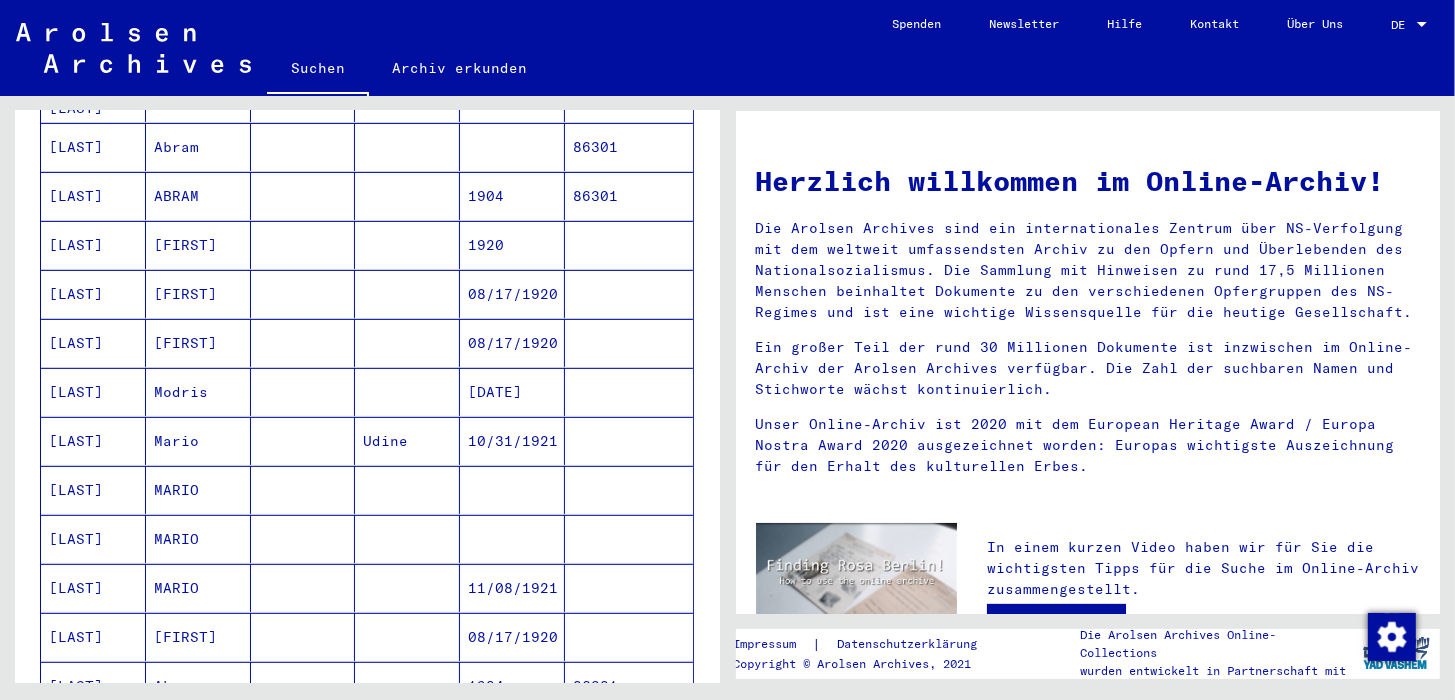 click on "[LAST]" at bounding box center [93, 392] 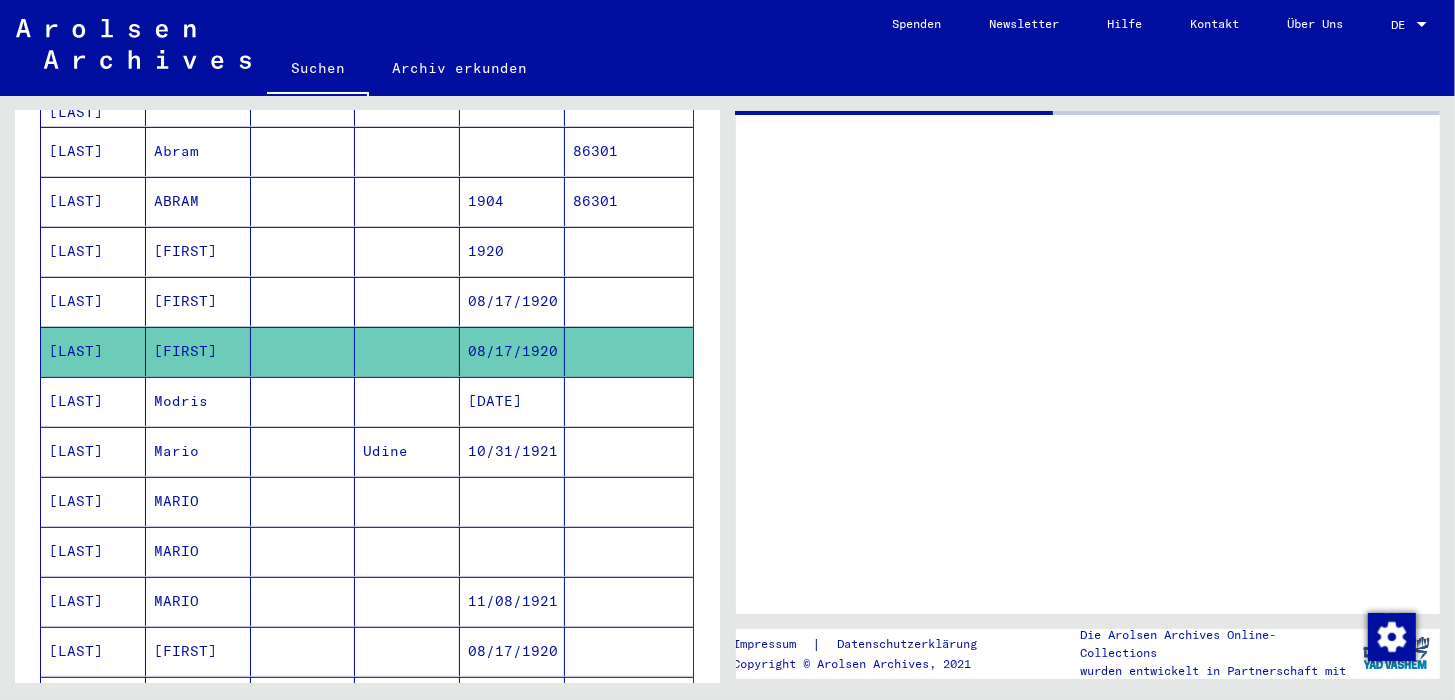 scroll, scrollTop: 502, scrollLeft: 0, axis: vertical 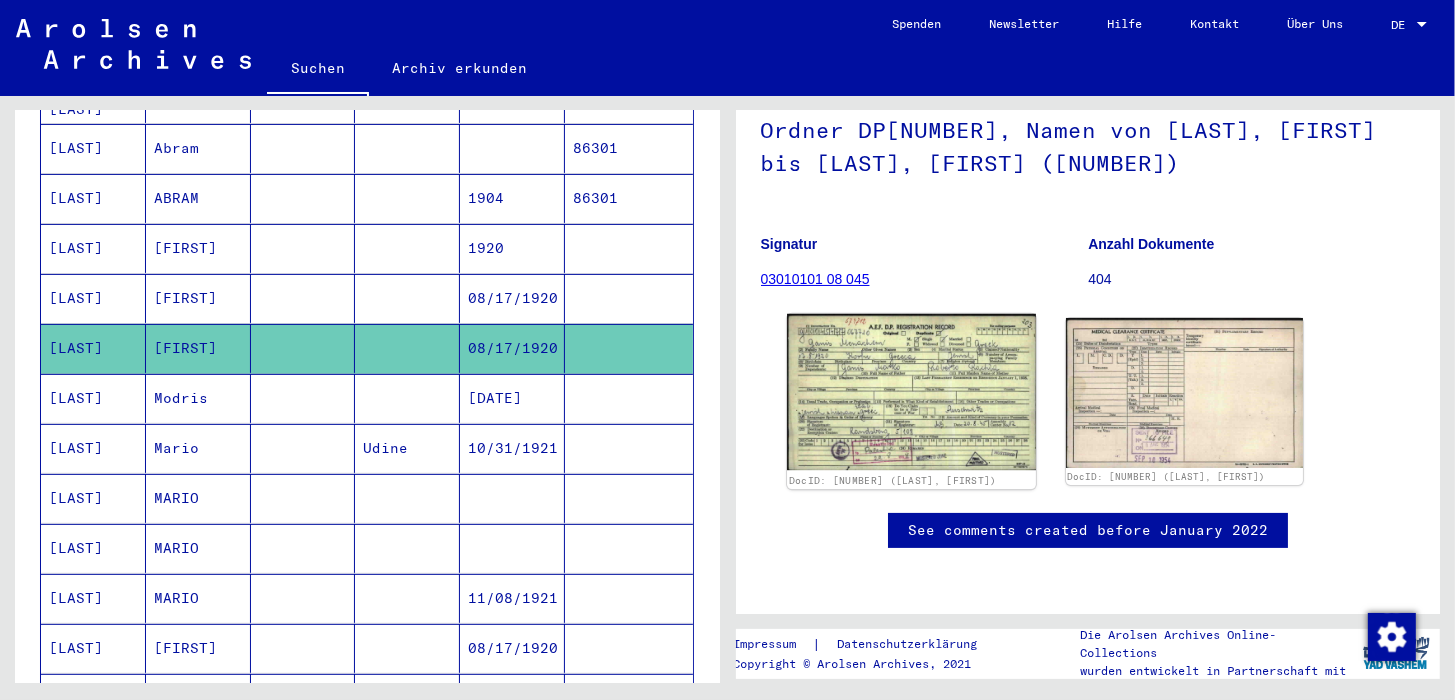 click 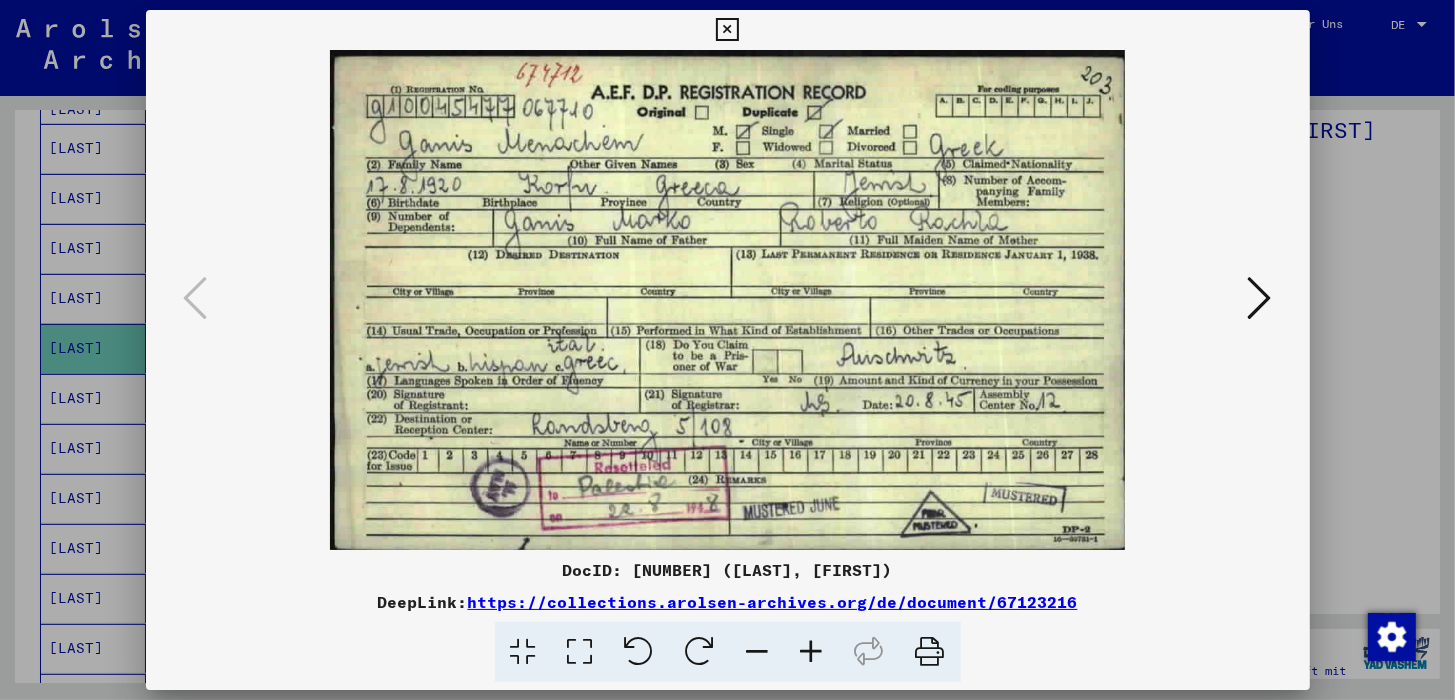click at bounding box center (812, 652) 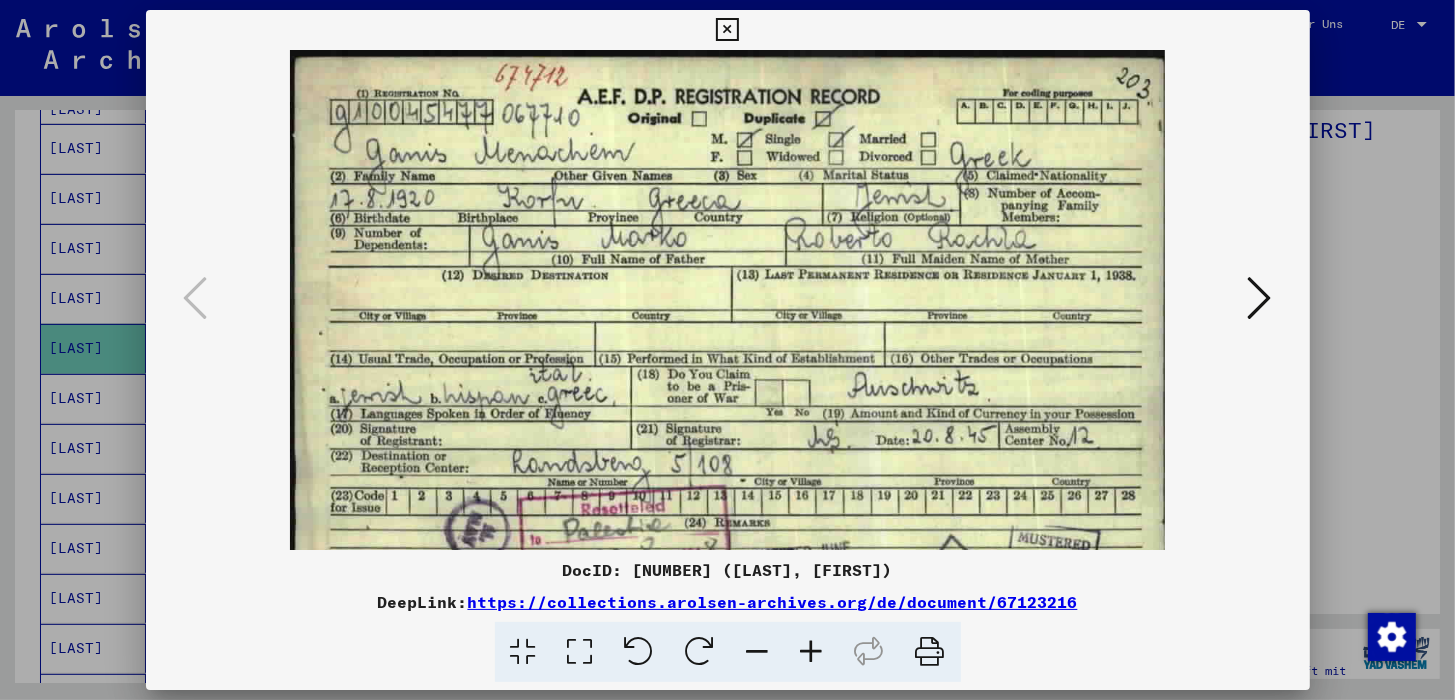 click at bounding box center [812, 652] 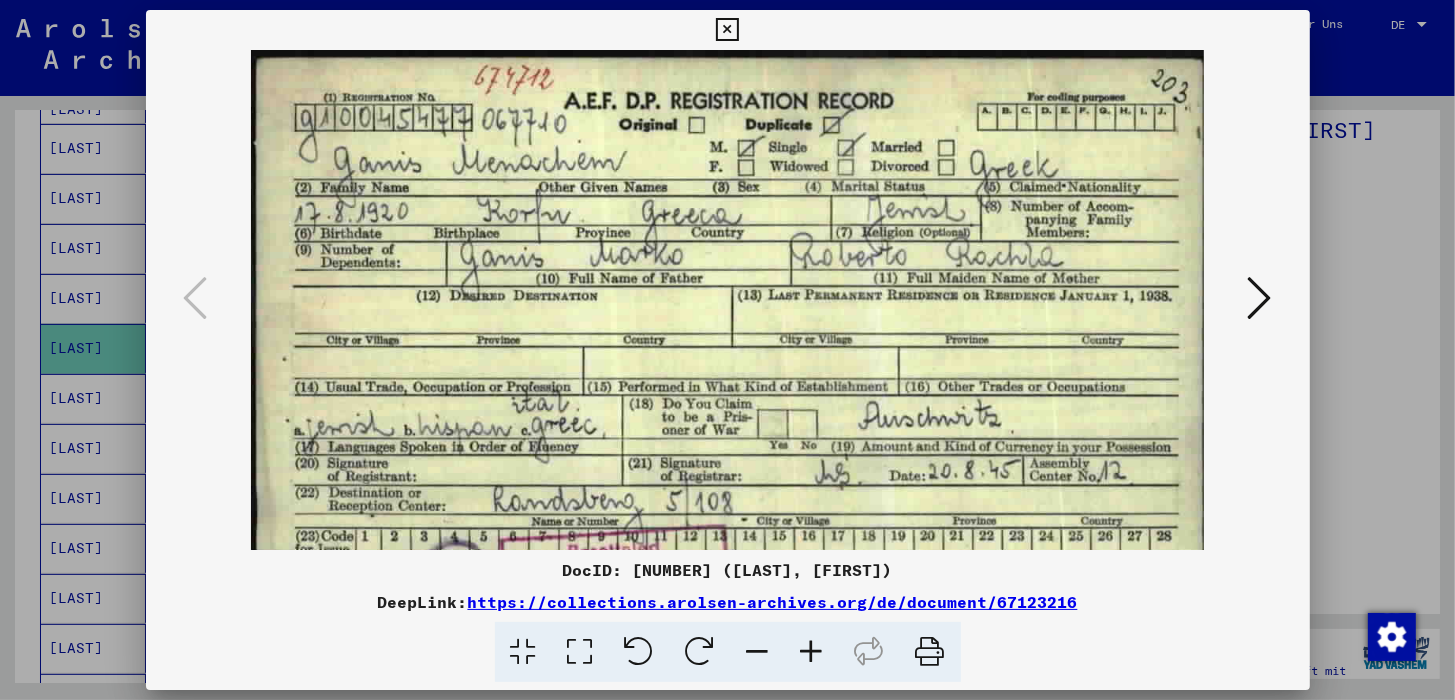 click at bounding box center (812, 652) 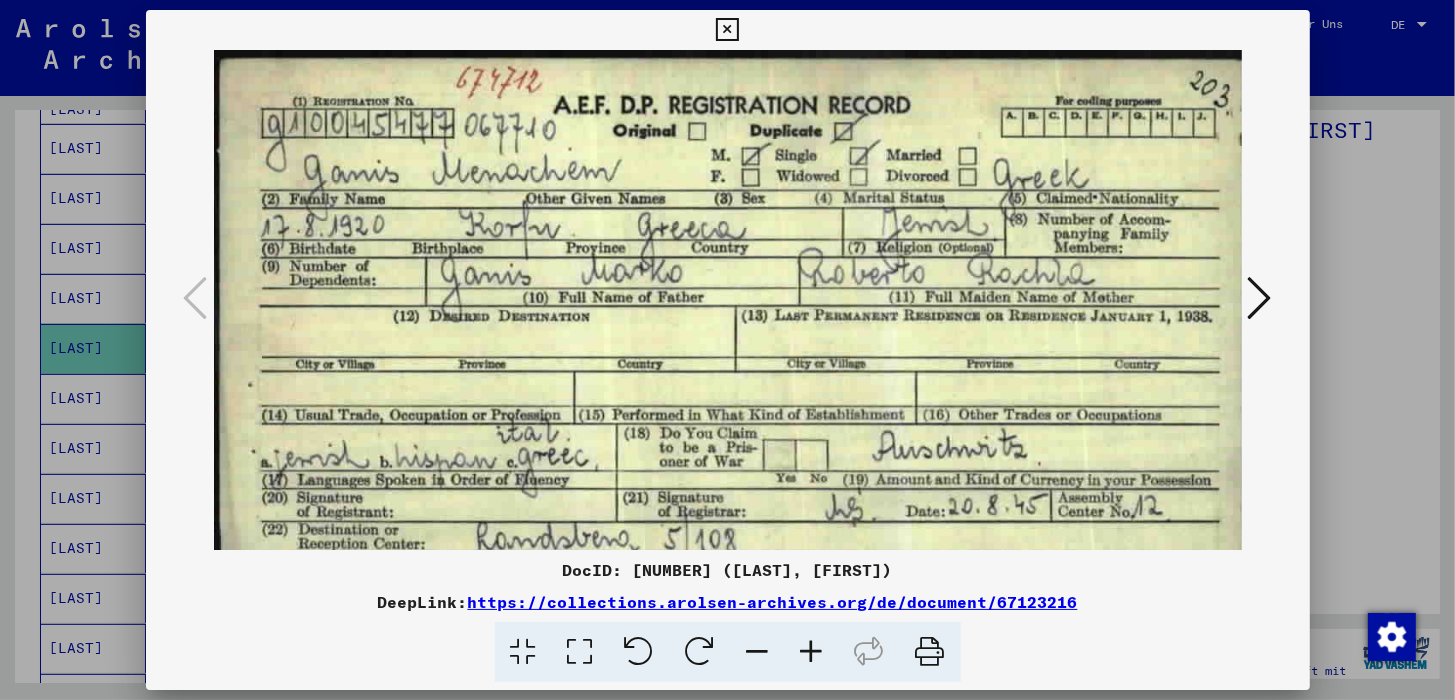 click at bounding box center (812, 652) 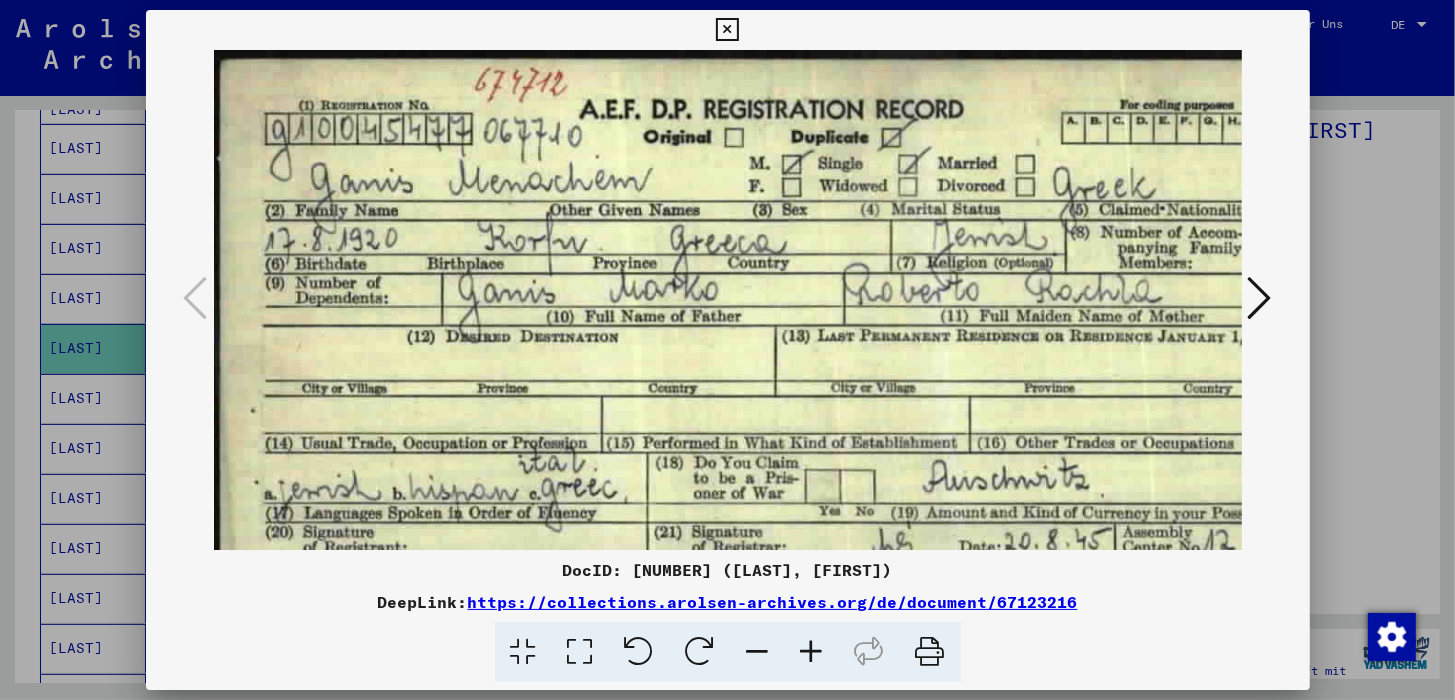click at bounding box center (812, 652) 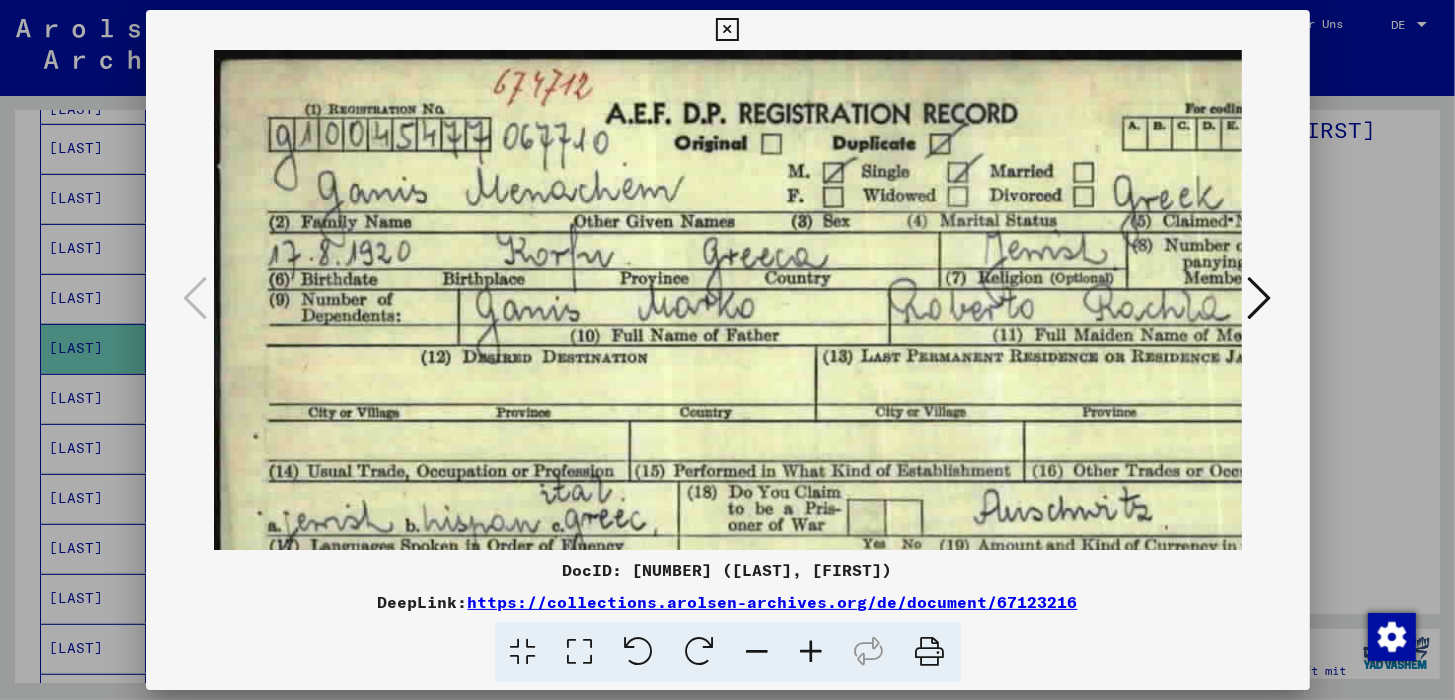 click at bounding box center (812, 652) 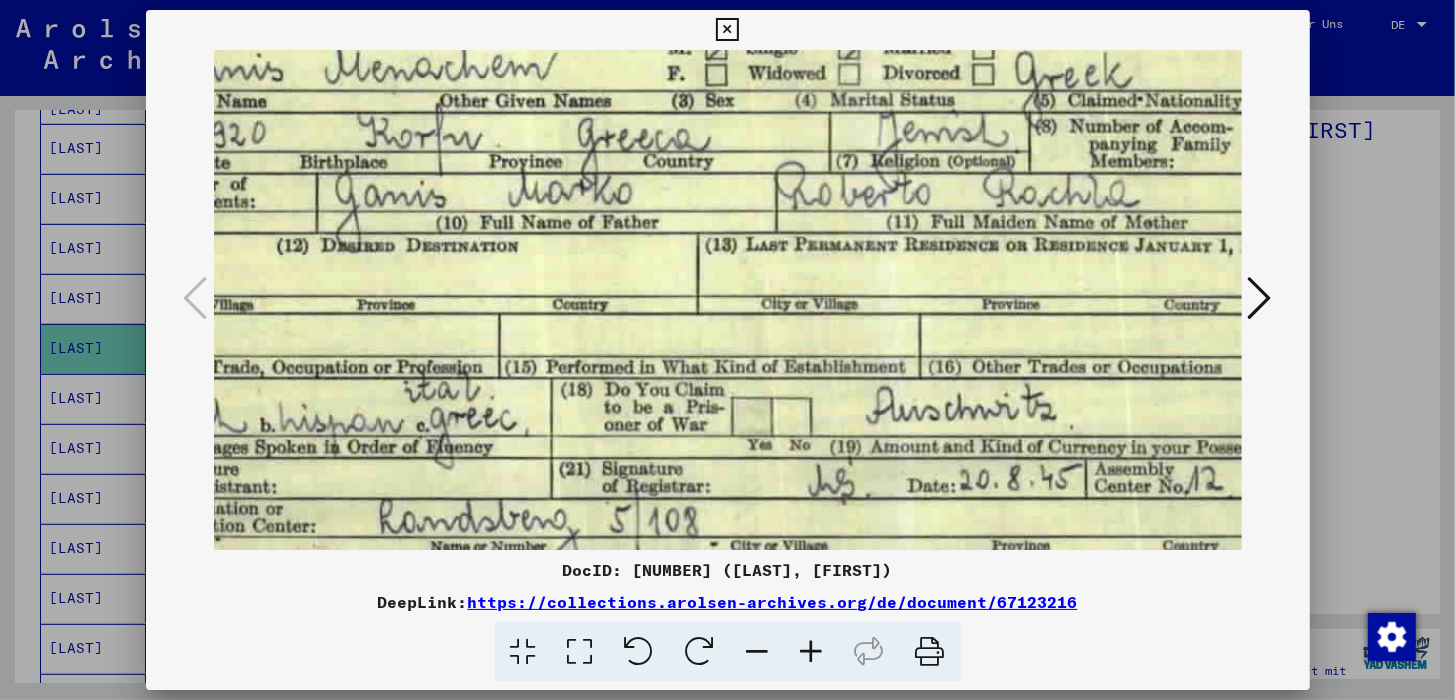 scroll, scrollTop: 133, scrollLeft: 158, axis: both 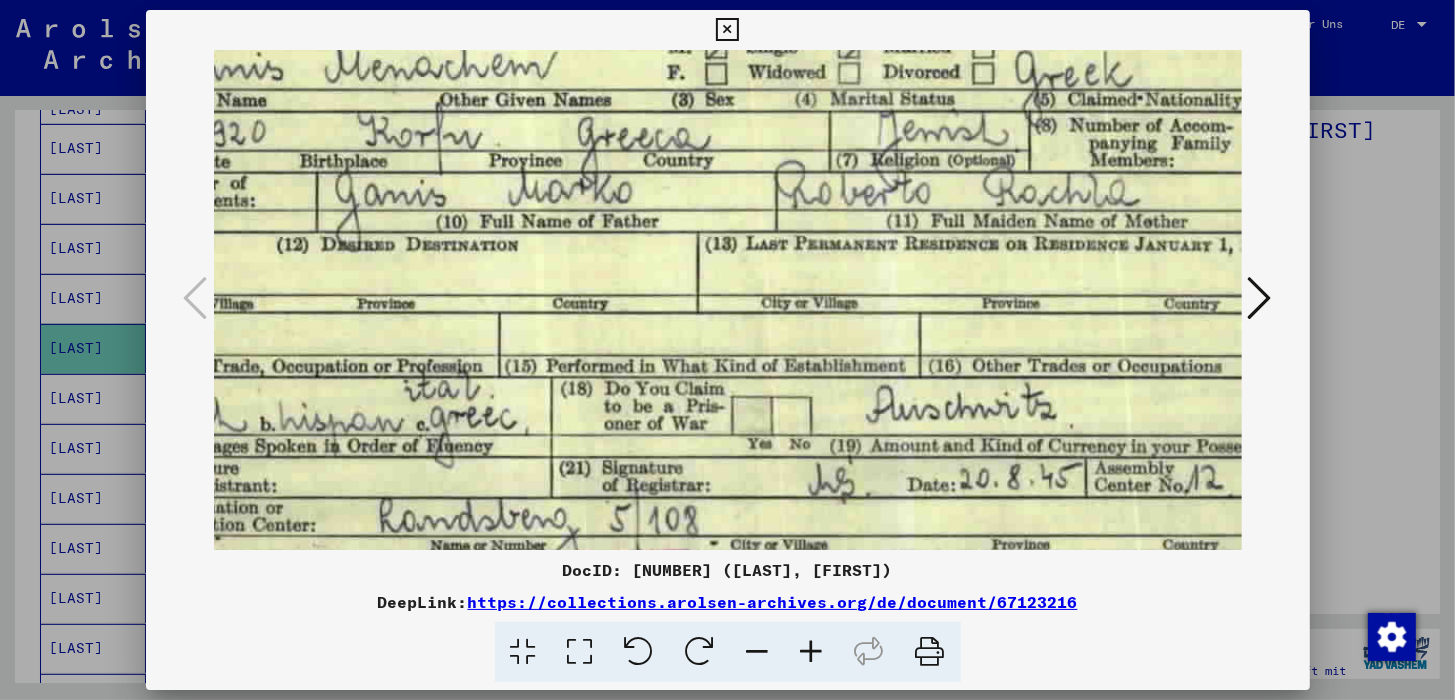 drag, startPoint x: 895, startPoint y: 433, endPoint x: 767, endPoint y: 313, distance: 175.4537 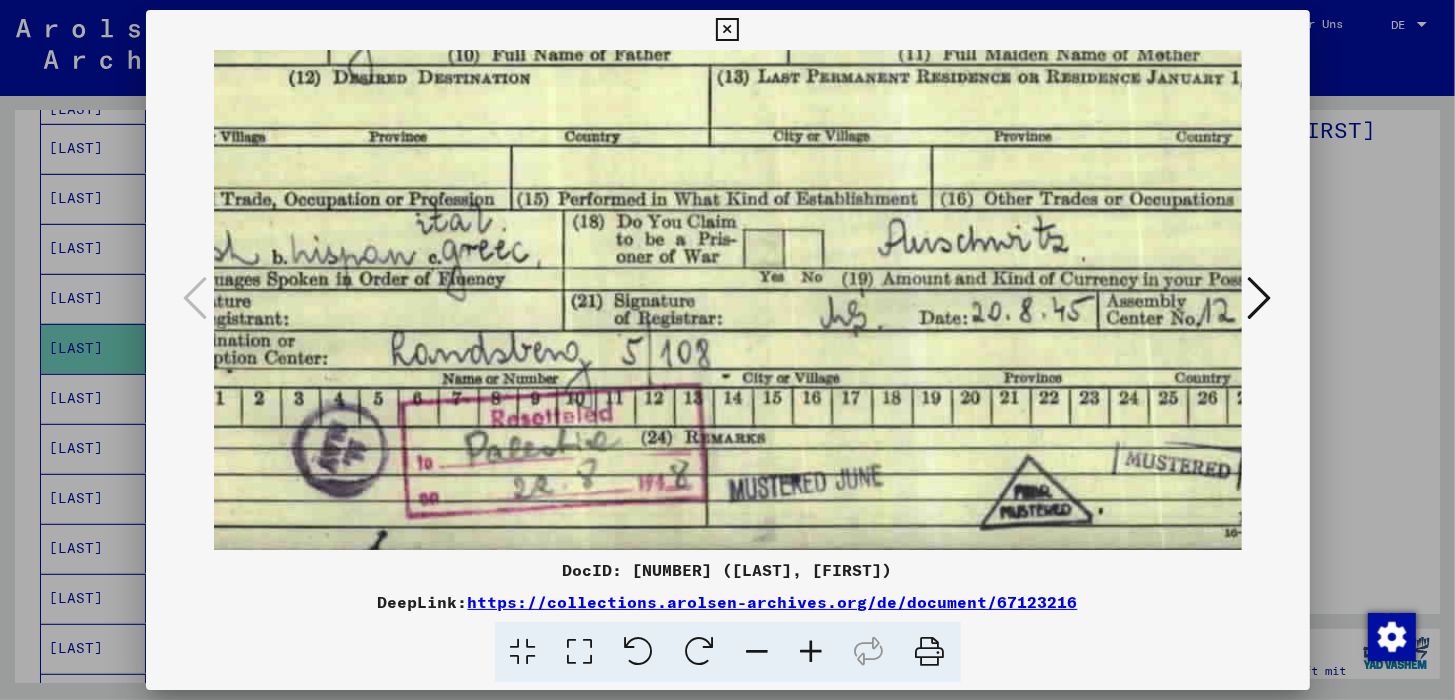 scroll, scrollTop: 299, scrollLeft: 205, axis: both 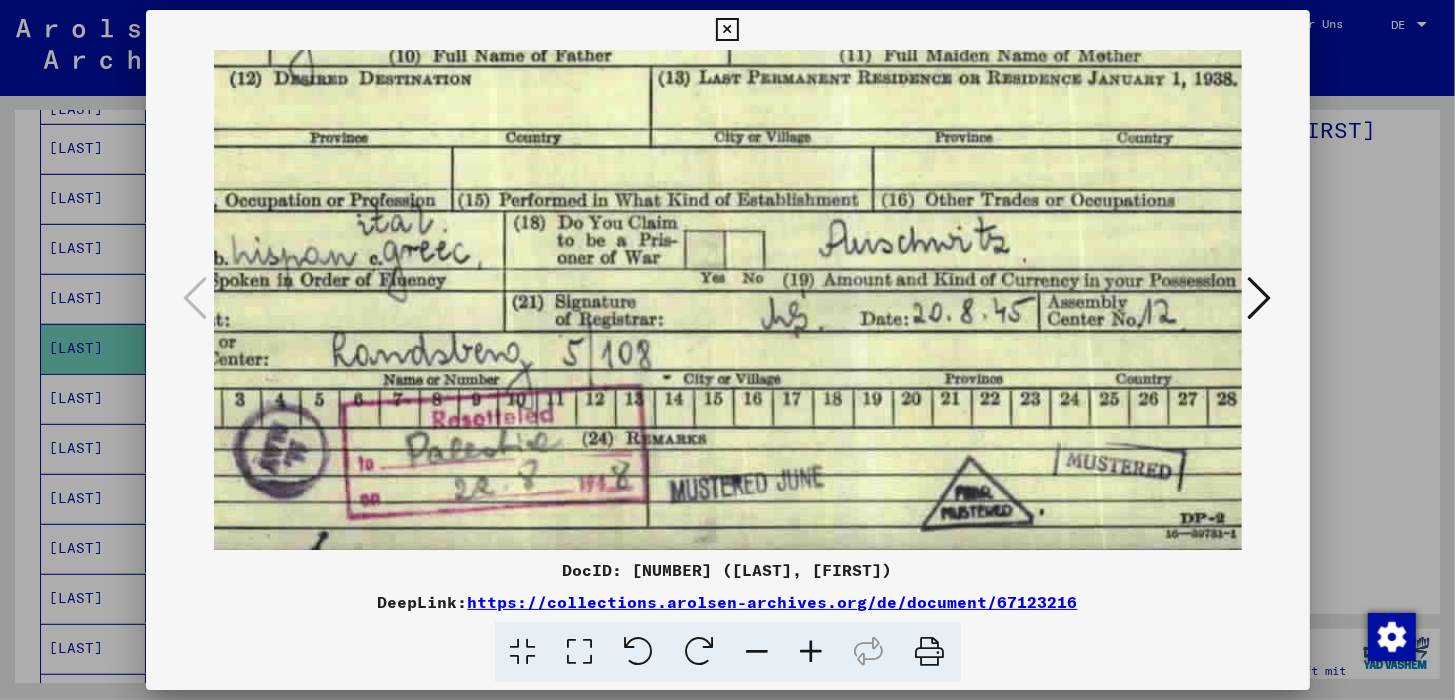 drag, startPoint x: 709, startPoint y: 425, endPoint x: 666, endPoint y: 246, distance: 184.09236 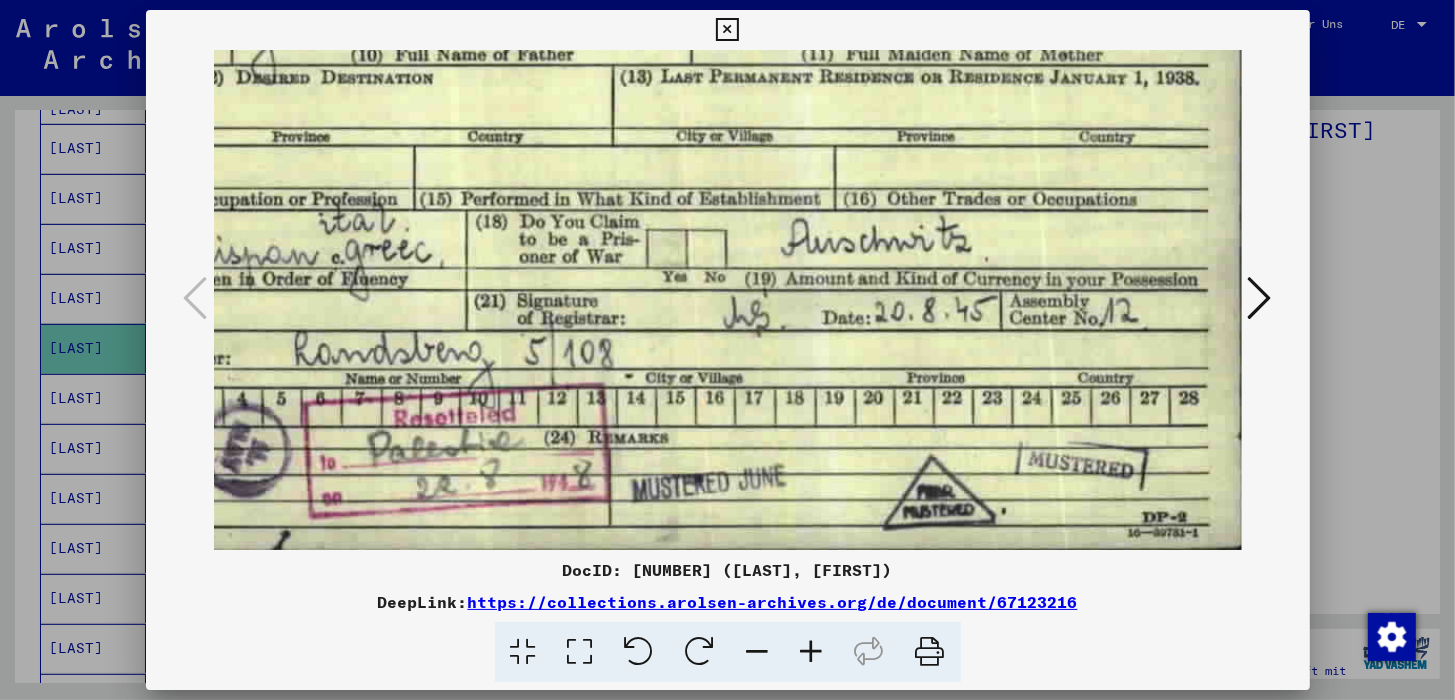 drag, startPoint x: 1042, startPoint y: 396, endPoint x: 749, endPoint y: 344, distance: 297.57855 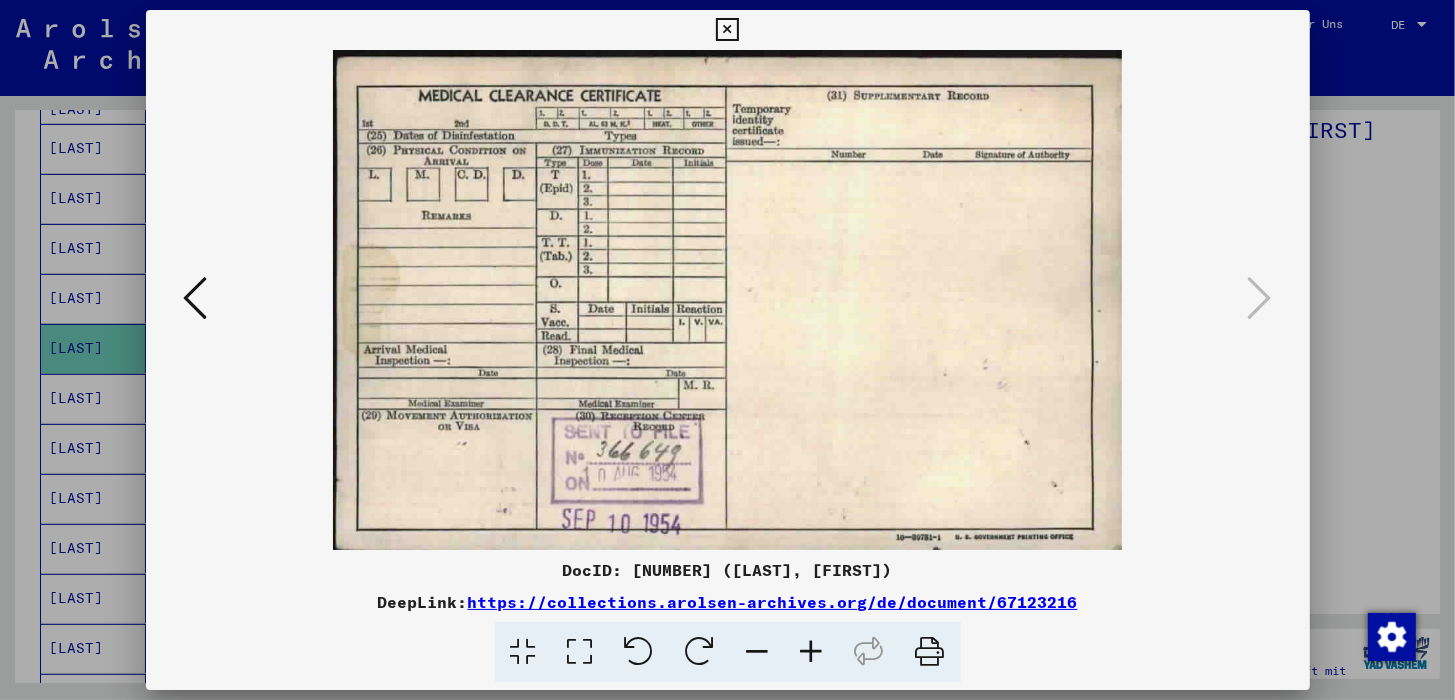 scroll, scrollTop: 0, scrollLeft: 0, axis: both 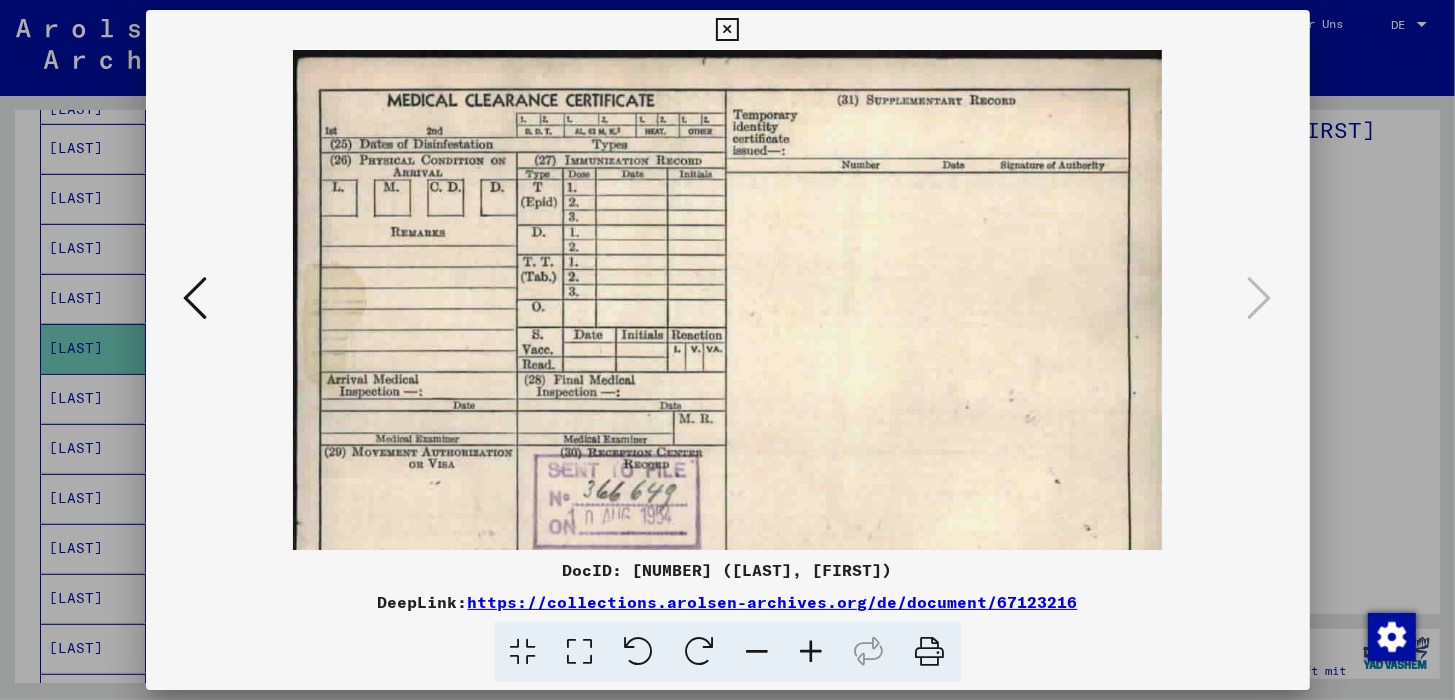 click at bounding box center (812, 652) 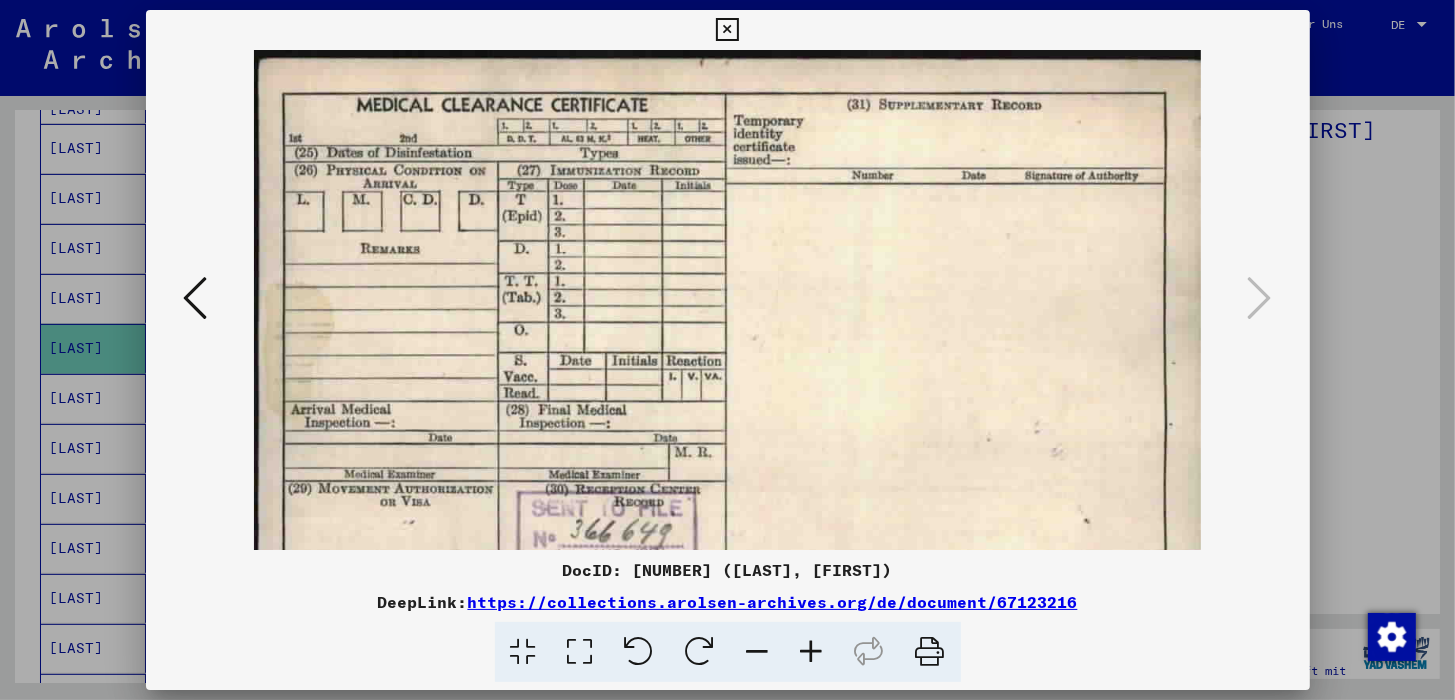 click at bounding box center [812, 652] 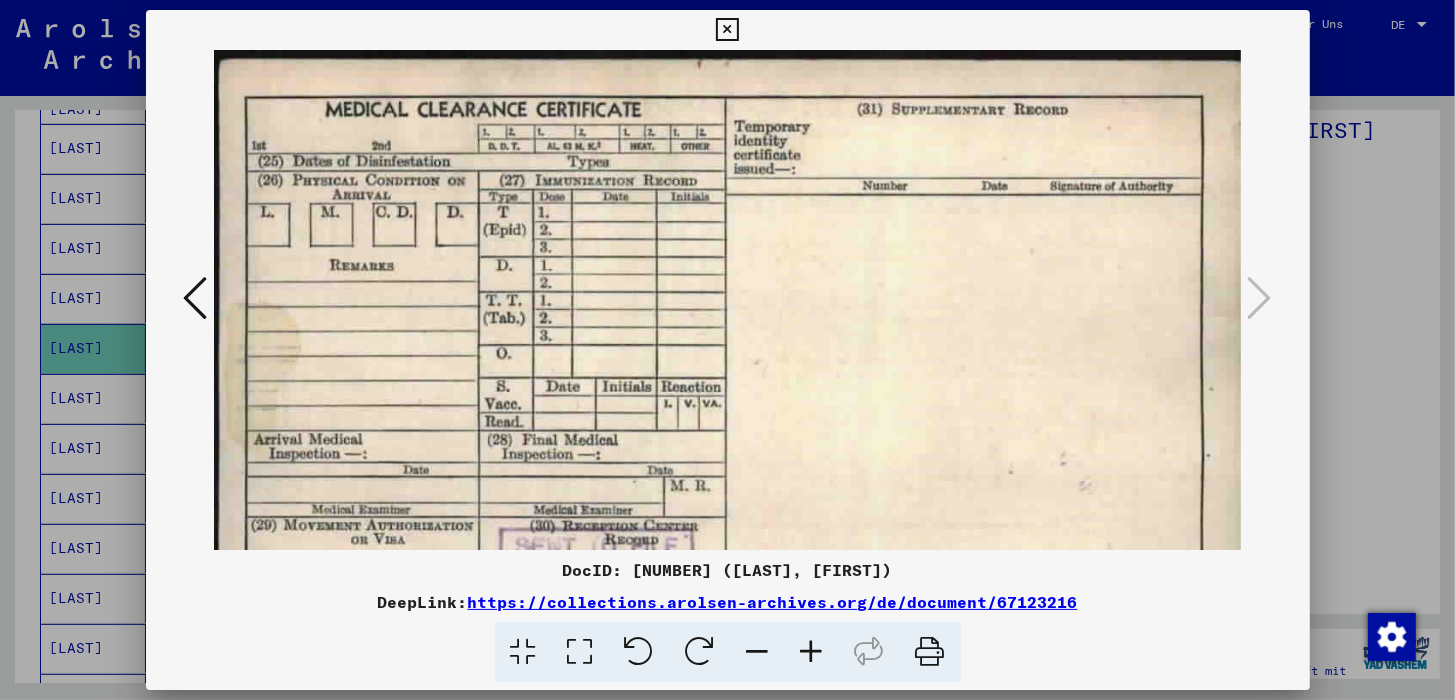 click at bounding box center (812, 652) 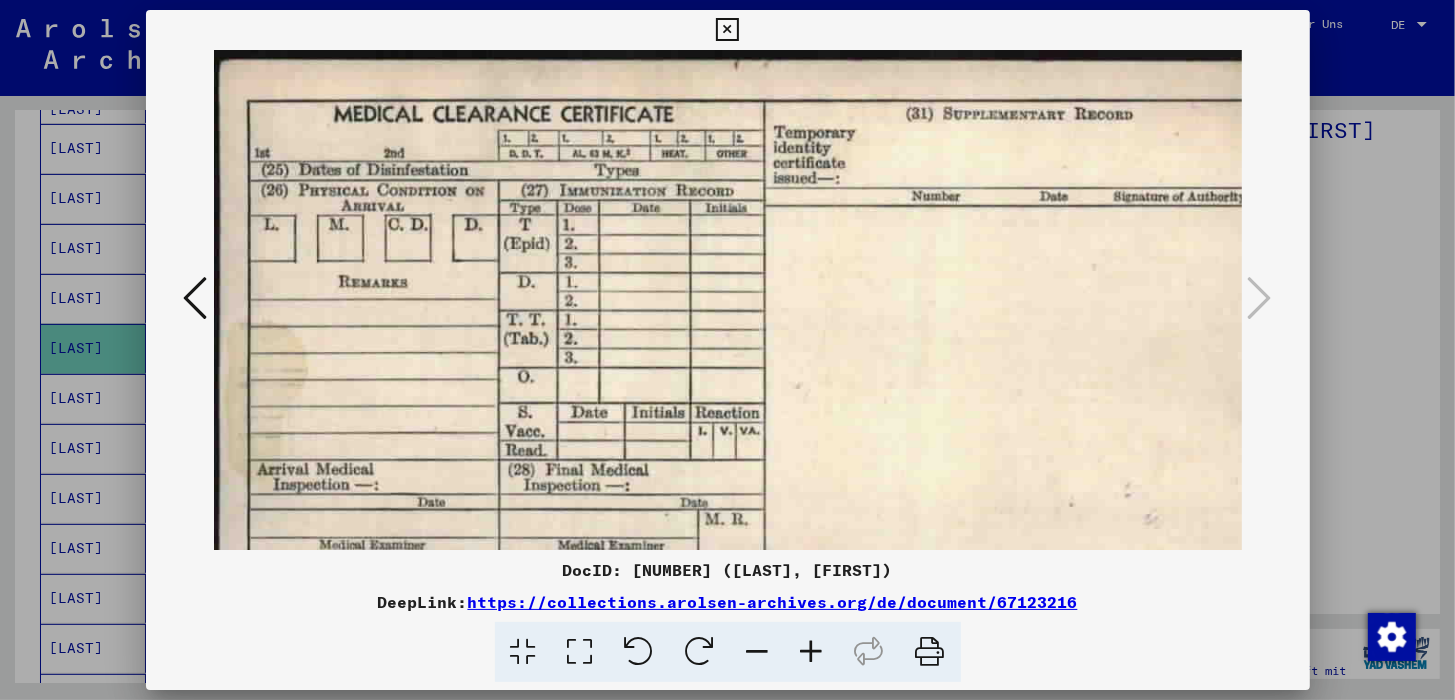 click at bounding box center [812, 652] 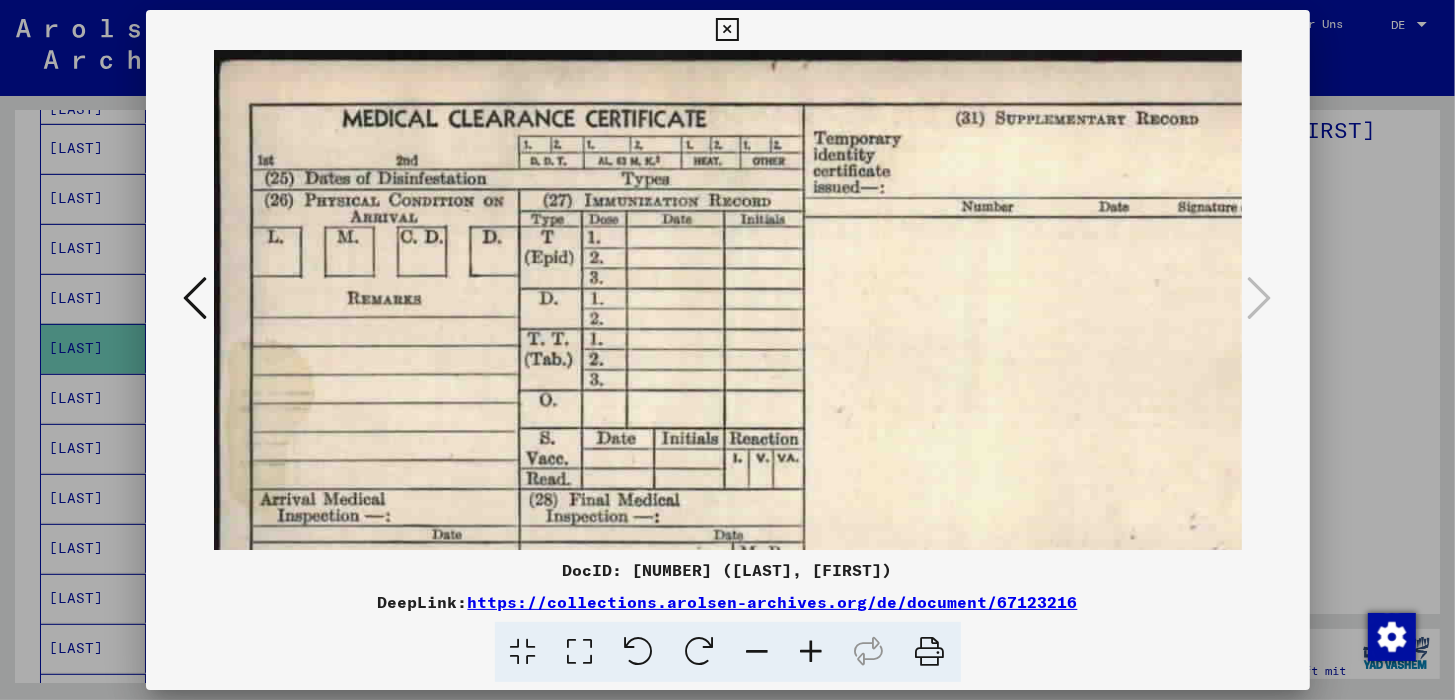 click at bounding box center [812, 652] 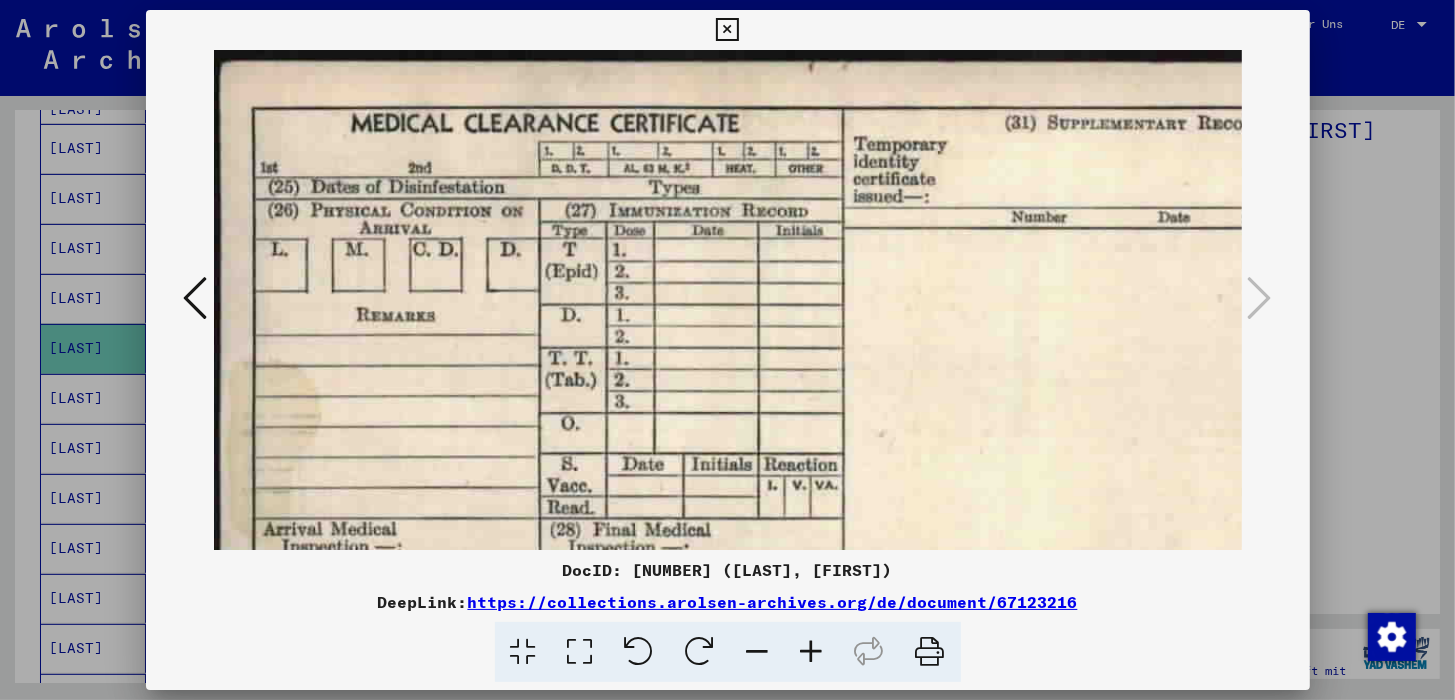 click at bounding box center (812, 652) 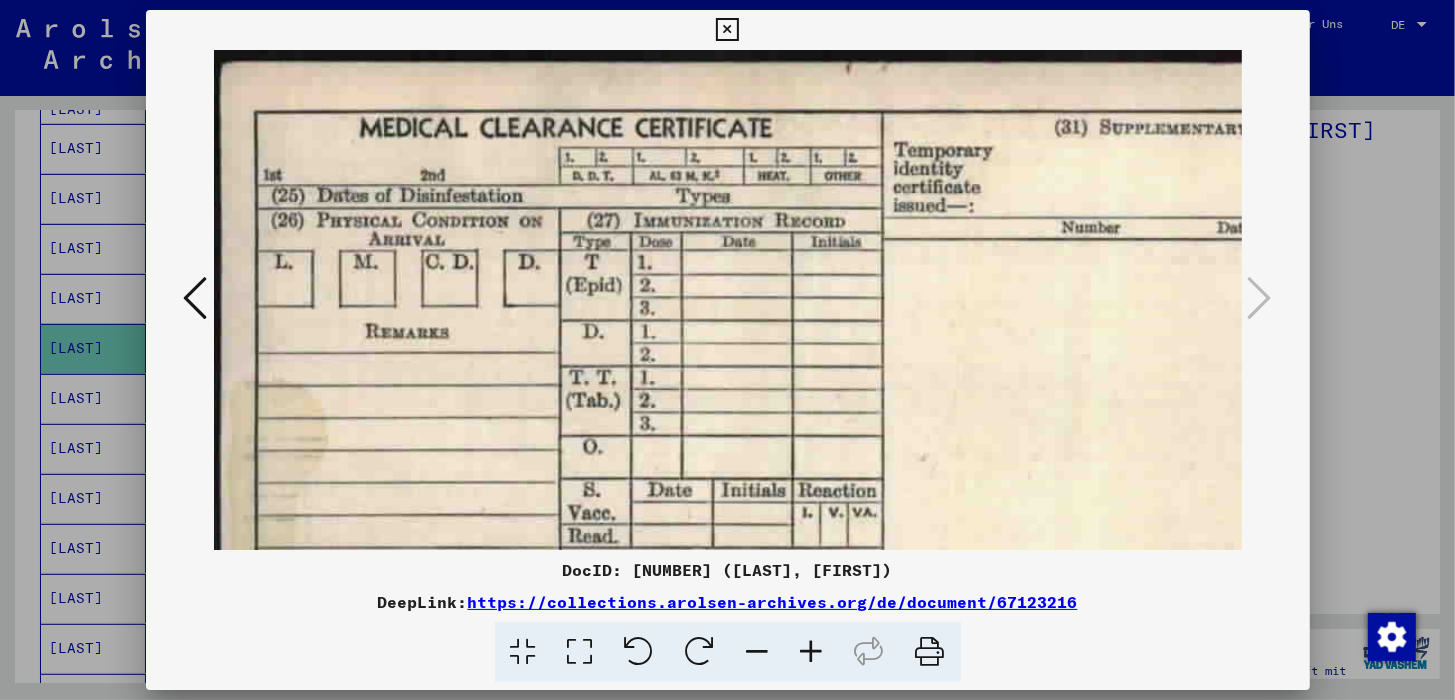 click at bounding box center [812, 652] 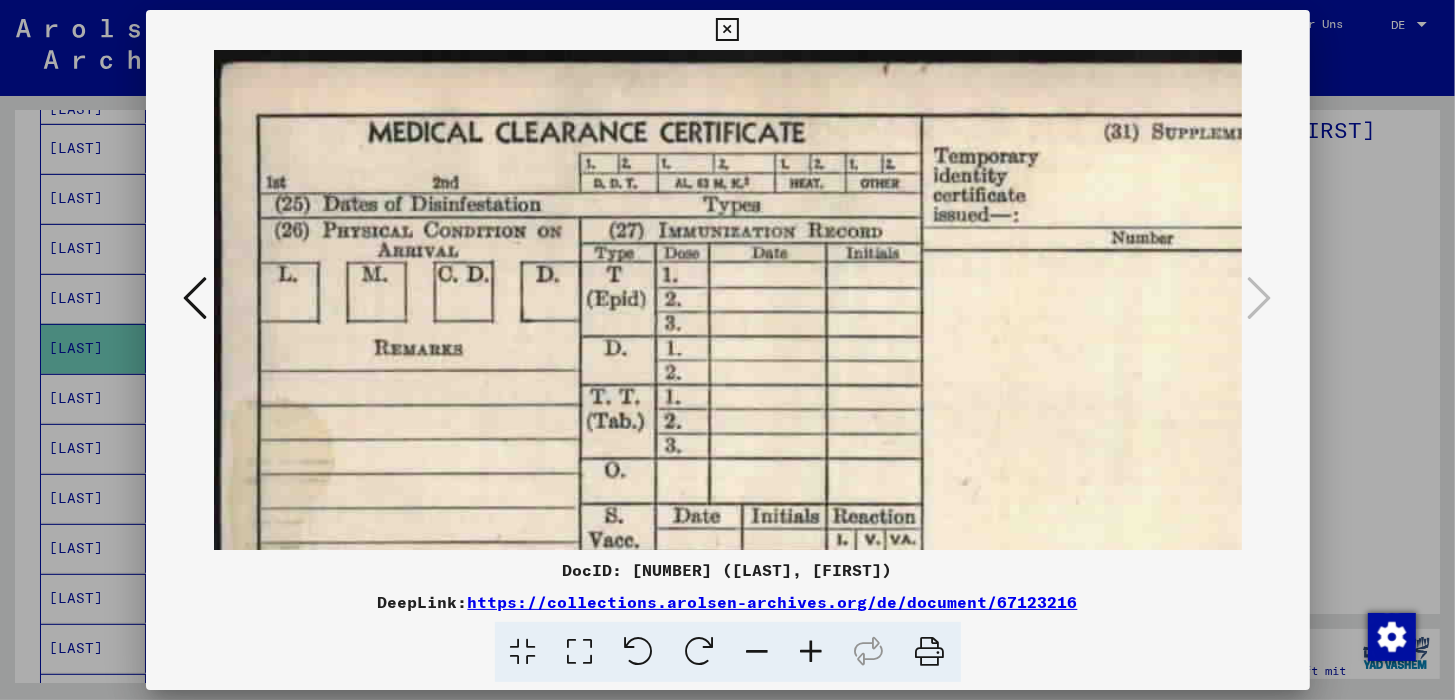 click at bounding box center (812, 652) 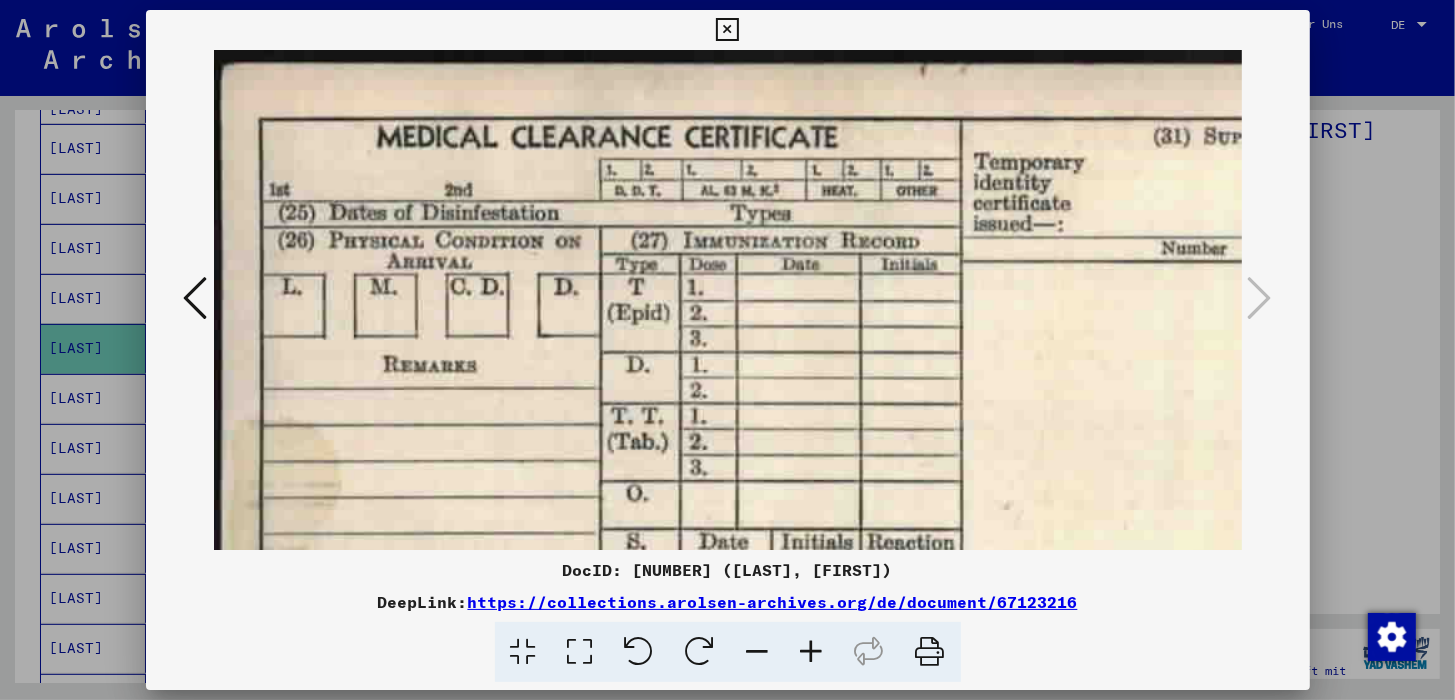 click at bounding box center (812, 652) 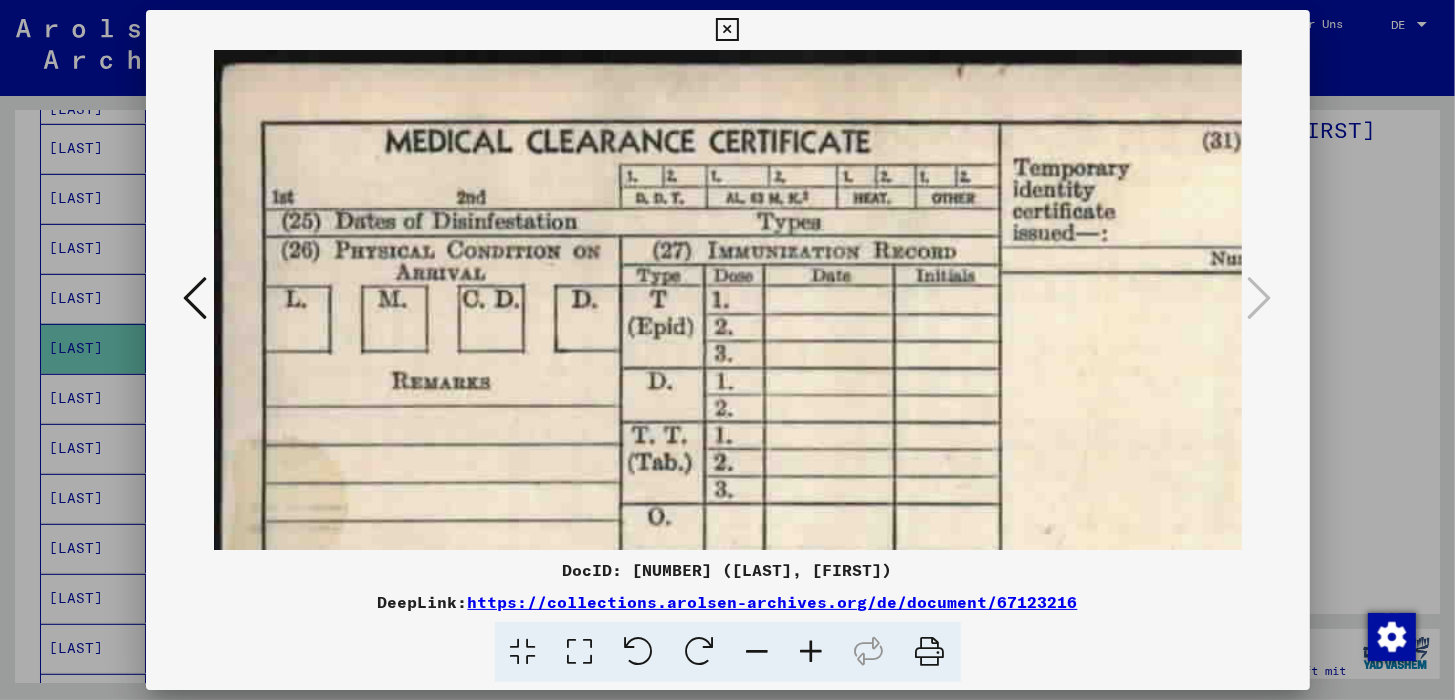 click at bounding box center (812, 652) 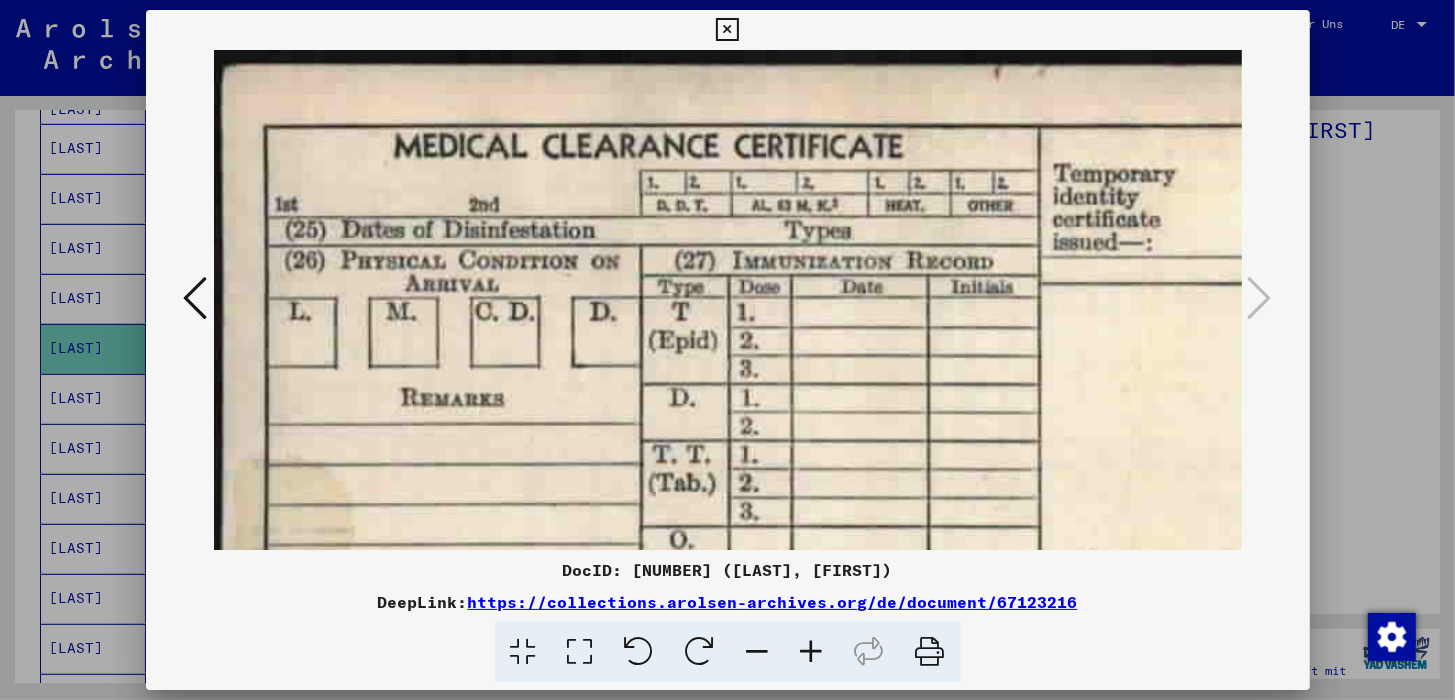 scroll, scrollTop: 7, scrollLeft: 0, axis: vertical 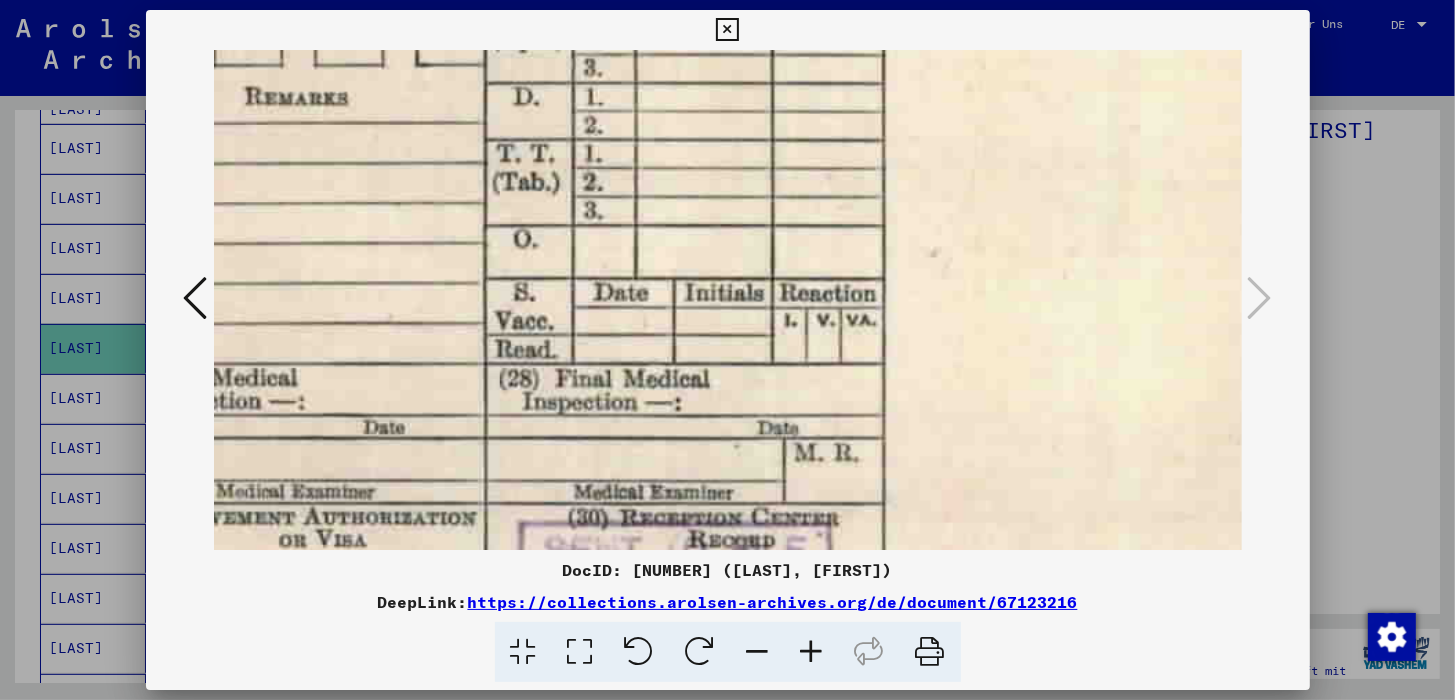 drag, startPoint x: 818, startPoint y: 470, endPoint x: 657, endPoint y: 151, distance: 357.32617 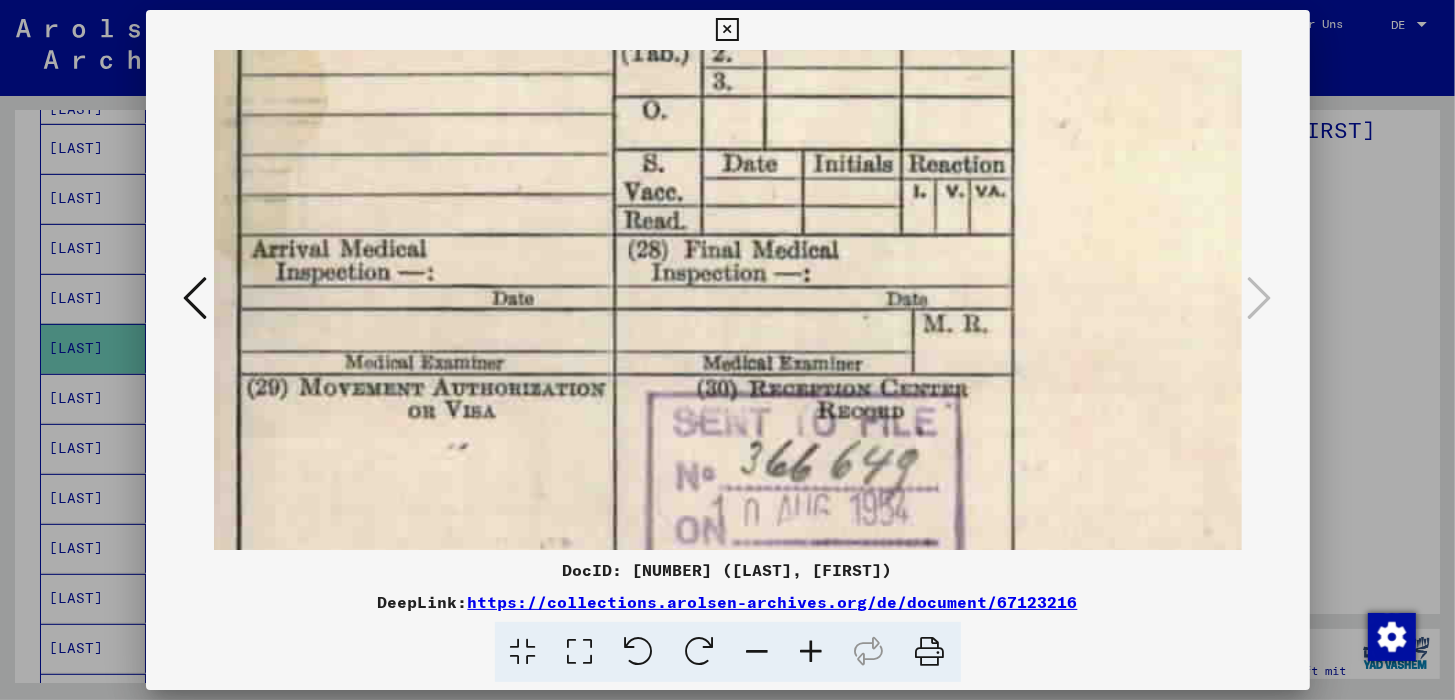 scroll, scrollTop: 452, scrollLeft: 1, axis: both 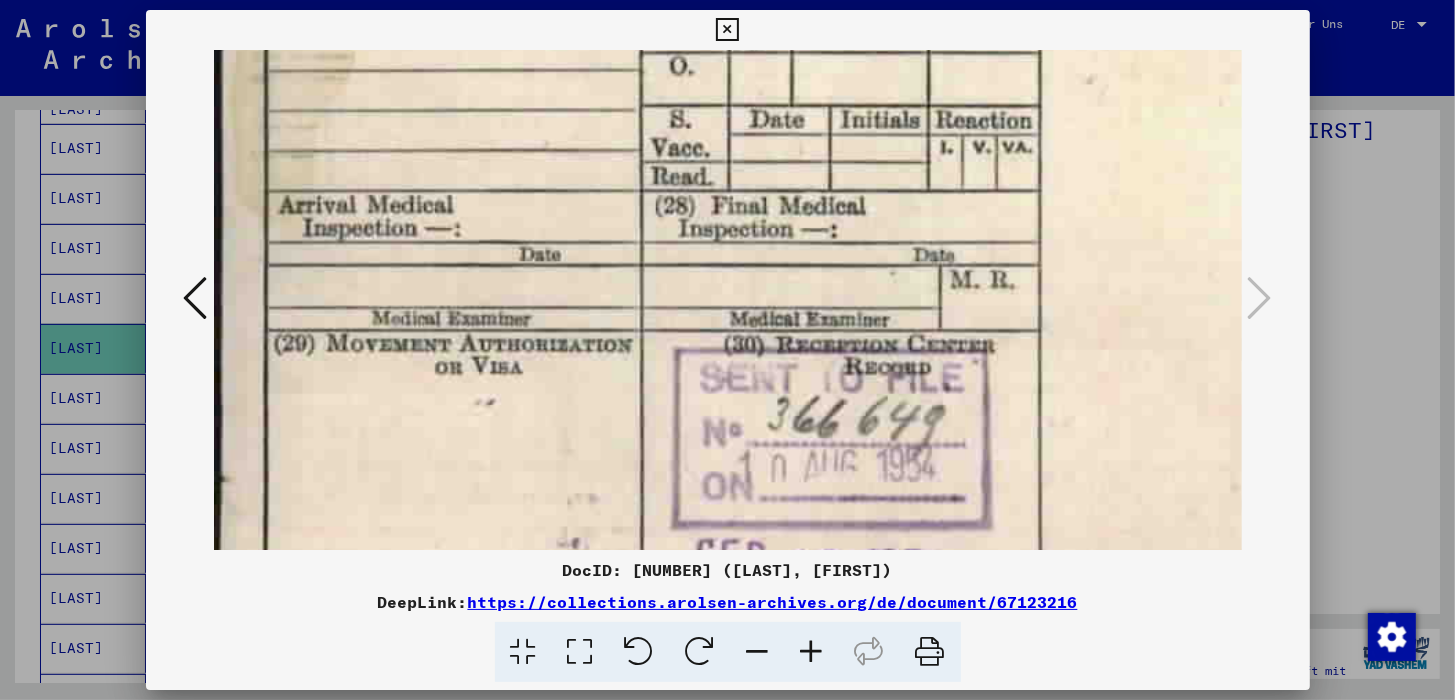 drag, startPoint x: 400, startPoint y: 369, endPoint x: 591, endPoint y: 210, distance: 248.51962 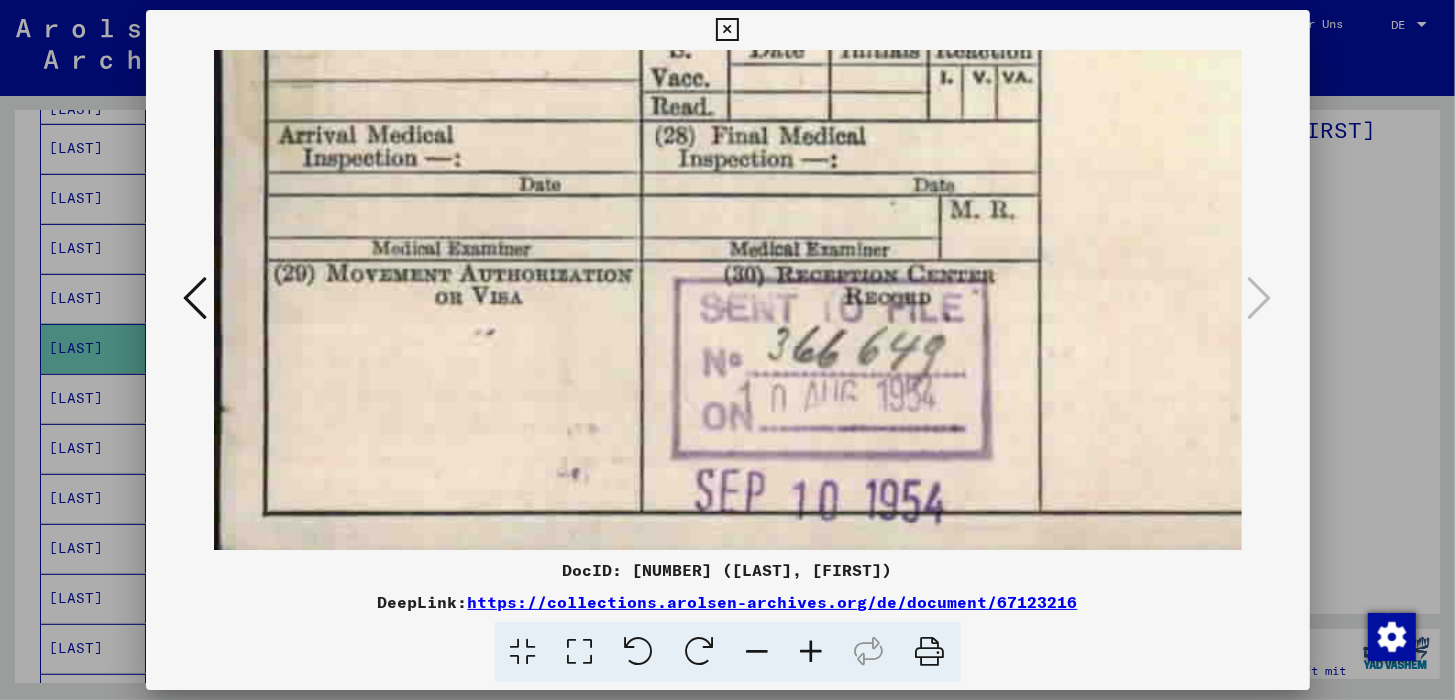 scroll, scrollTop: 550, scrollLeft: 0, axis: vertical 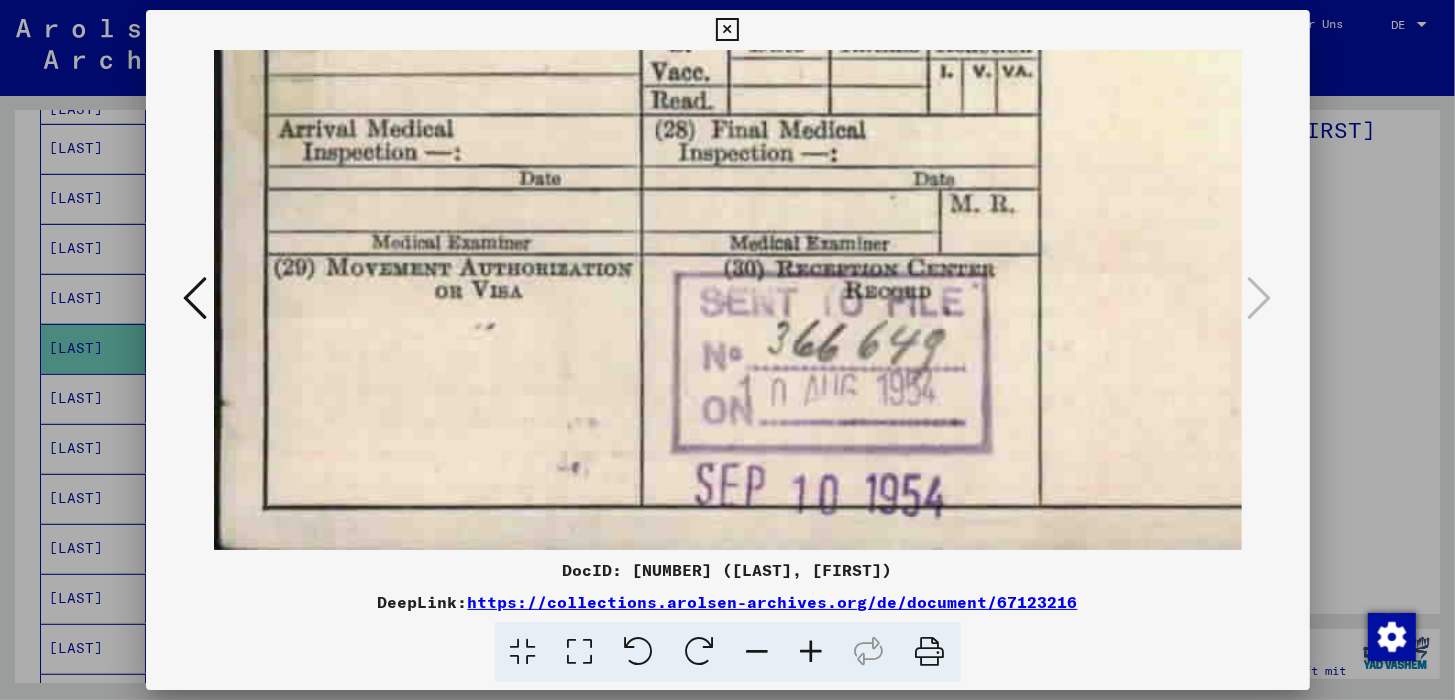 drag, startPoint x: 589, startPoint y: 370, endPoint x: 597, endPoint y: 249, distance: 121.264175 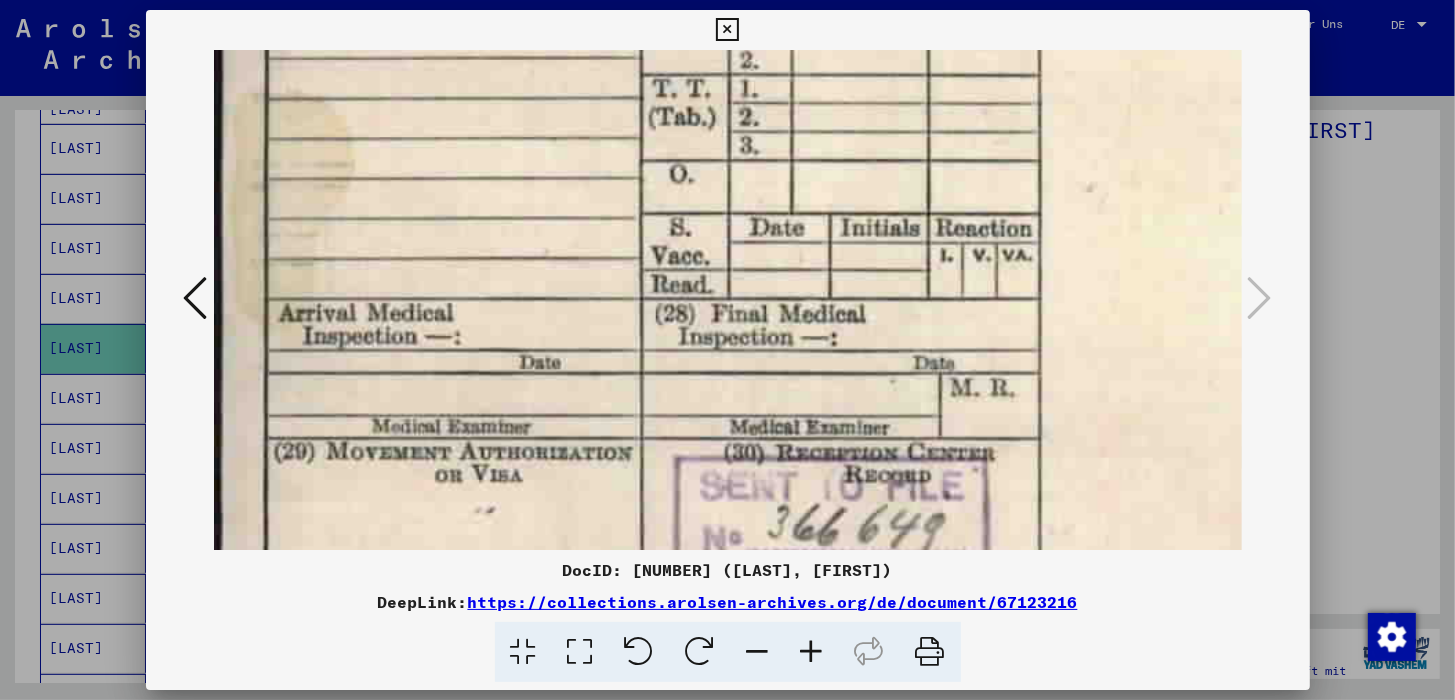 drag, startPoint x: 527, startPoint y: 306, endPoint x: 616, endPoint y: 422, distance: 146.20876 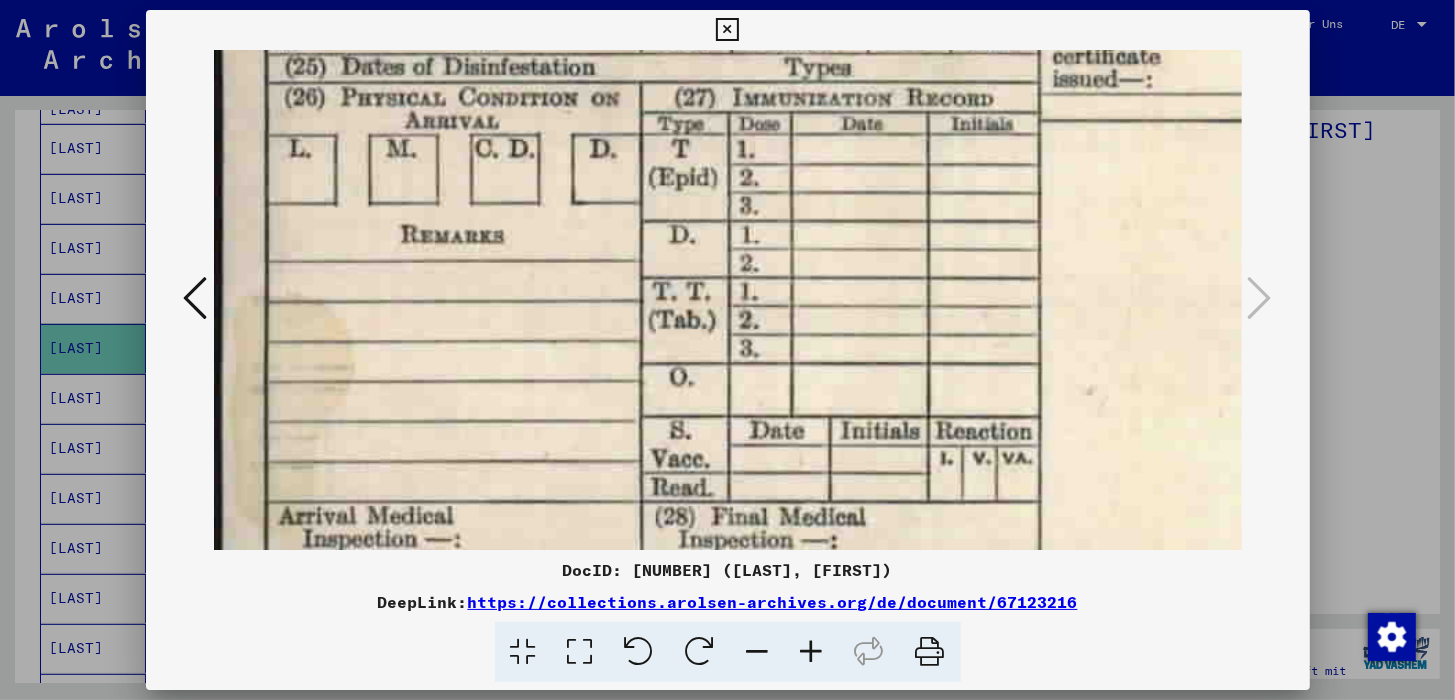 drag, startPoint x: 626, startPoint y: 305, endPoint x: 652, endPoint y: 515, distance: 211.60341 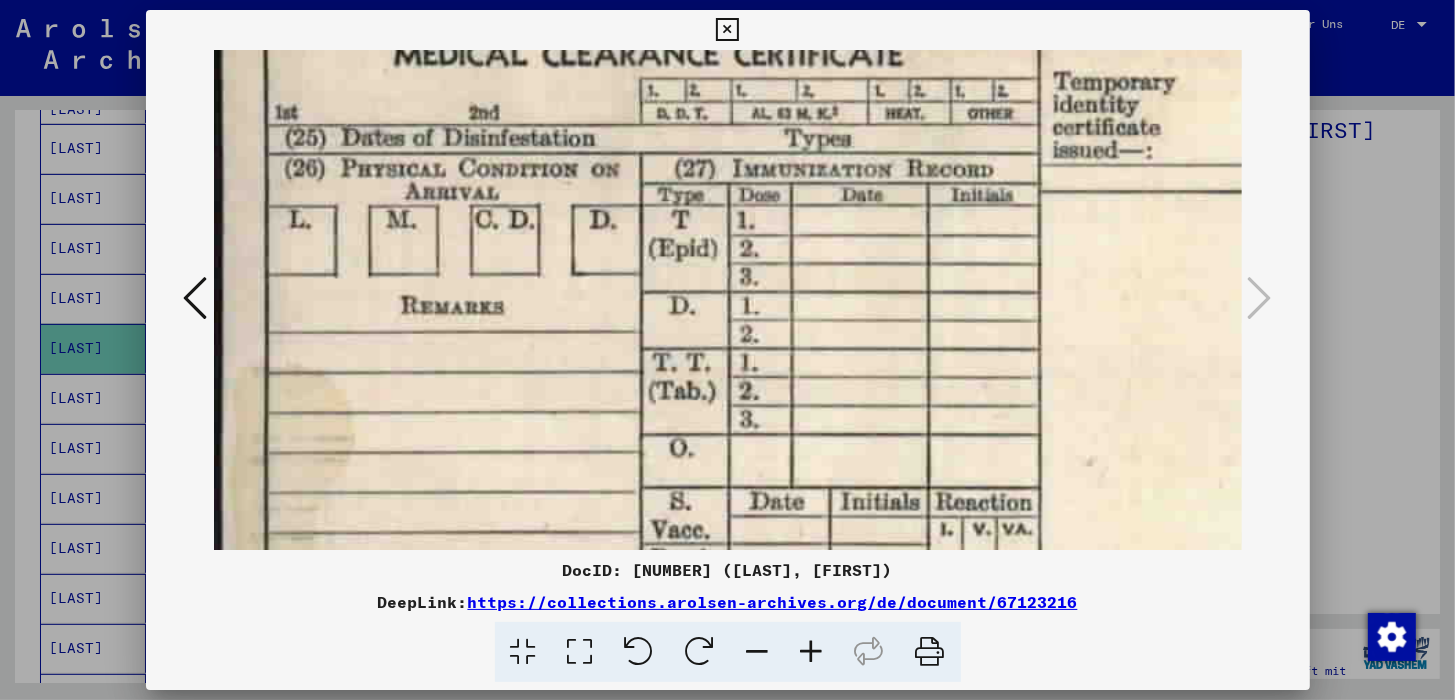 scroll, scrollTop: 81, scrollLeft: 0, axis: vertical 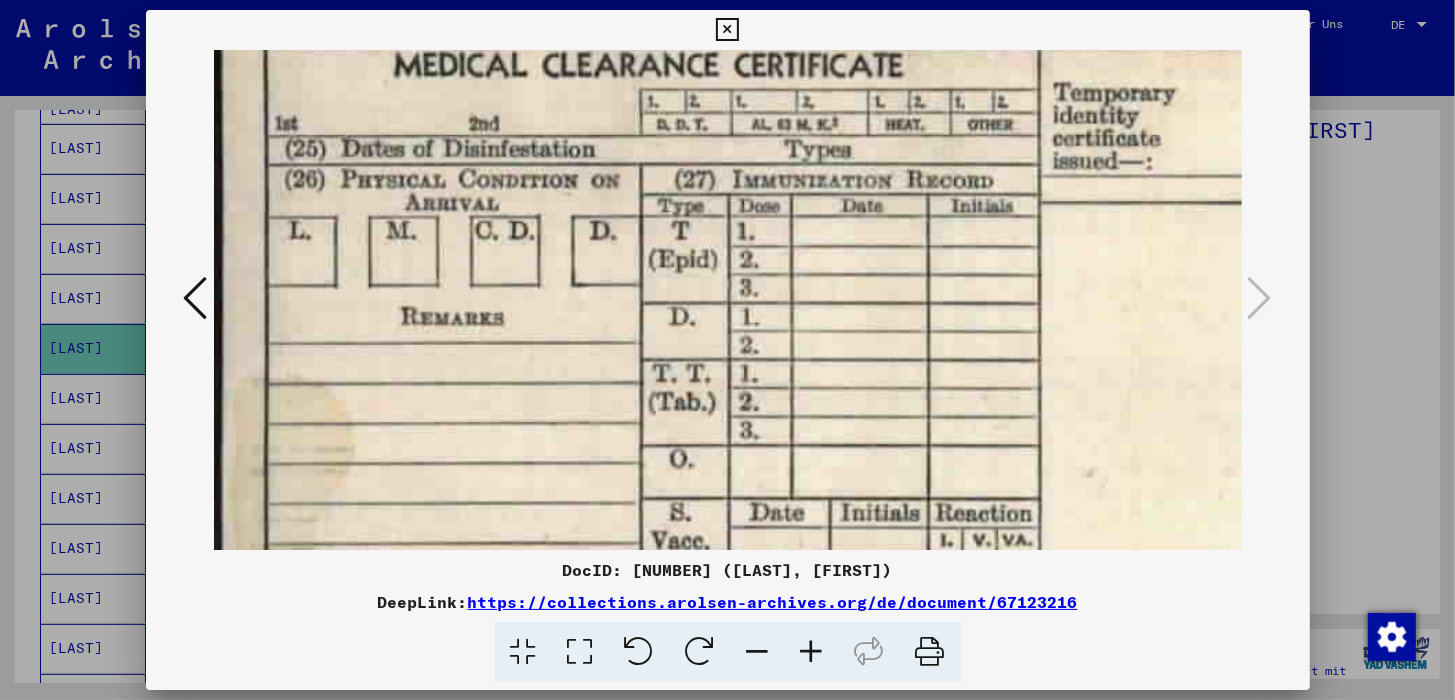 drag, startPoint x: 668, startPoint y: 285, endPoint x: 679, endPoint y: 315, distance: 31.95309 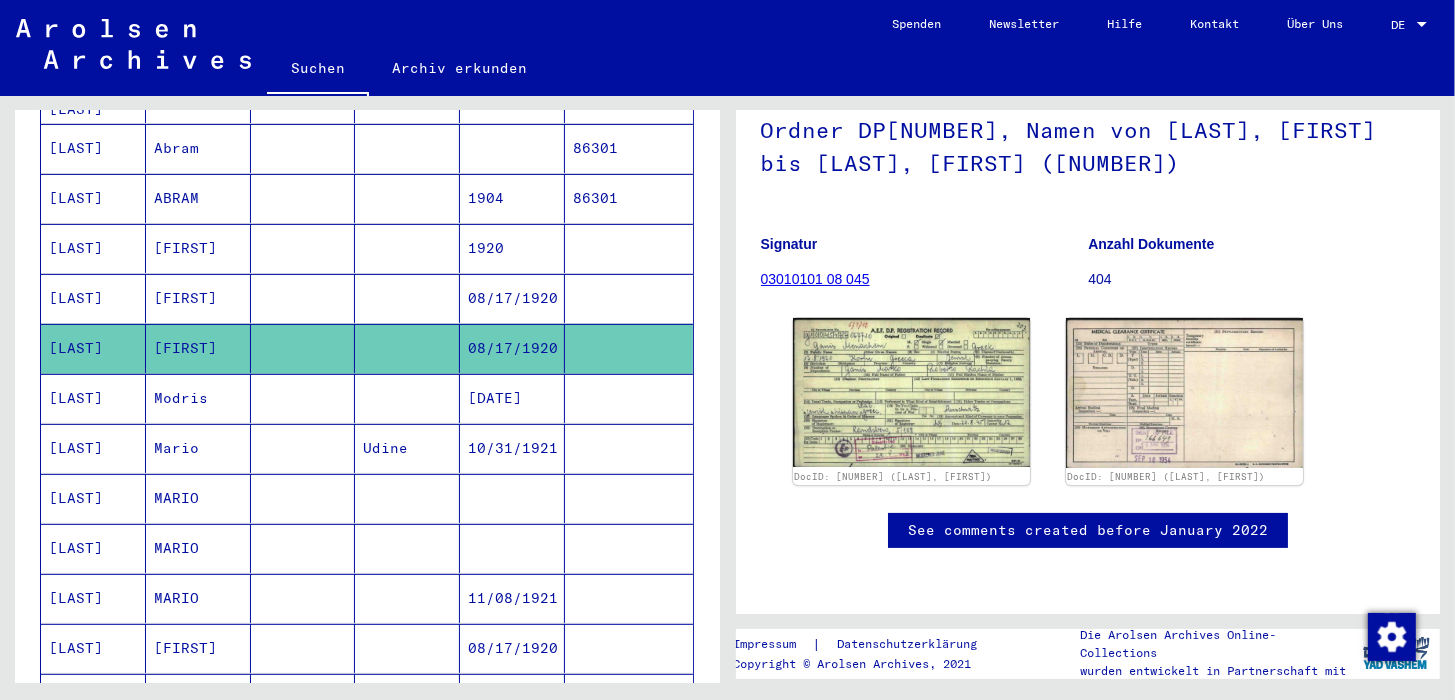click on "[LAST]" at bounding box center (93, 348) 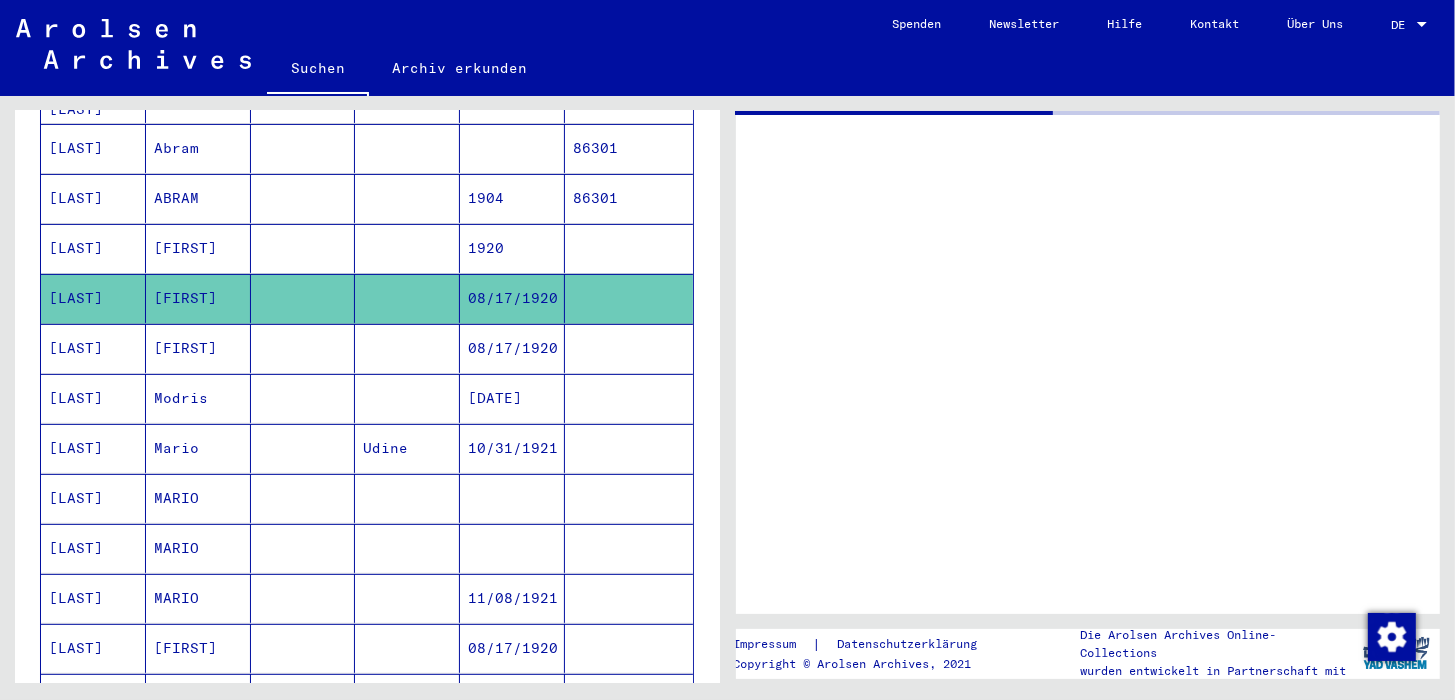scroll, scrollTop: 0, scrollLeft: 0, axis: both 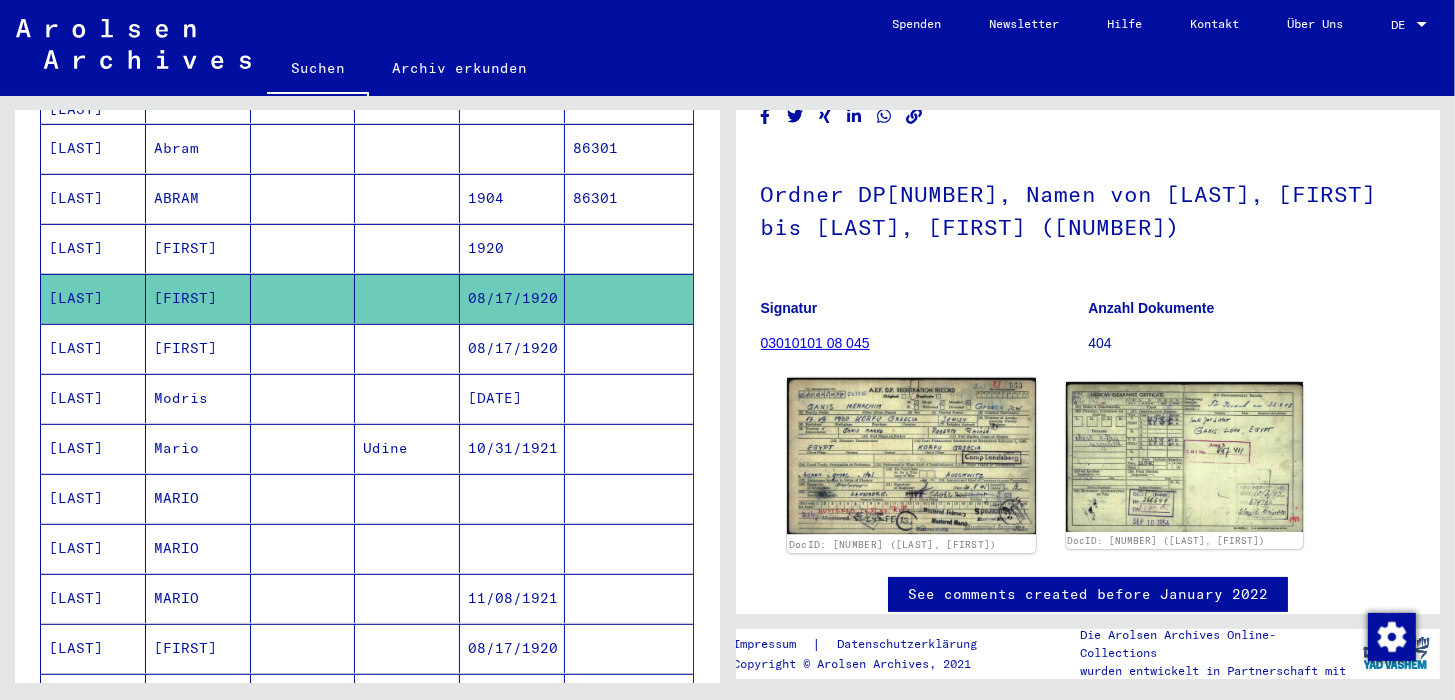 click 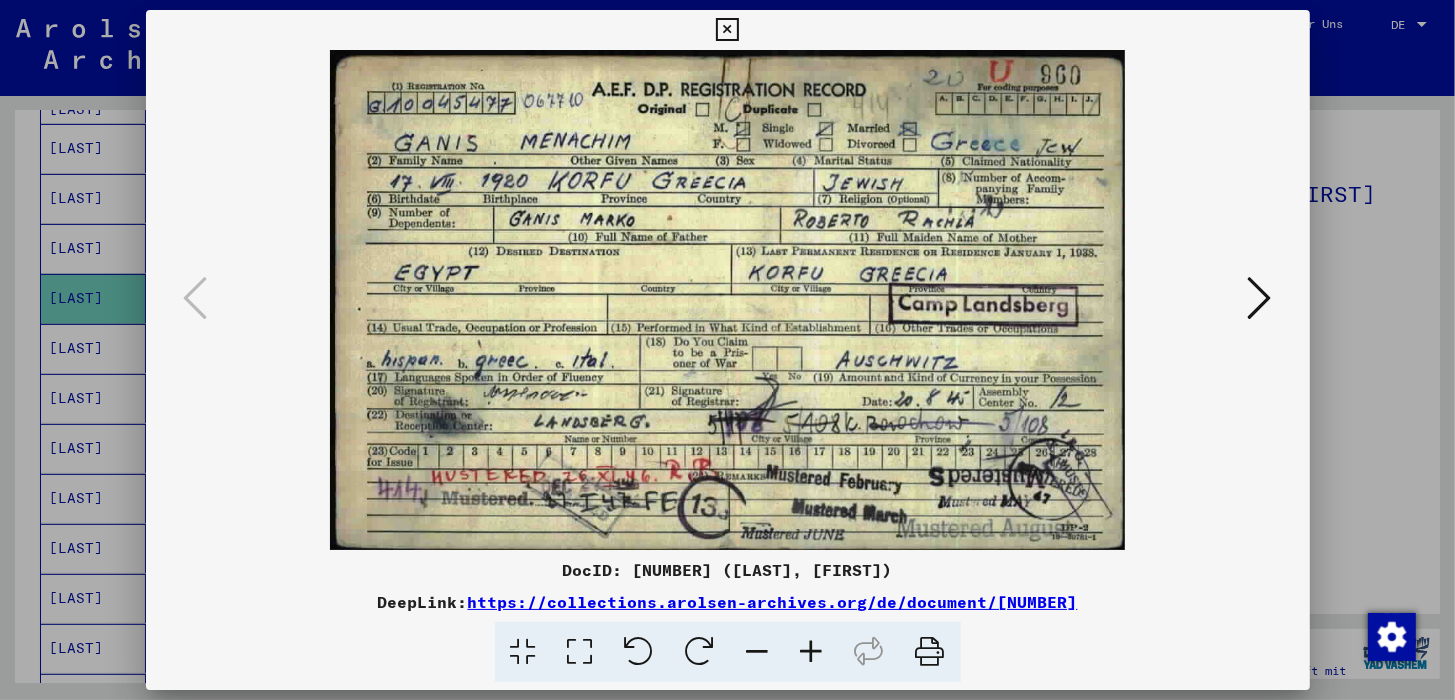 click at bounding box center [812, 652] 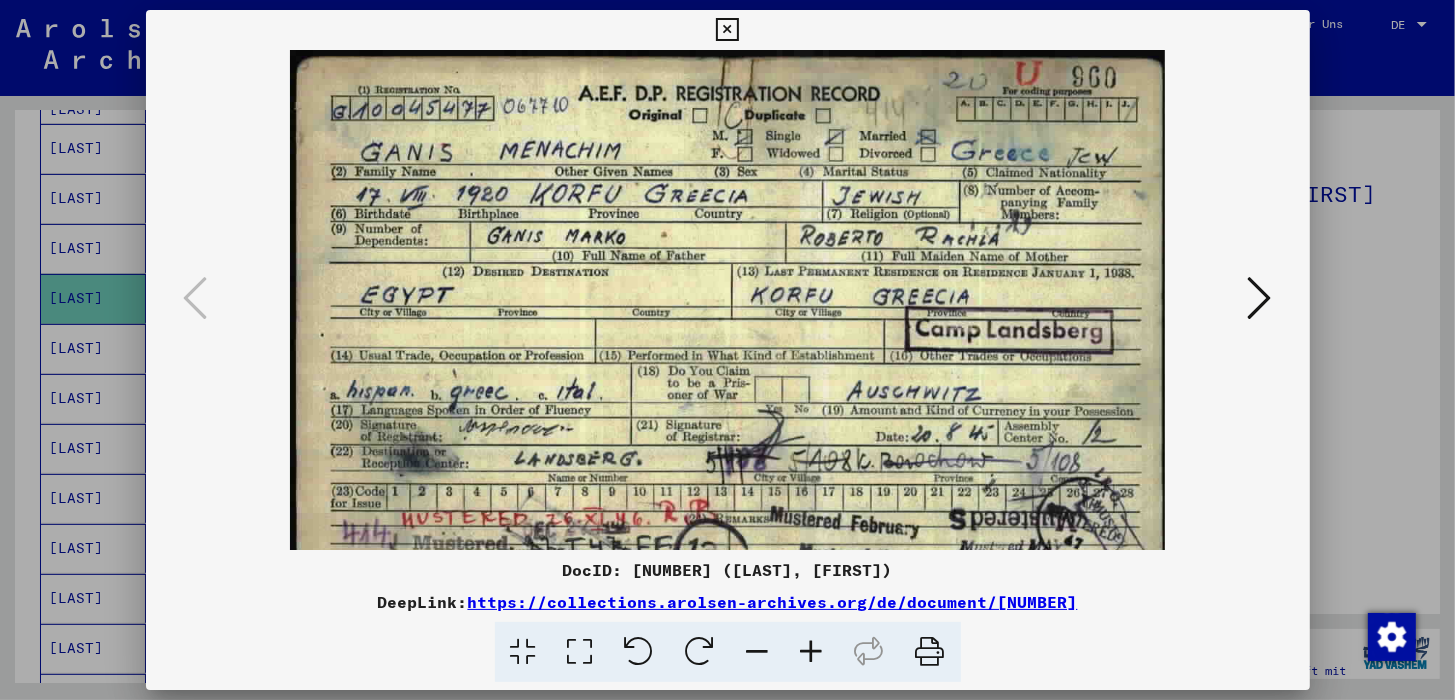 click at bounding box center [812, 652] 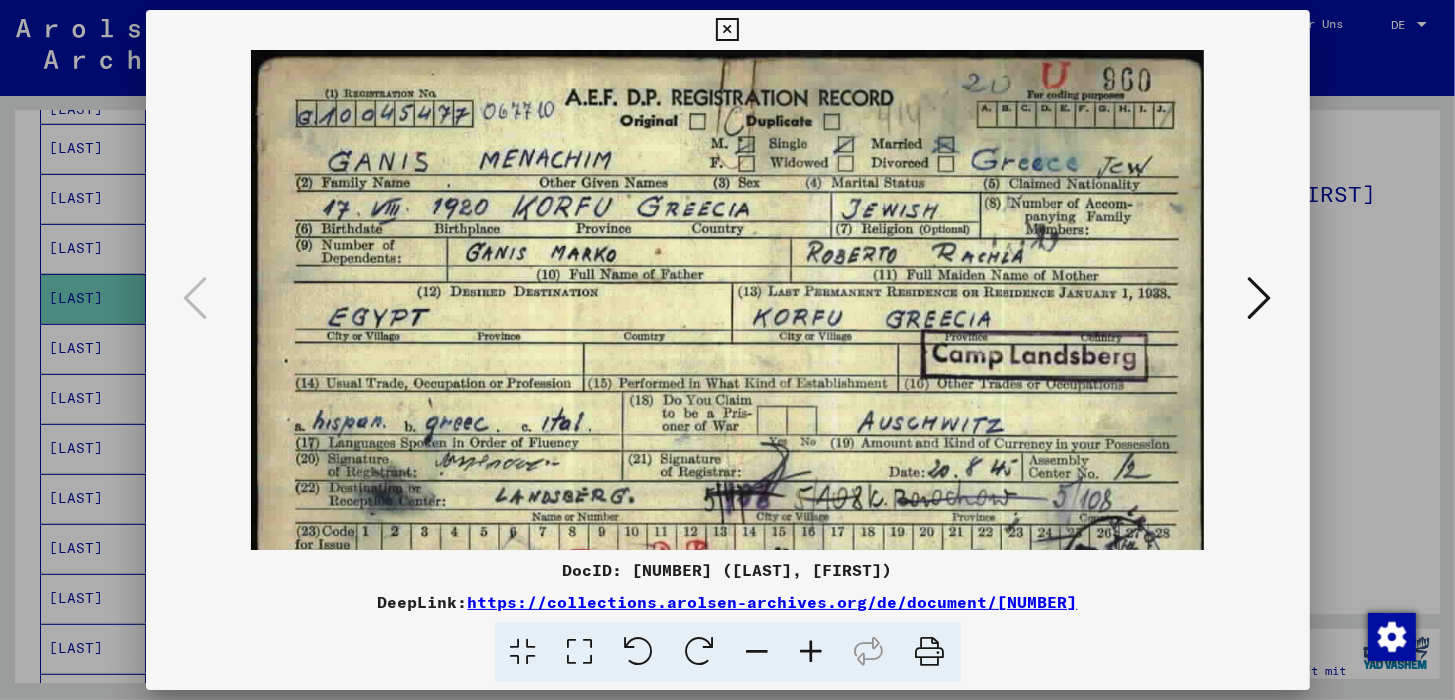 click at bounding box center (812, 652) 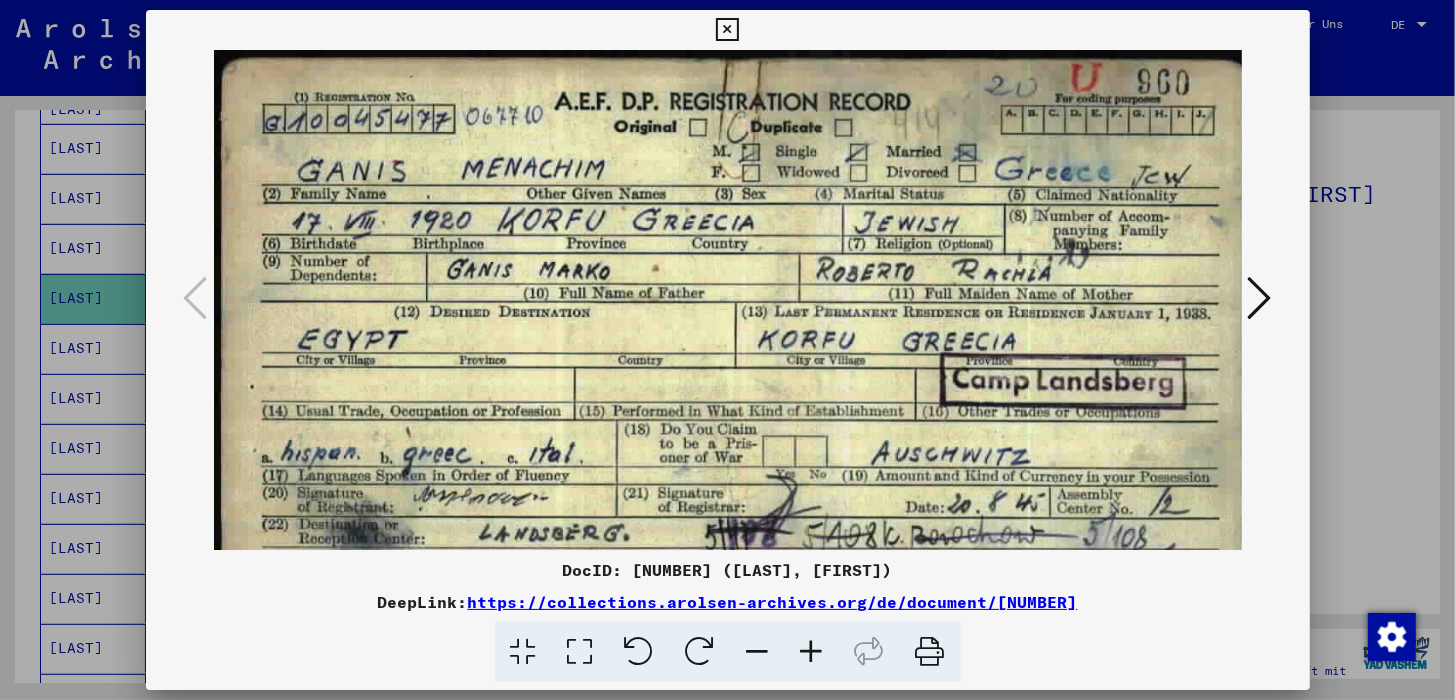 click at bounding box center (812, 652) 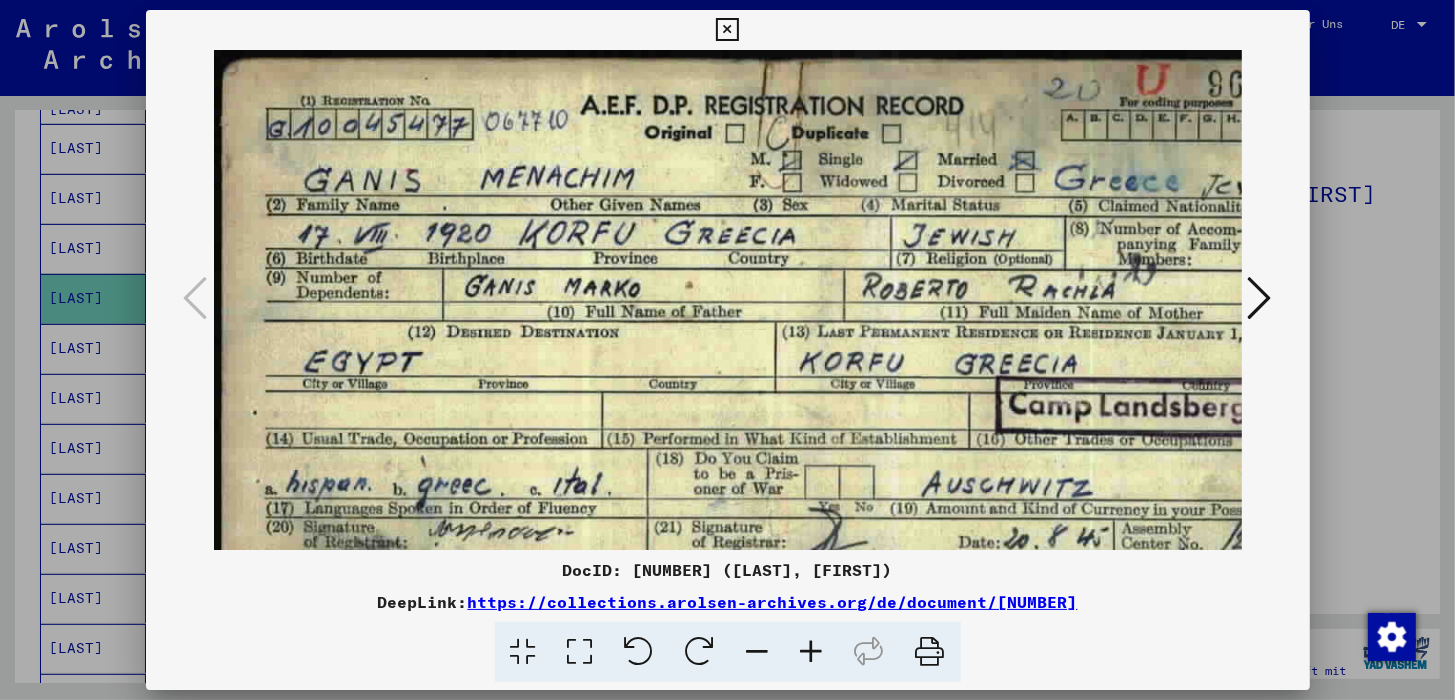 click at bounding box center [812, 652] 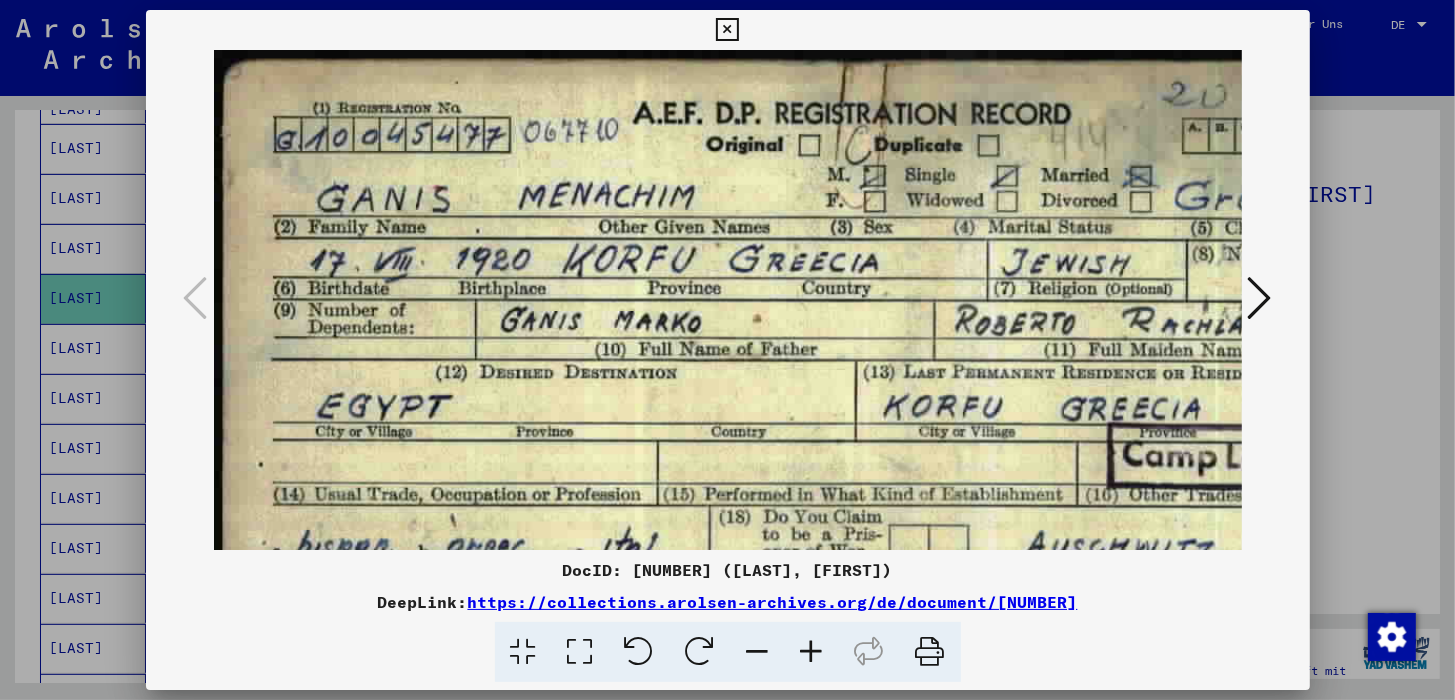 click at bounding box center (812, 652) 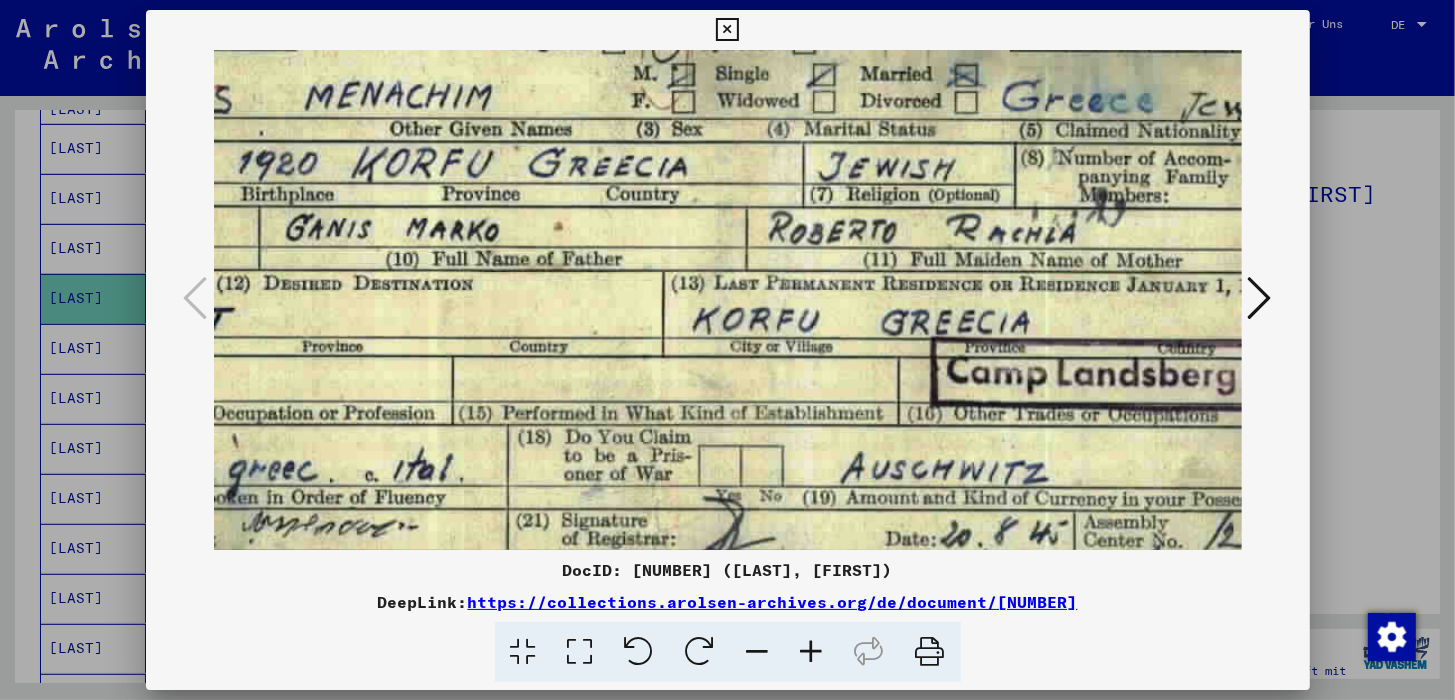 scroll, scrollTop: 112, scrollLeft: 233, axis: both 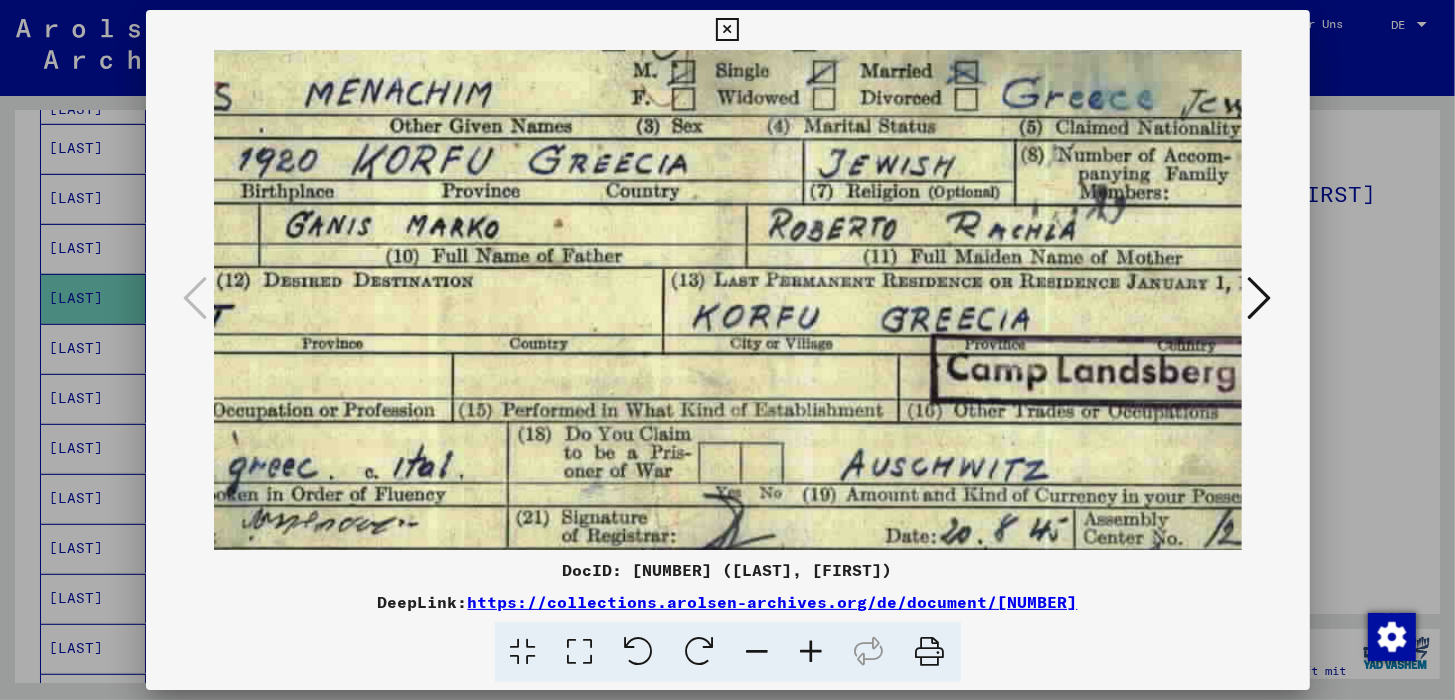 drag, startPoint x: 834, startPoint y: 391, endPoint x: 598, endPoint y: 281, distance: 260.37665 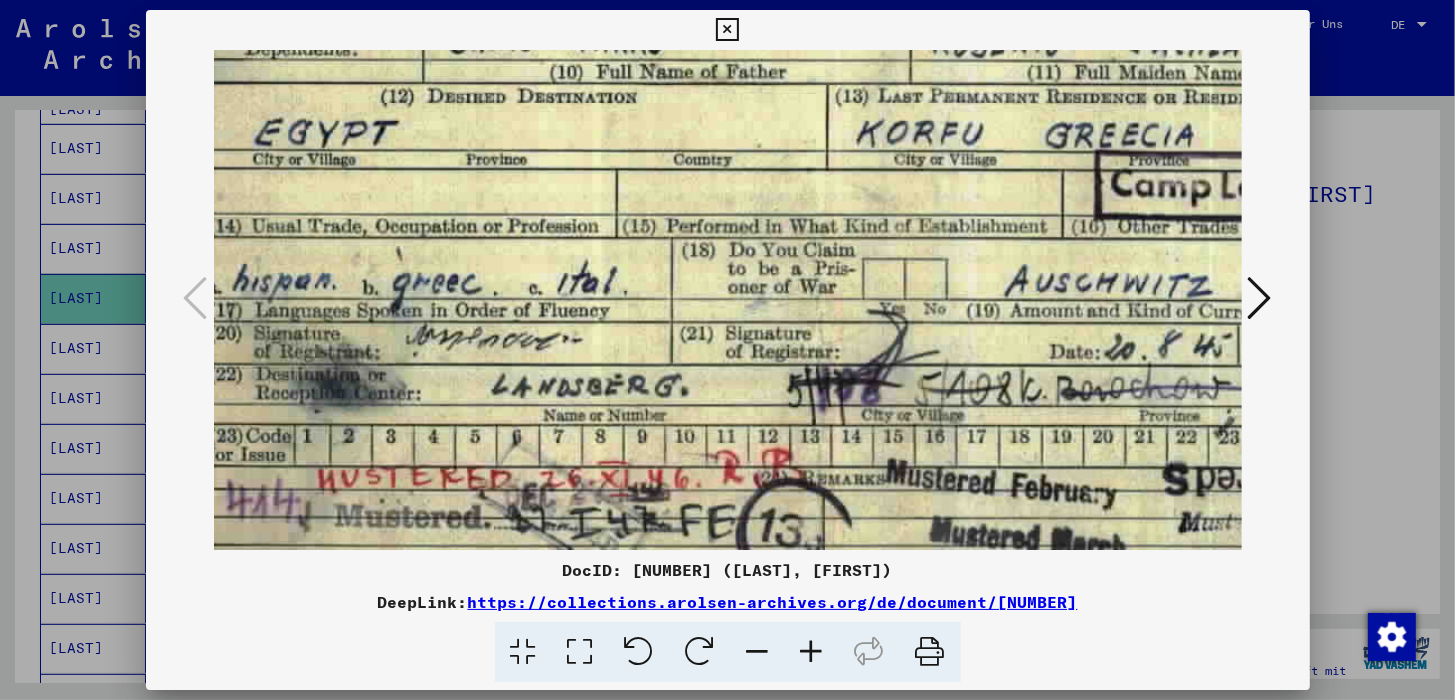 scroll, scrollTop: 156, scrollLeft: 85, axis: both 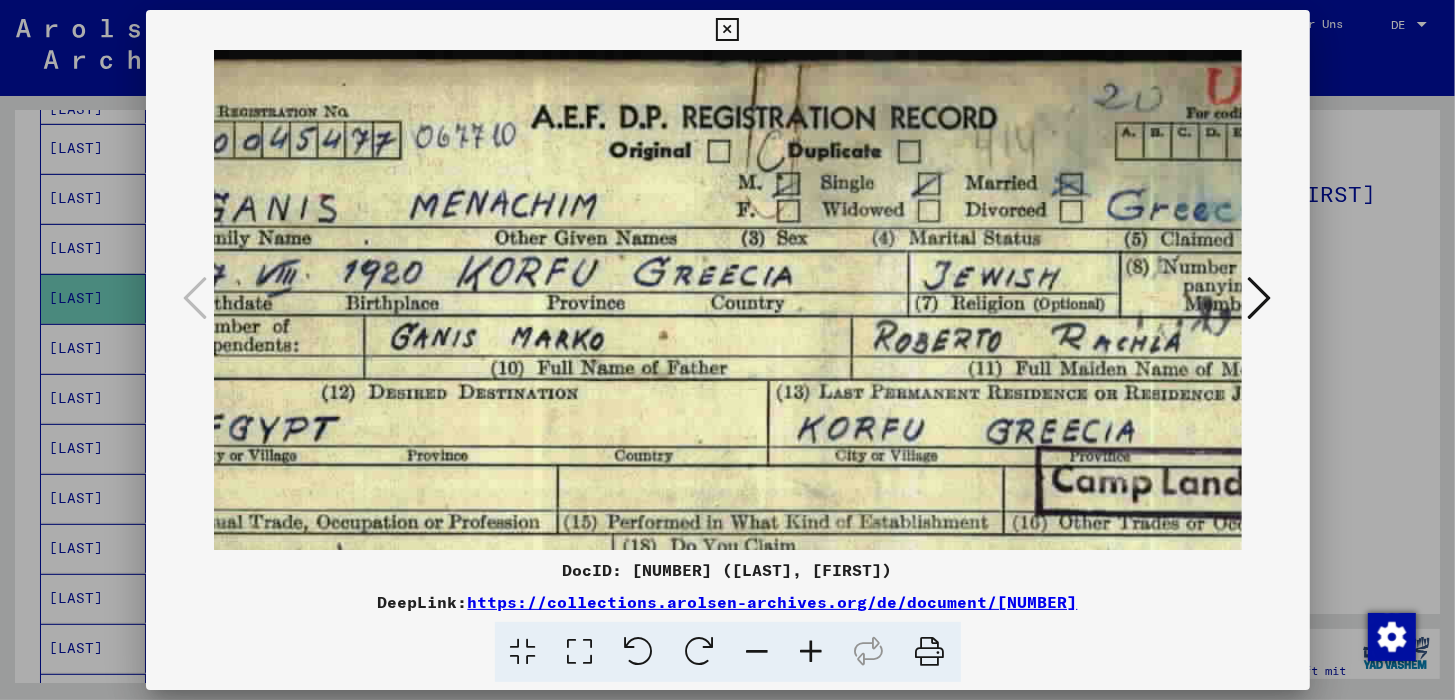drag, startPoint x: 606, startPoint y: 401, endPoint x: 703, endPoint y: 472, distance: 120.20815 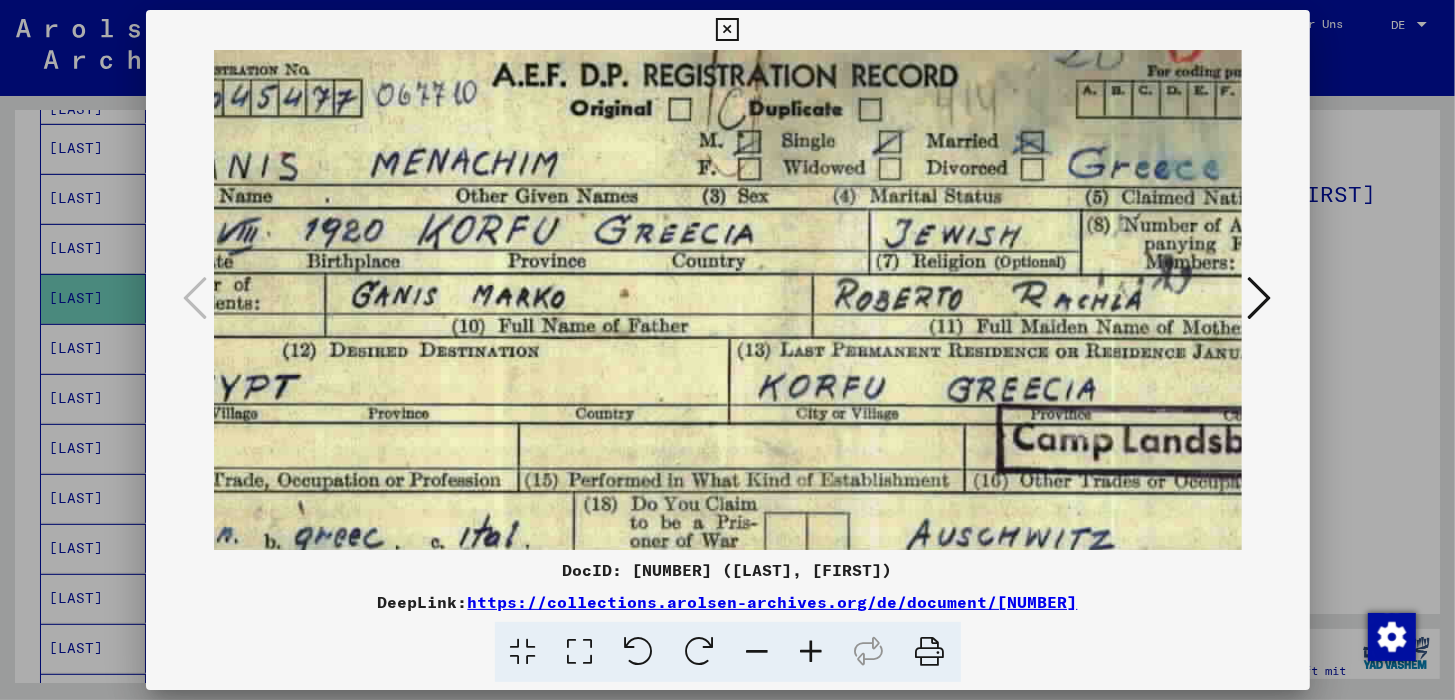 scroll, scrollTop: 43, scrollLeft: 167, axis: both 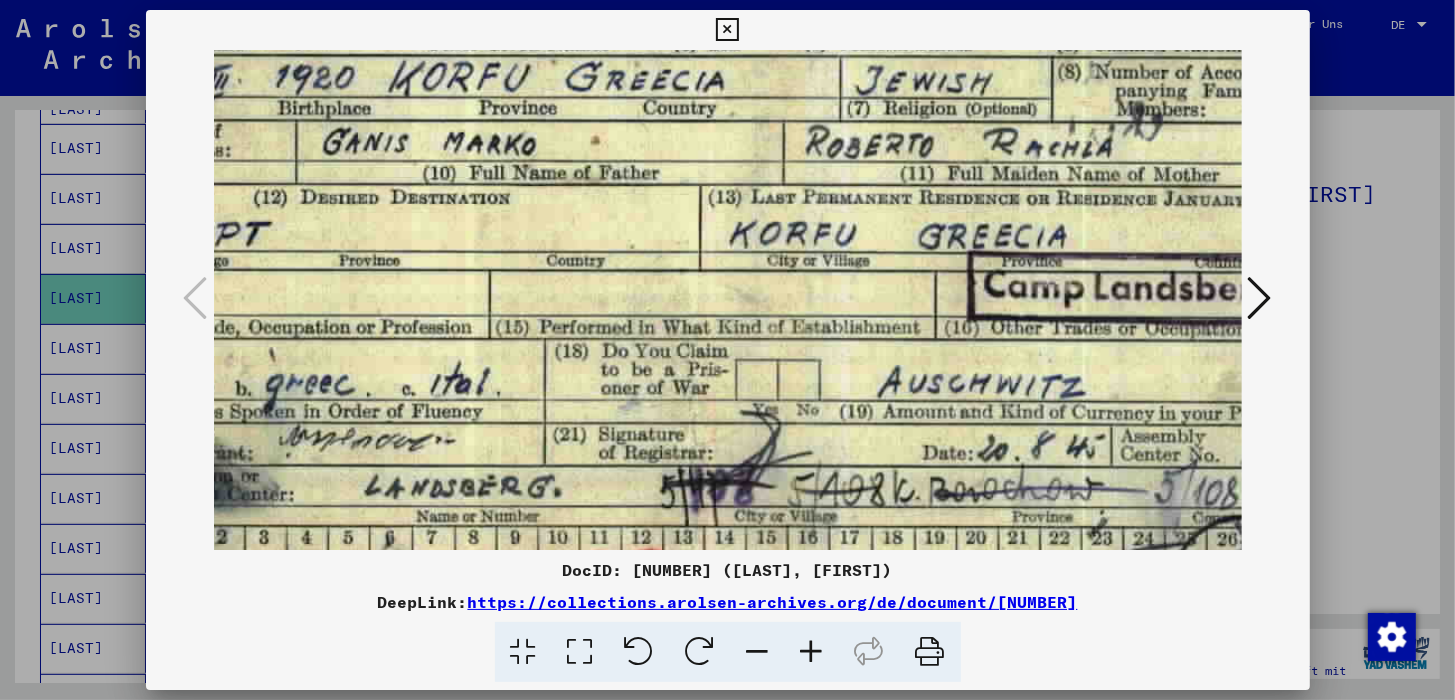 drag, startPoint x: 940, startPoint y: 337, endPoint x: 876, endPoint y: 129, distance: 217.62354 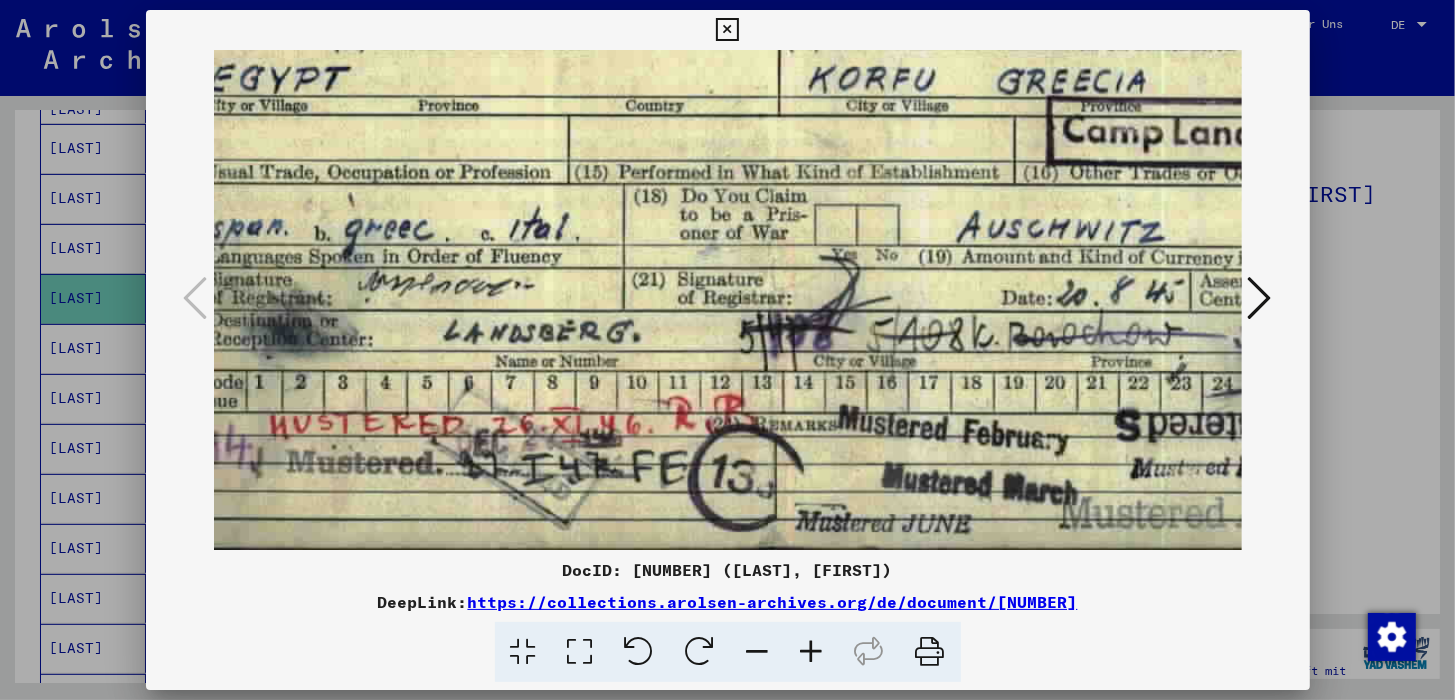 drag, startPoint x: 686, startPoint y: 361, endPoint x: 763, endPoint y: 143, distance: 231.19905 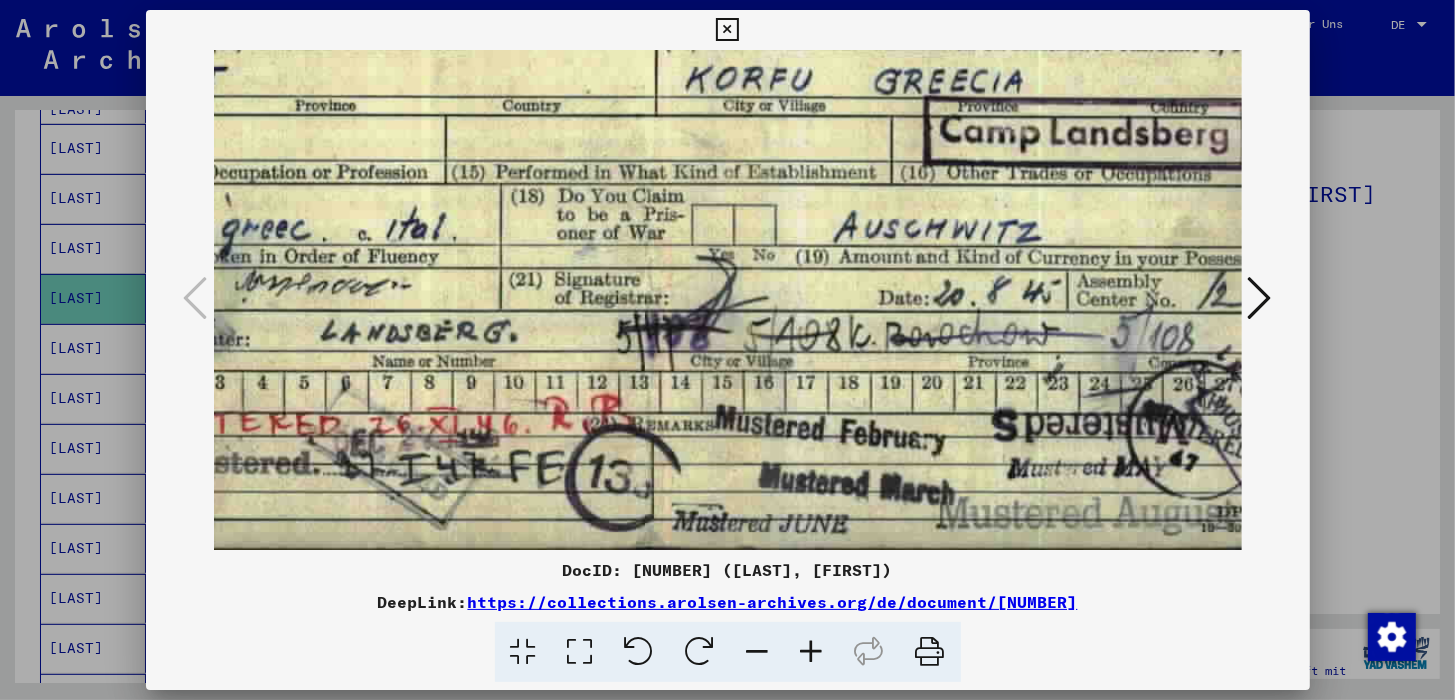 scroll, scrollTop: 350, scrollLeft: 242, axis: both 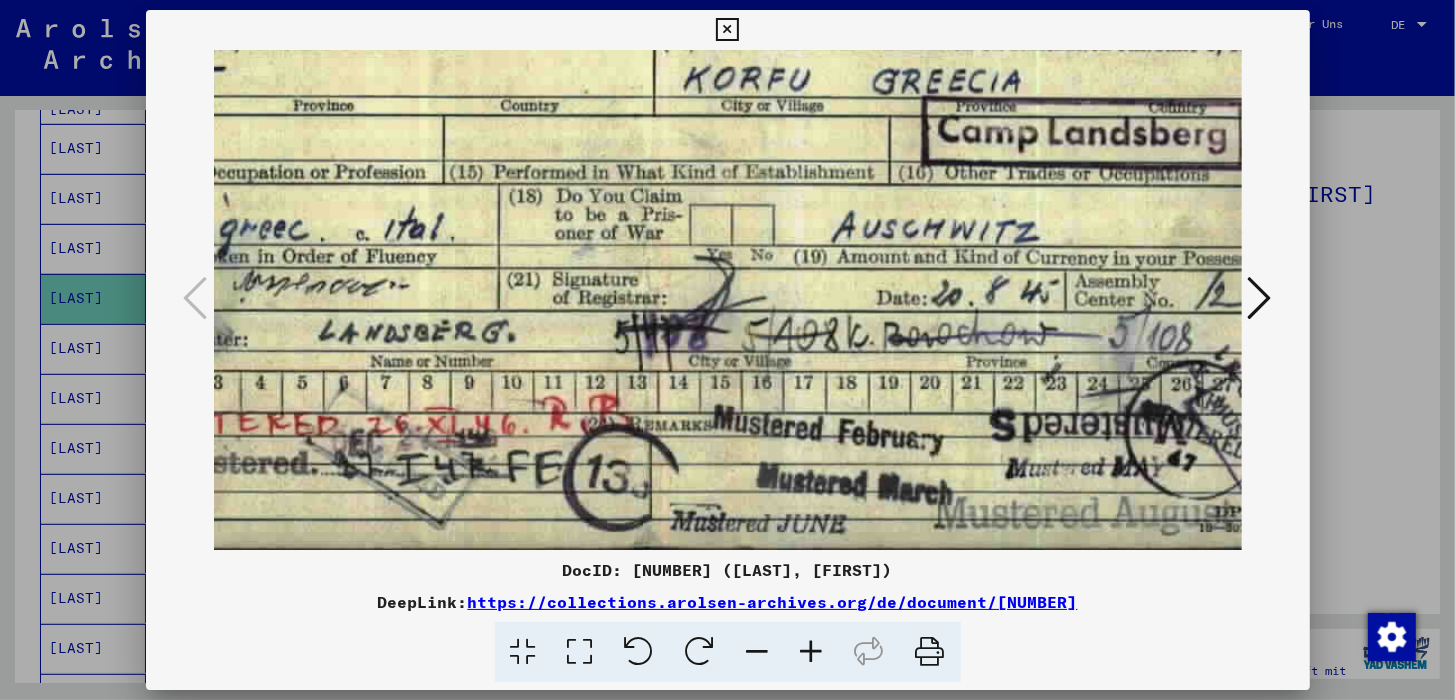 drag, startPoint x: 786, startPoint y: 359, endPoint x: 722, endPoint y: 233, distance: 141.32233 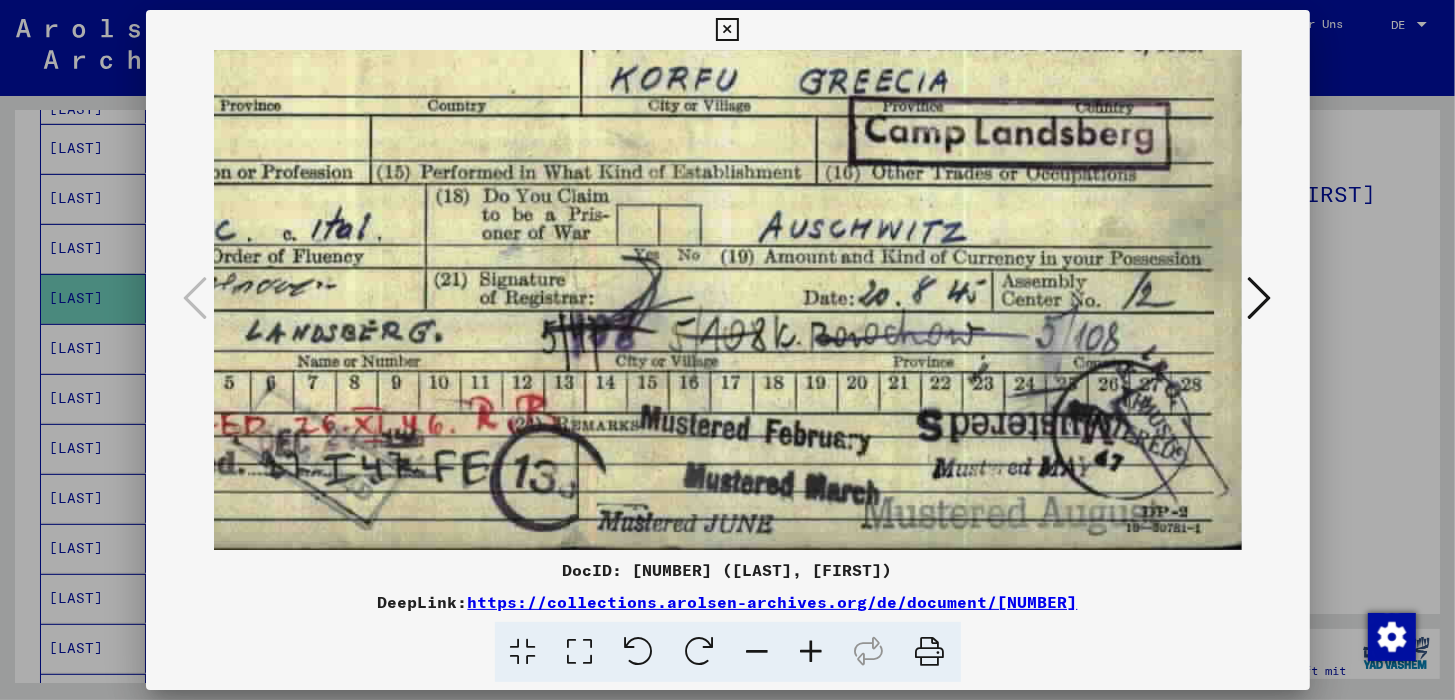scroll, scrollTop: 350, scrollLeft: 321, axis: both 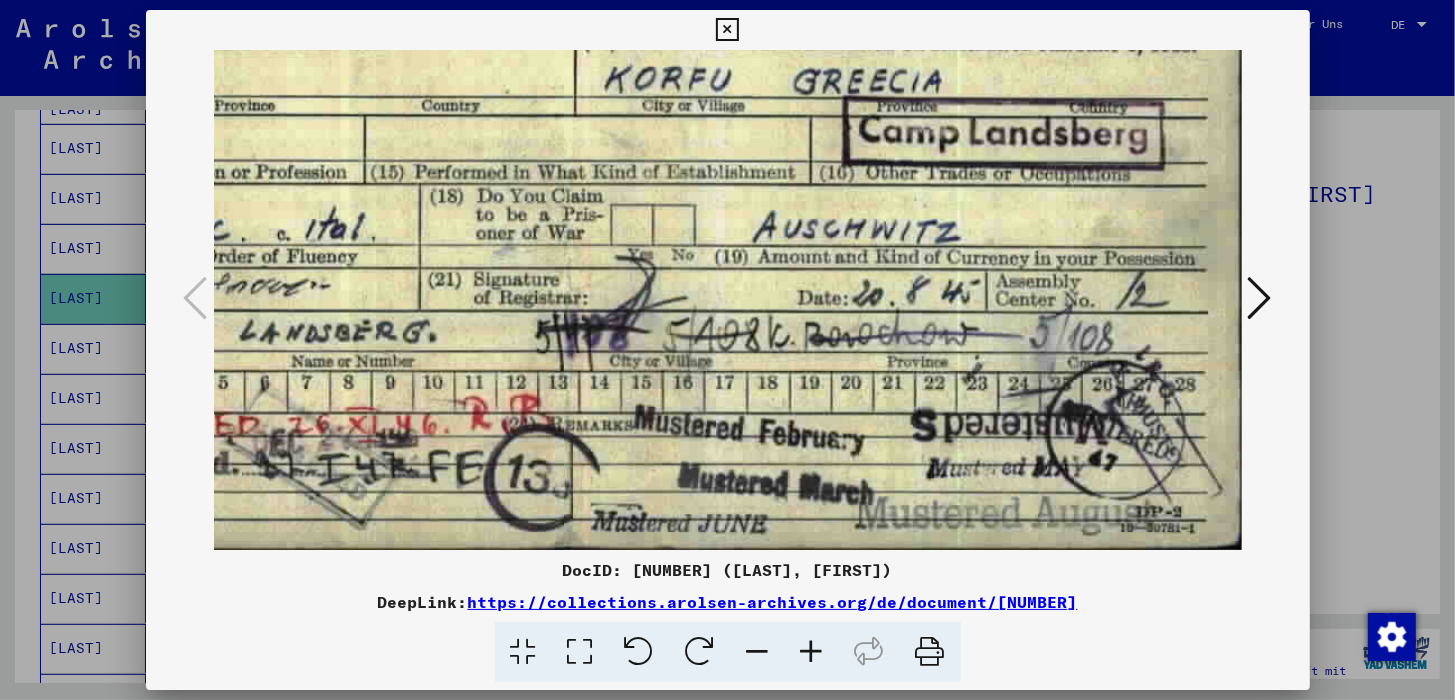 drag, startPoint x: 1006, startPoint y: 416, endPoint x: 926, endPoint y: 352, distance: 102.44999 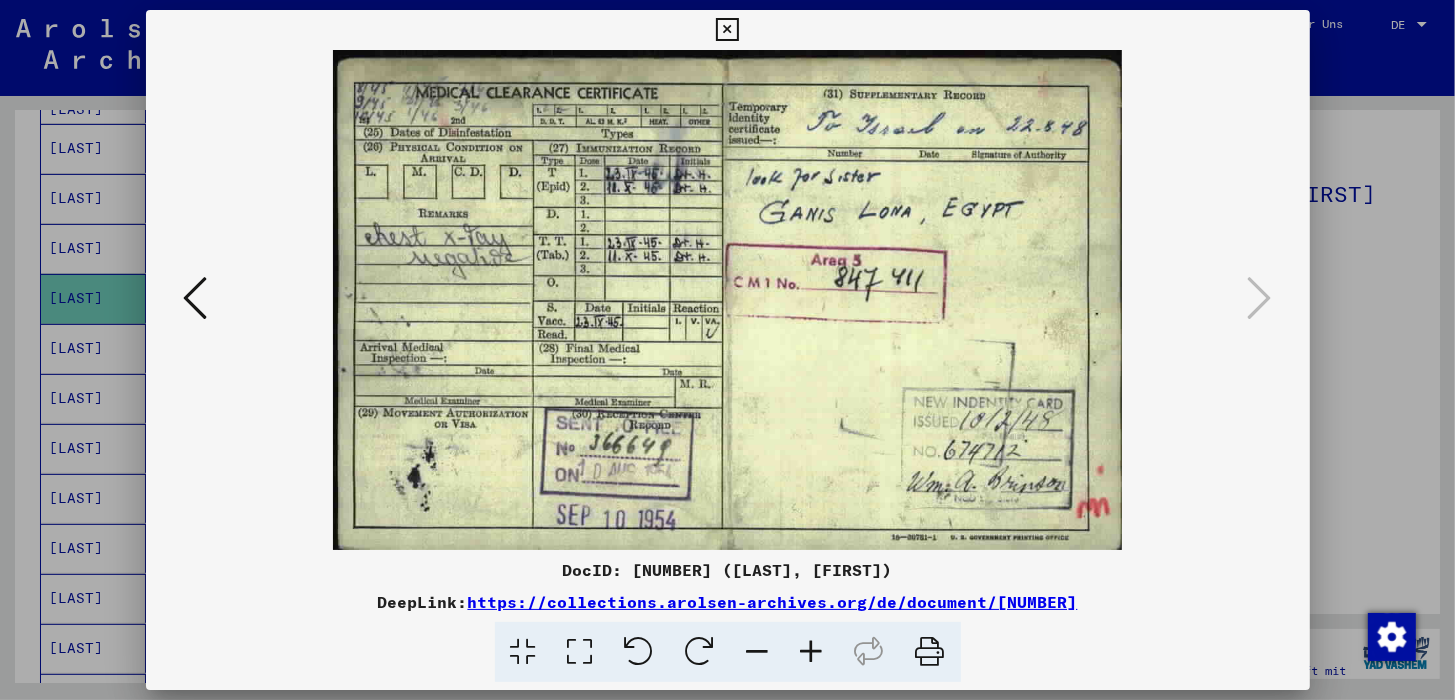 click at bounding box center [812, 652] 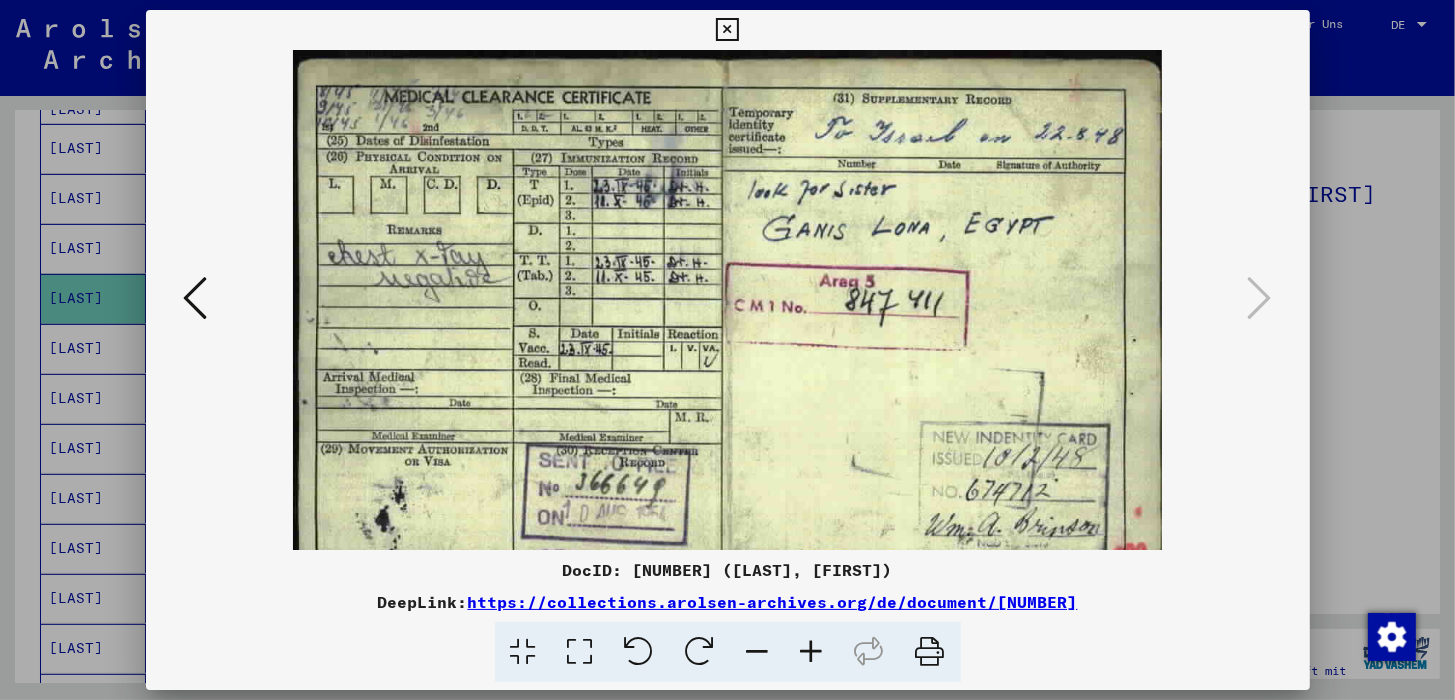 click at bounding box center (812, 652) 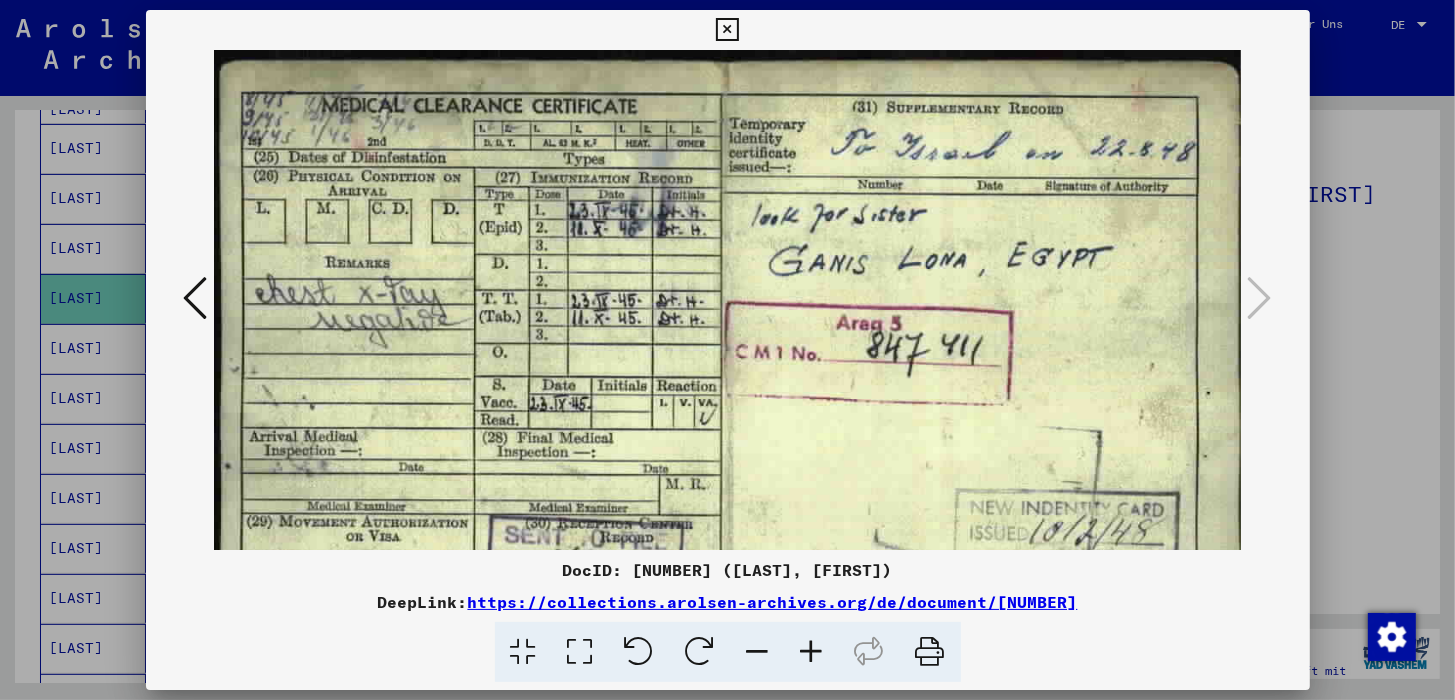 click at bounding box center [812, 652] 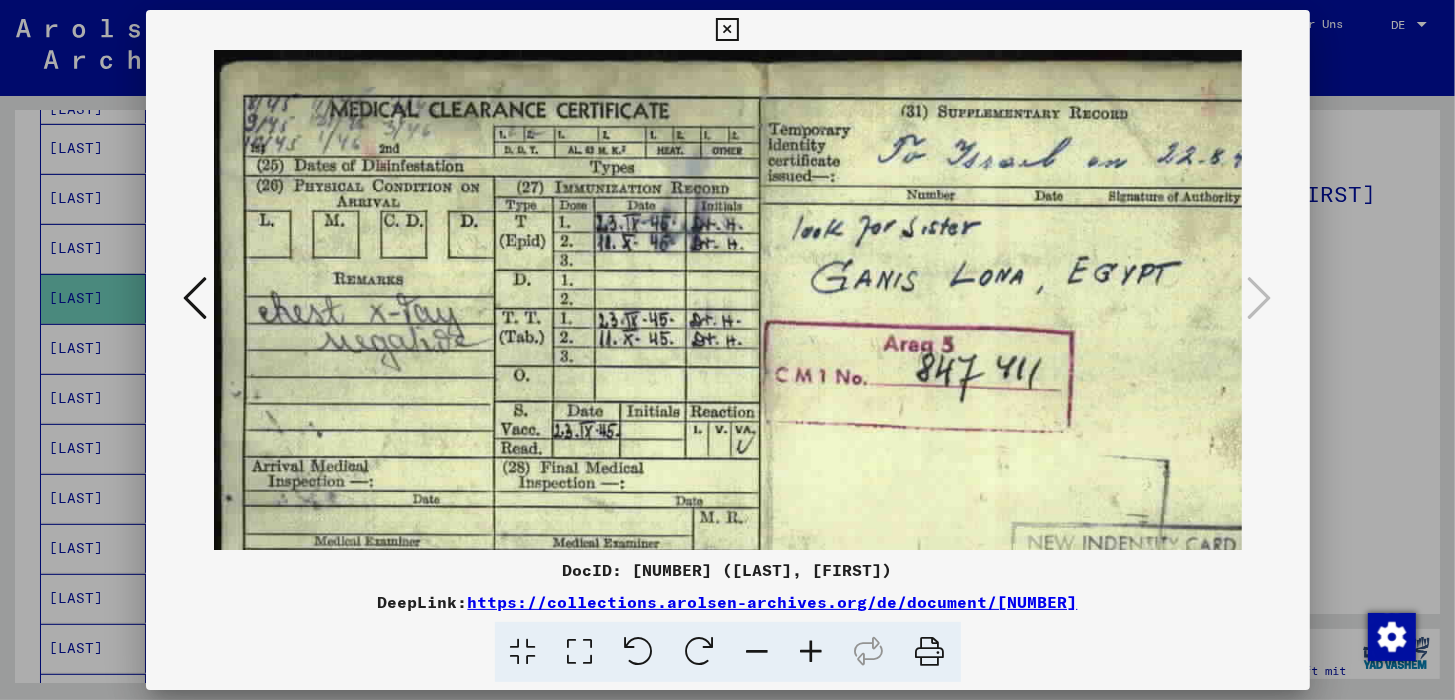 click at bounding box center (812, 652) 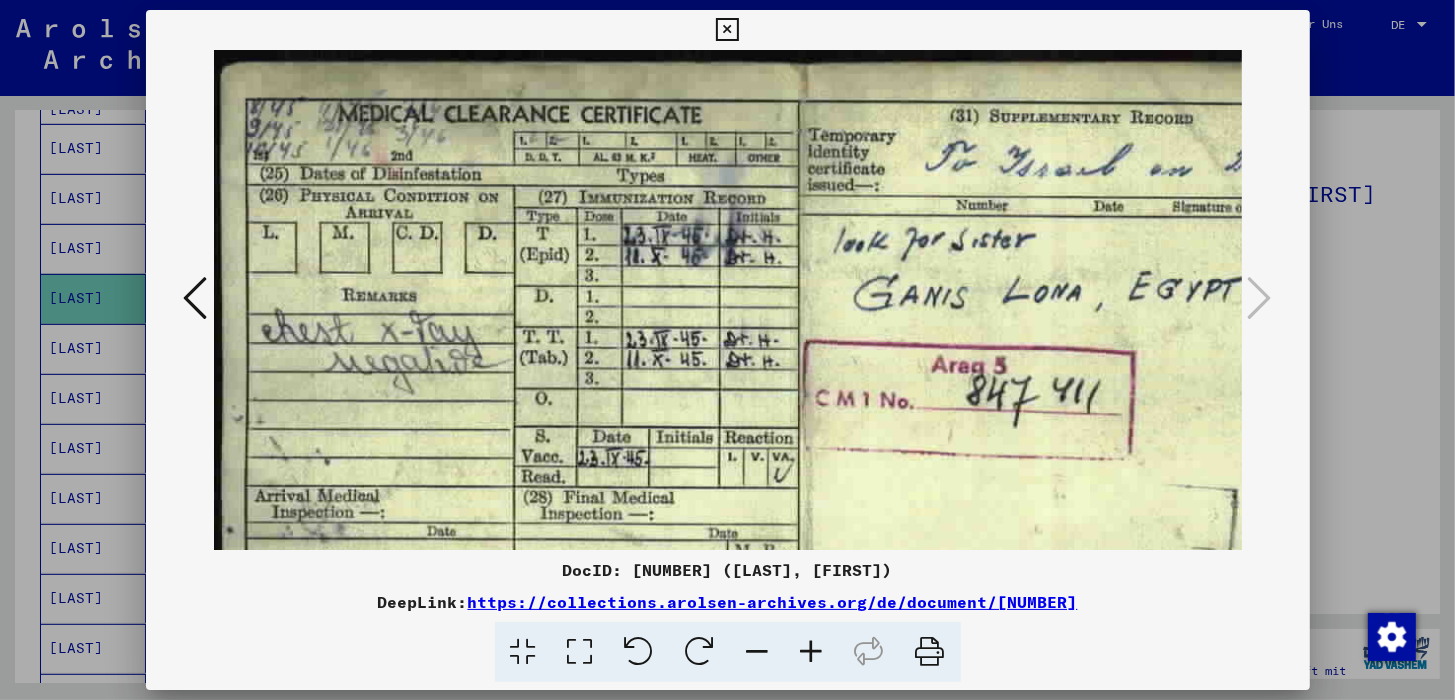 click at bounding box center [812, 652] 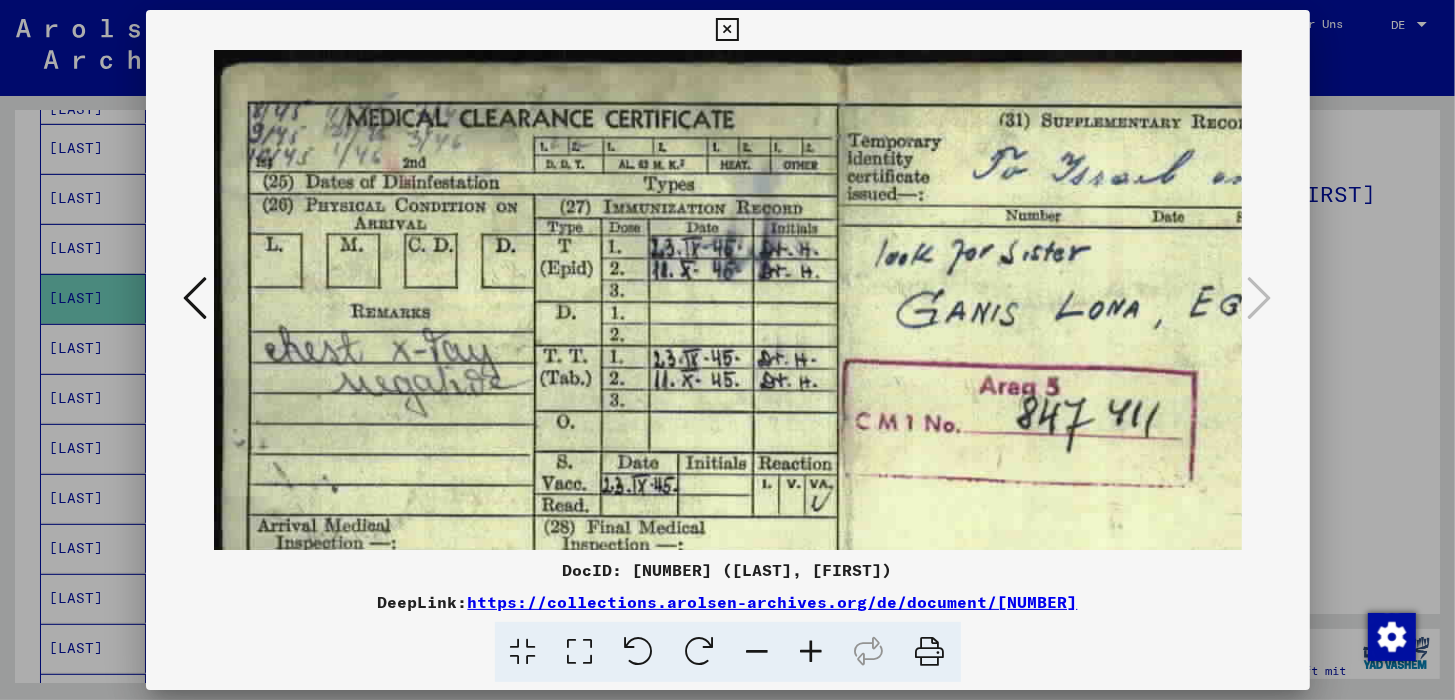 click at bounding box center [812, 652] 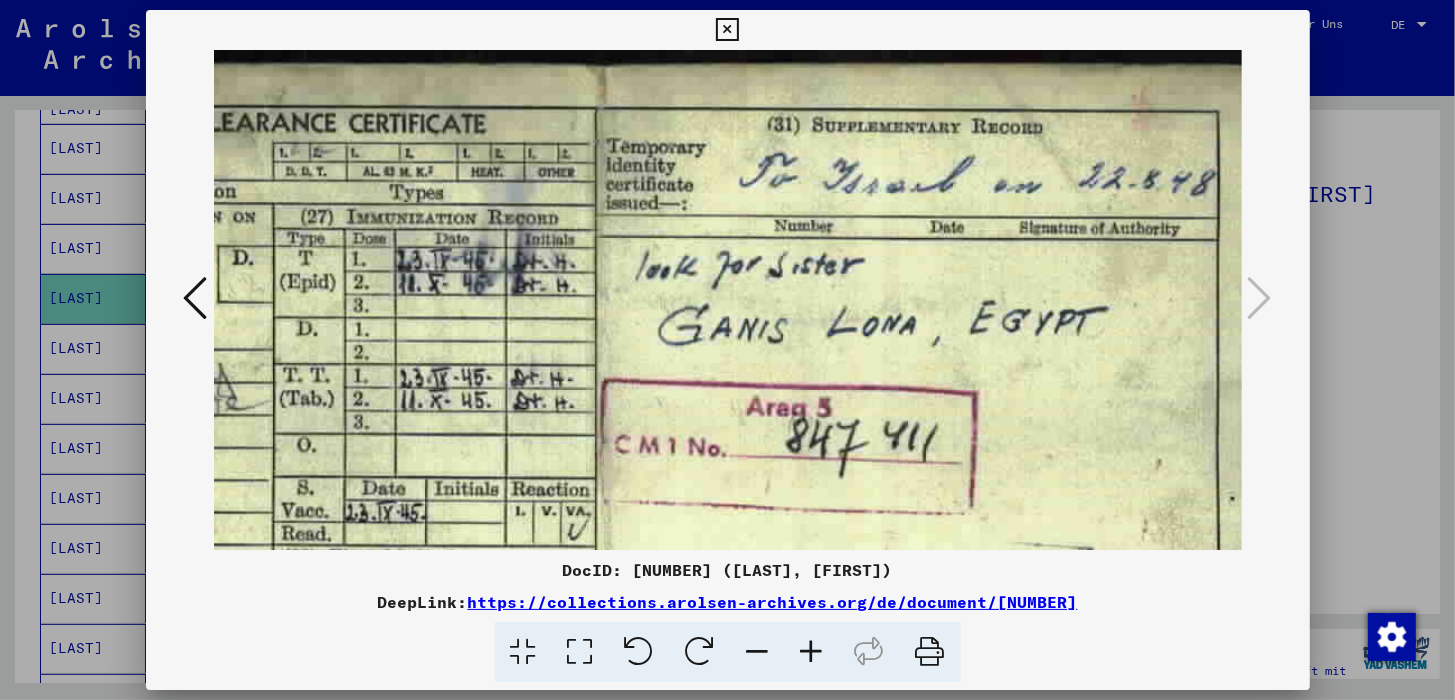 scroll, scrollTop: 0, scrollLeft: 307, axis: horizontal 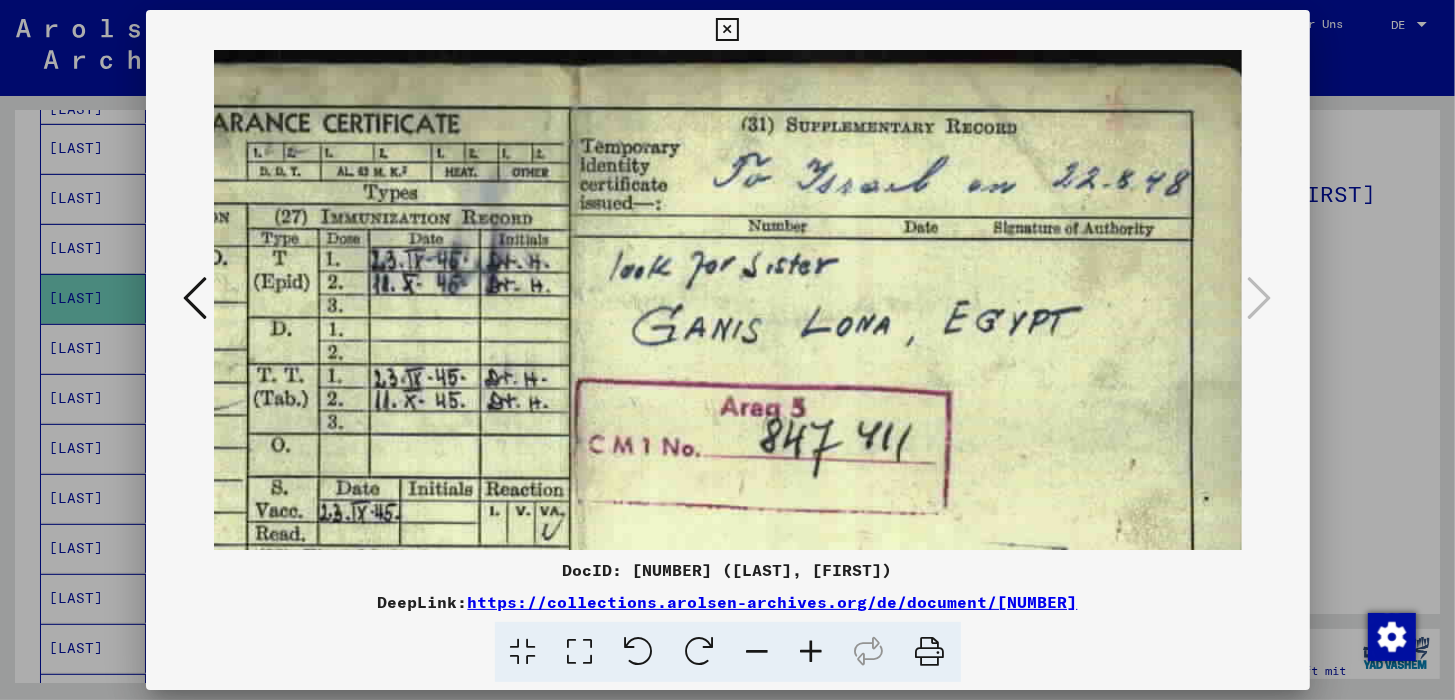 drag, startPoint x: 895, startPoint y: 314, endPoint x: 595, endPoint y: 342, distance: 301.30383 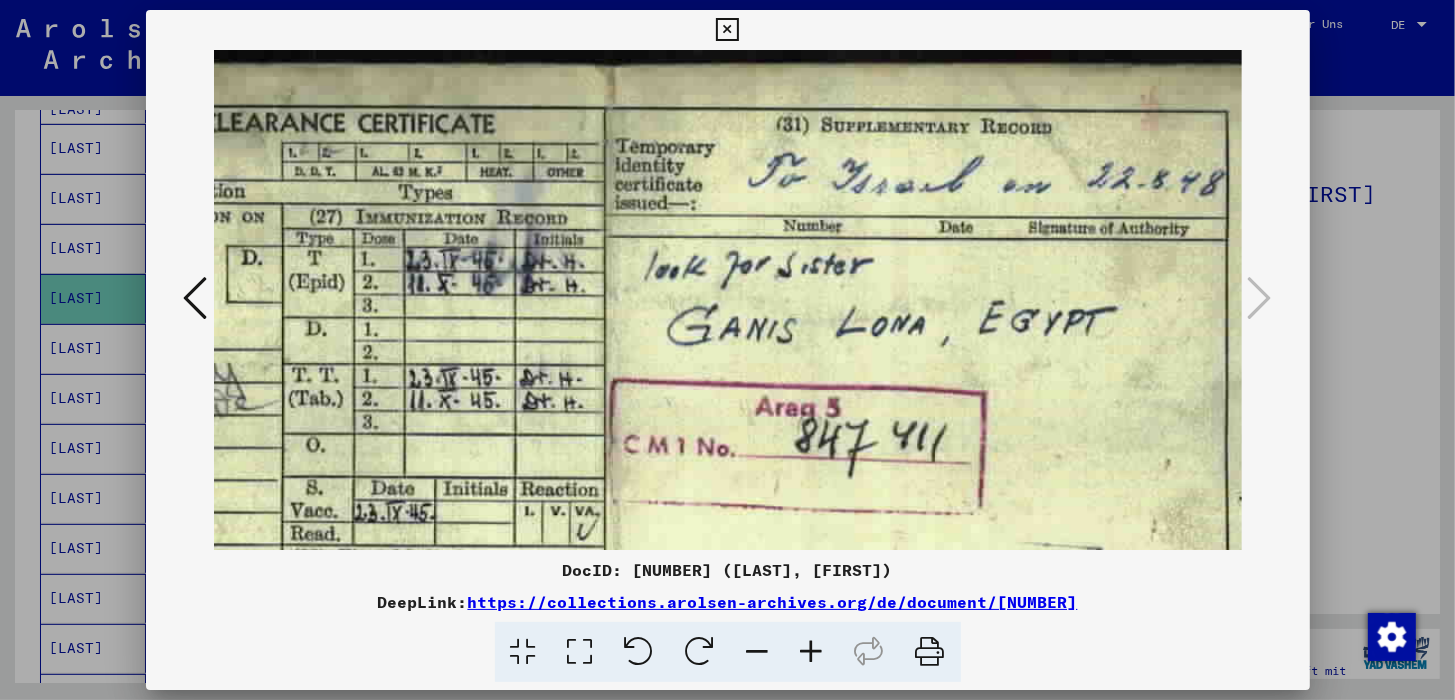 scroll, scrollTop: 0, scrollLeft: 270, axis: horizontal 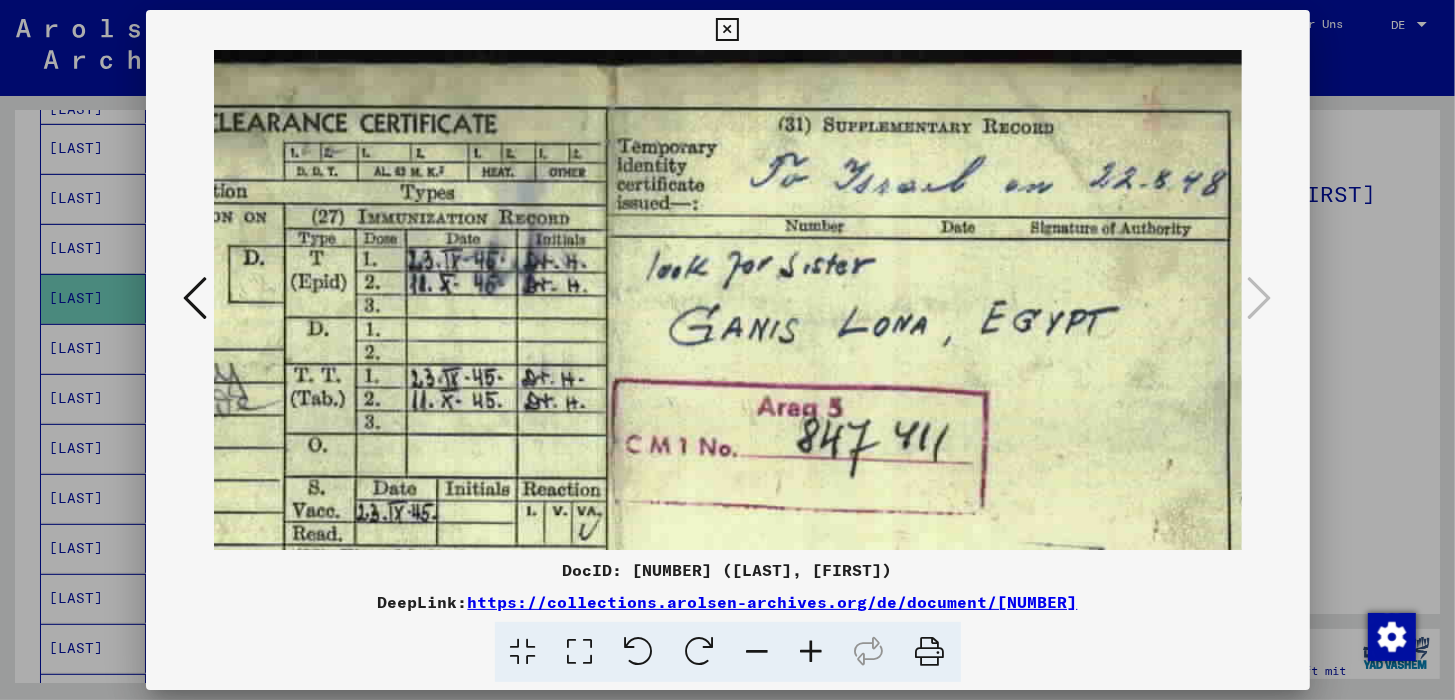 drag, startPoint x: 975, startPoint y: 194, endPoint x: 949, endPoint y: 348, distance: 156.17938 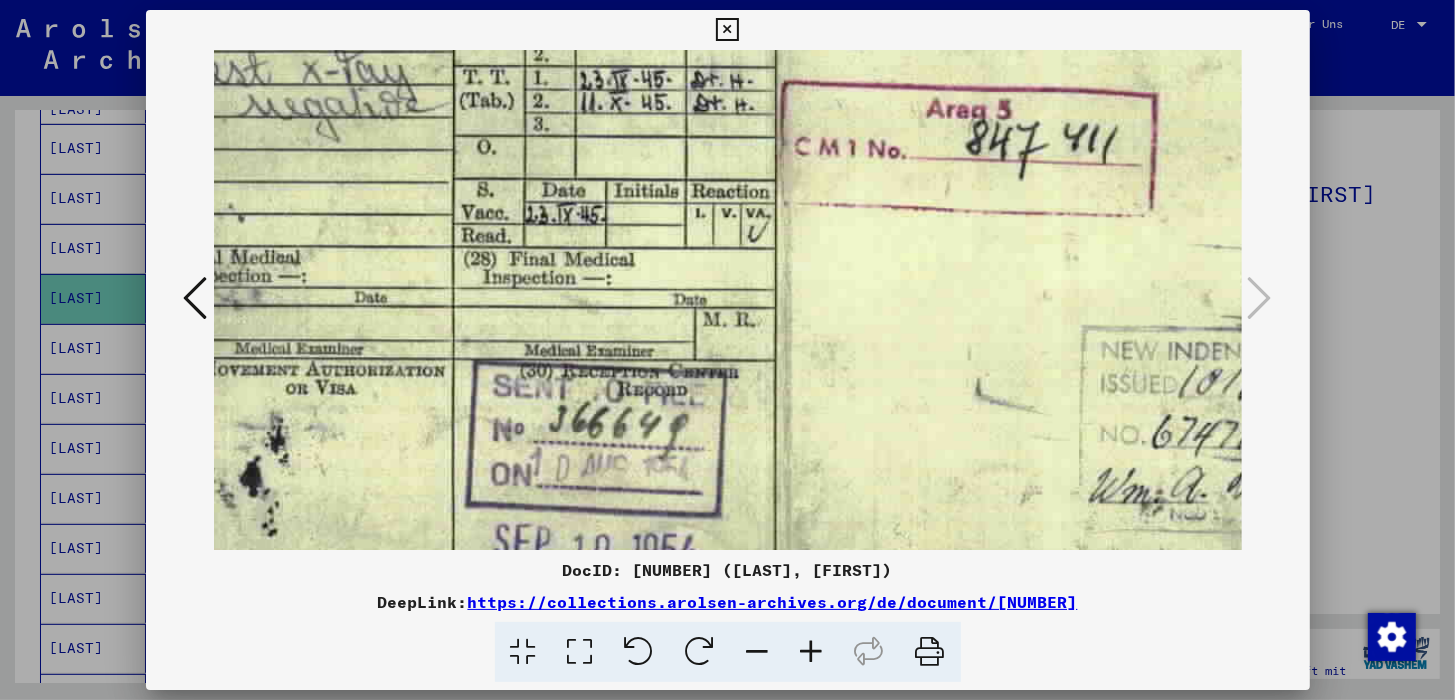 drag, startPoint x: 712, startPoint y: 426, endPoint x: 886, endPoint y: 127, distance: 345.94363 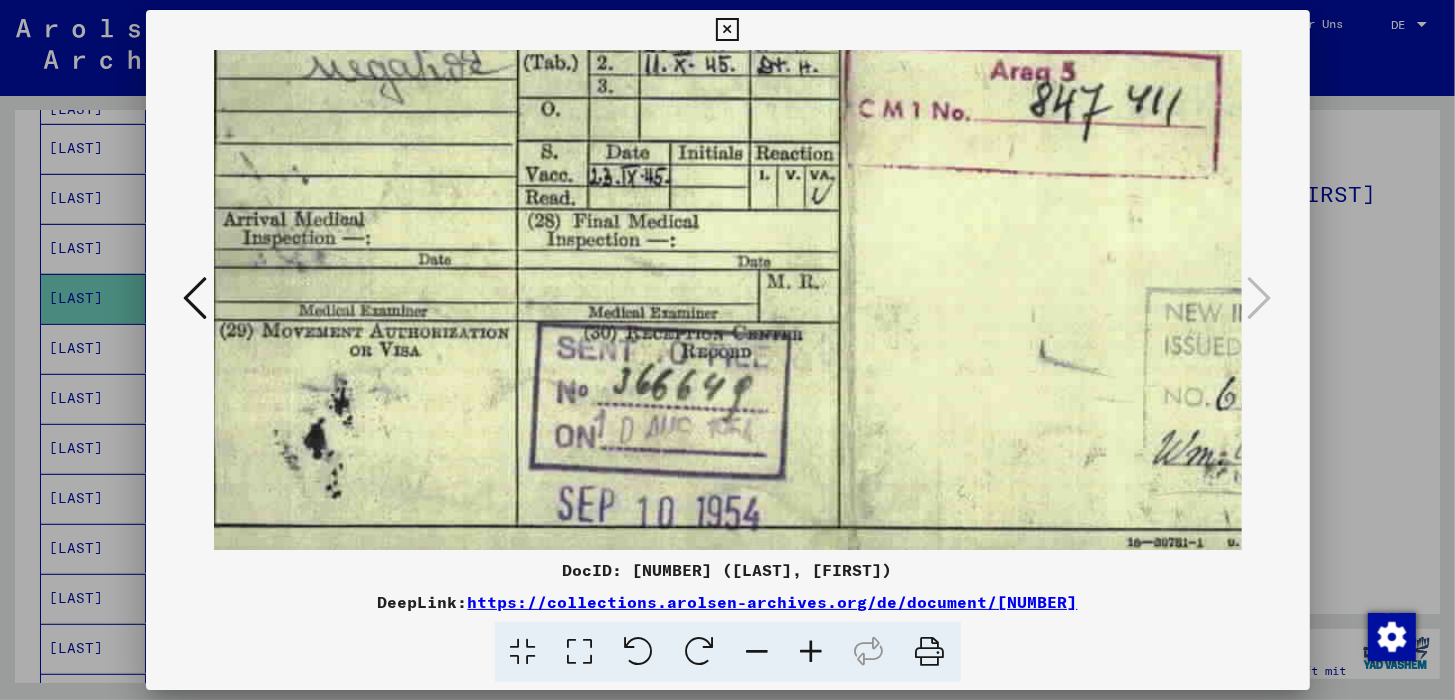 scroll, scrollTop: 350, scrollLeft: 0, axis: vertical 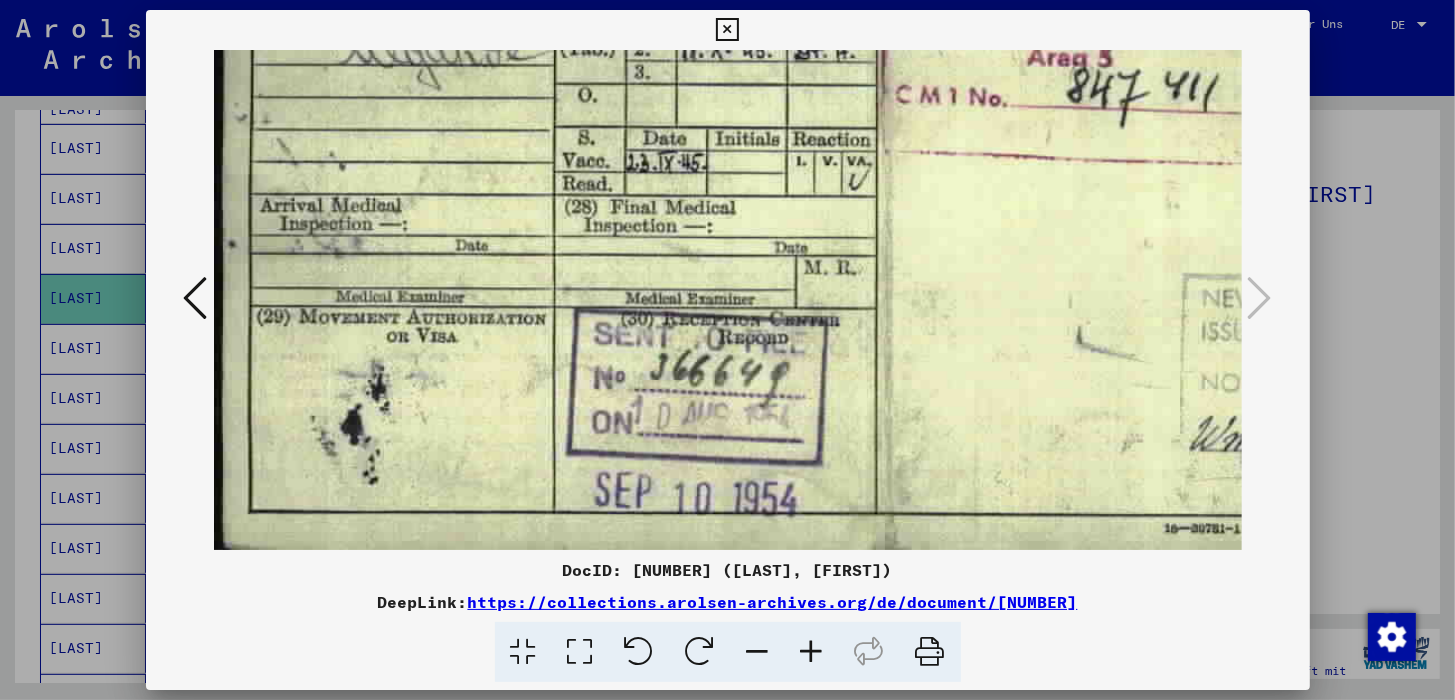 drag, startPoint x: 612, startPoint y: 317, endPoint x: 849, endPoint y: 174, distance: 276.79956 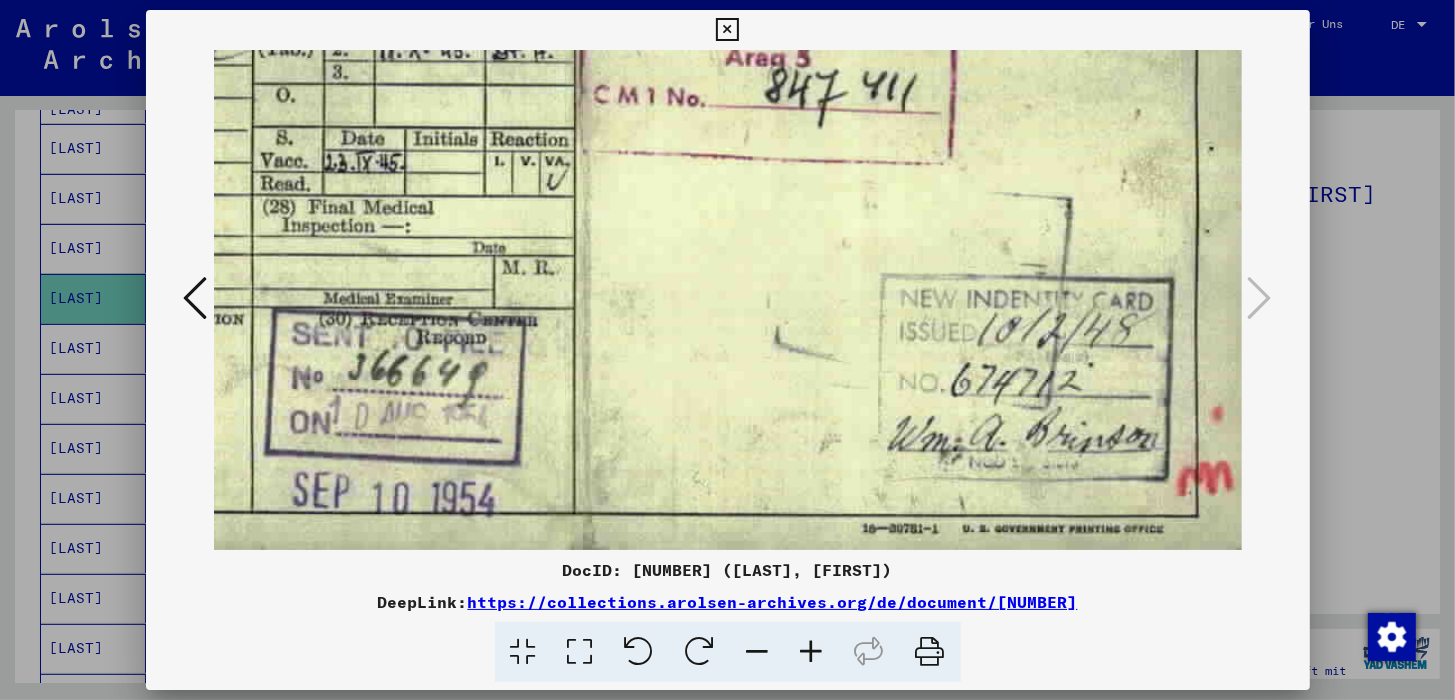 scroll, scrollTop: 350, scrollLeft: 313, axis: both 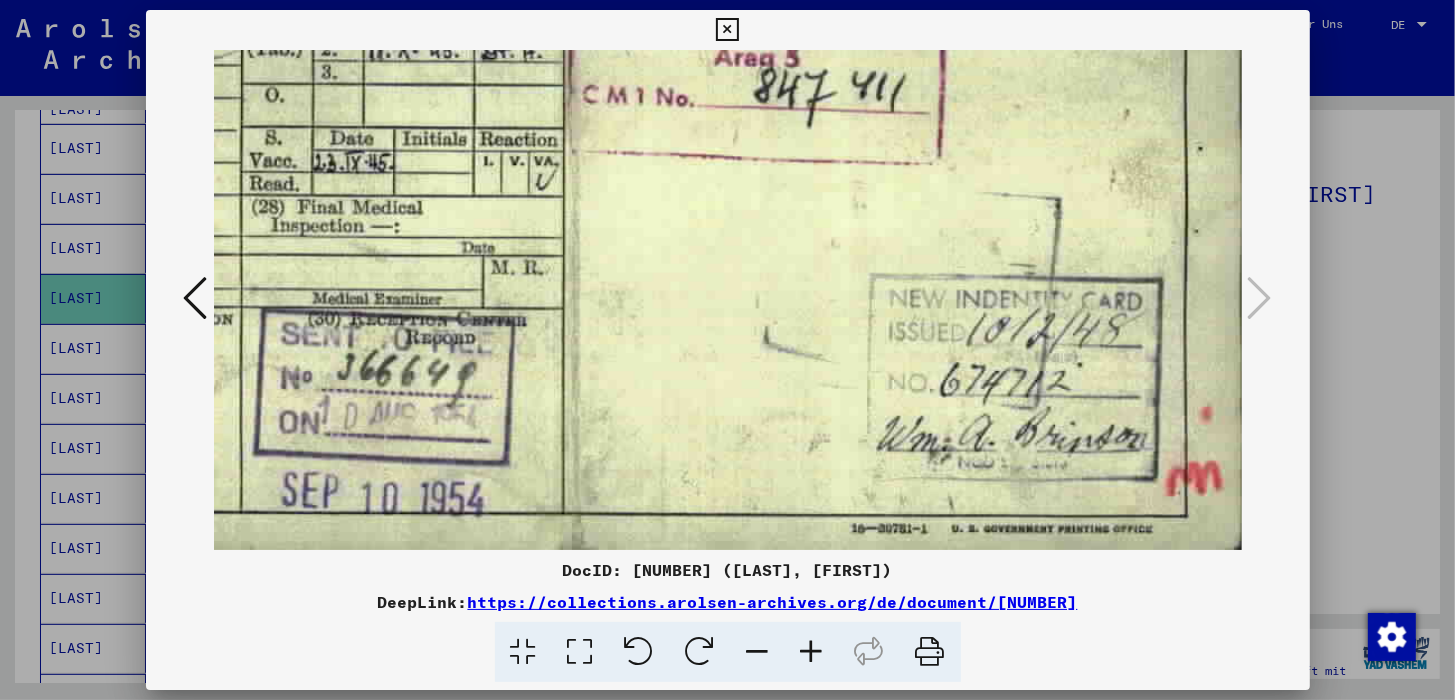 drag, startPoint x: 876, startPoint y: 252, endPoint x: 701, endPoint y: 192, distance: 185 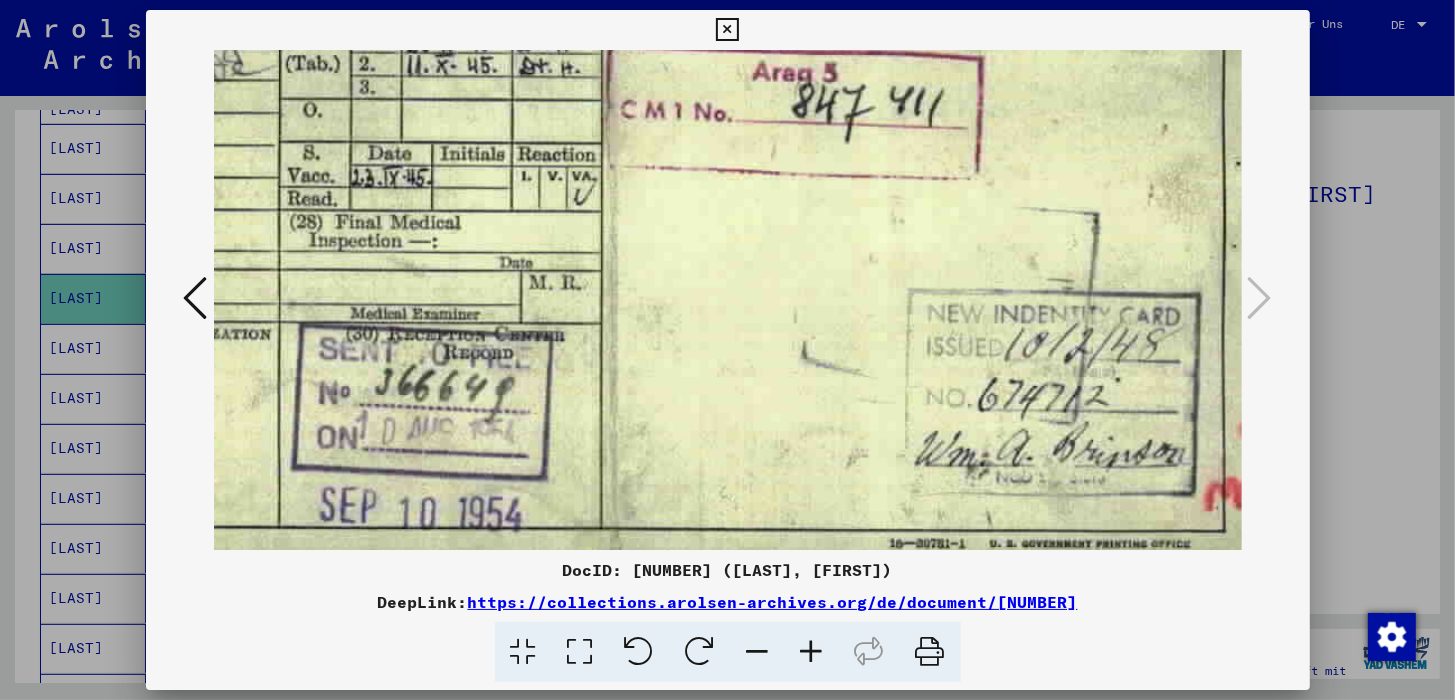 scroll, scrollTop: 335, scrollLeft: 284, axis: both 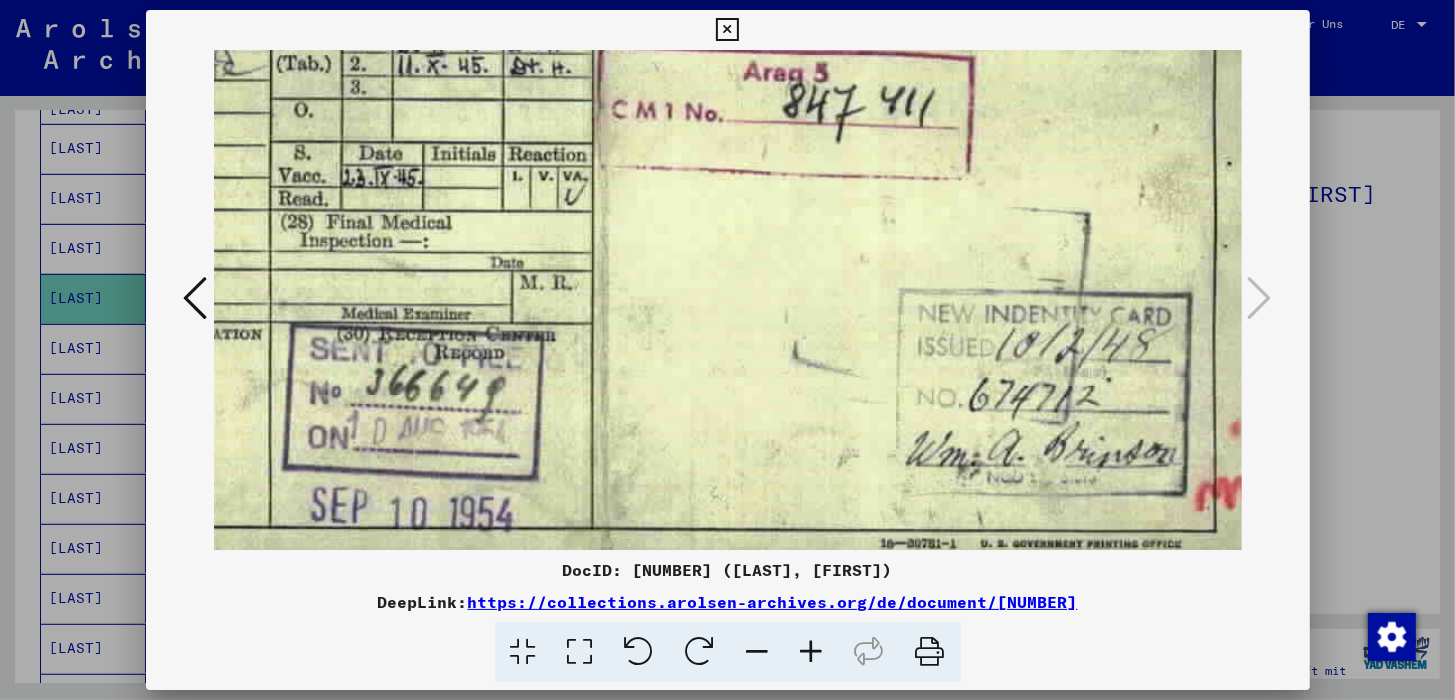 drag, startPoint x: 730, startPoint y: 418, endPoint x: 719, endPoint y: 268, distance: 150.40279 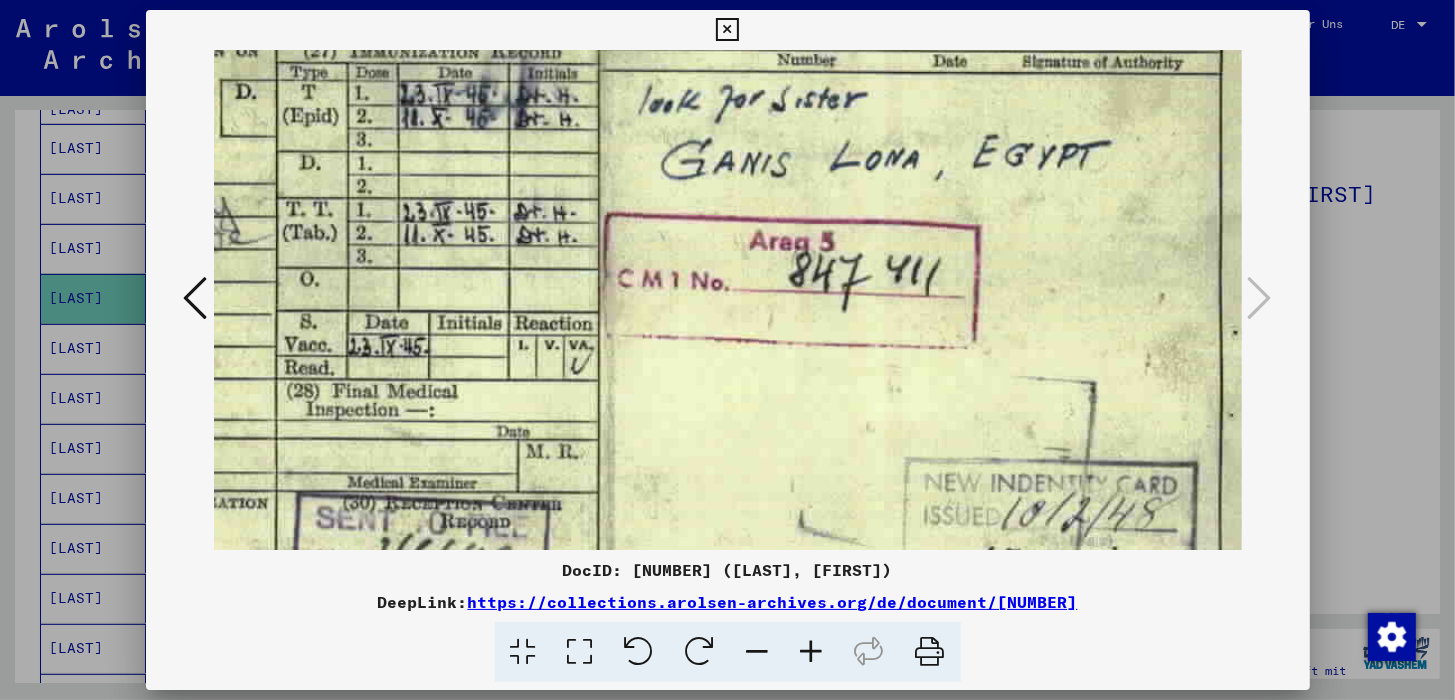 scroll, scrollTop: 147, scrollLeft: 278, axis: both 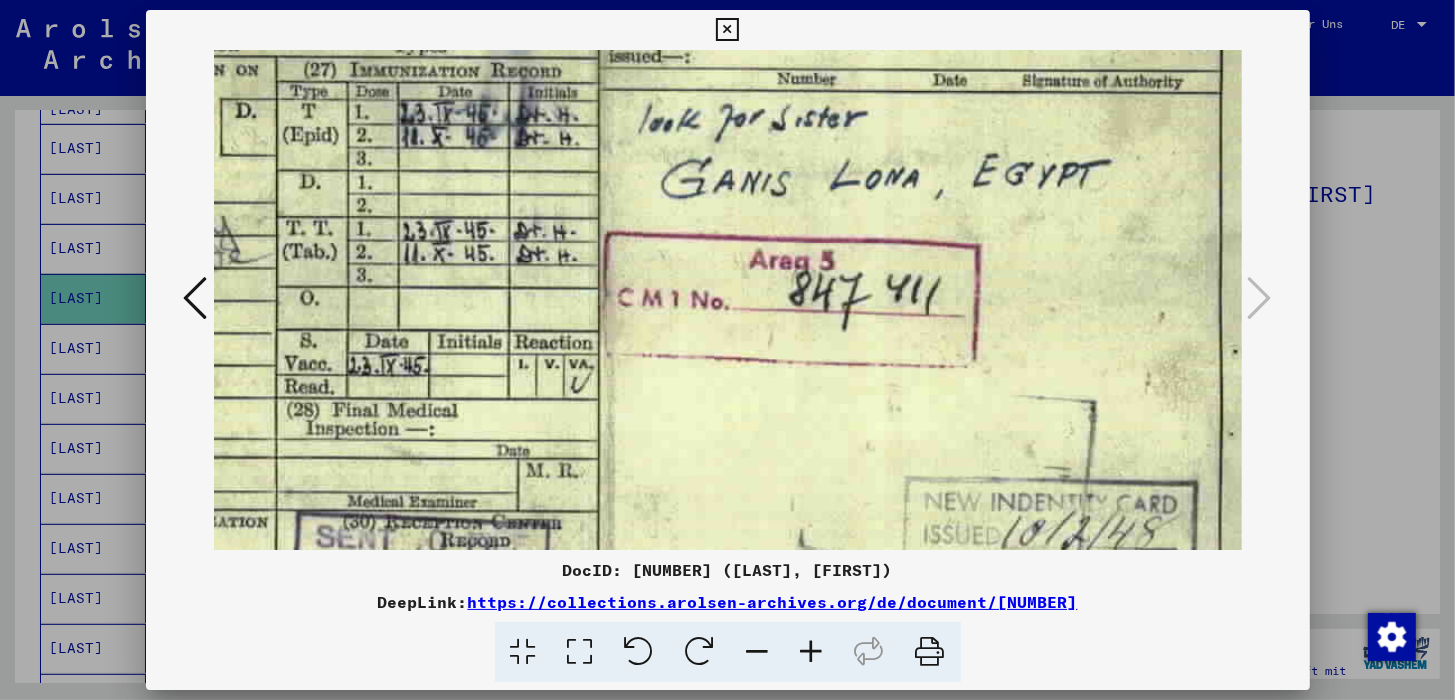 drag, startPoint x: 792, startPoint y: 242, endPoint x: 798, endPoint y: 427, distance: 185.09727 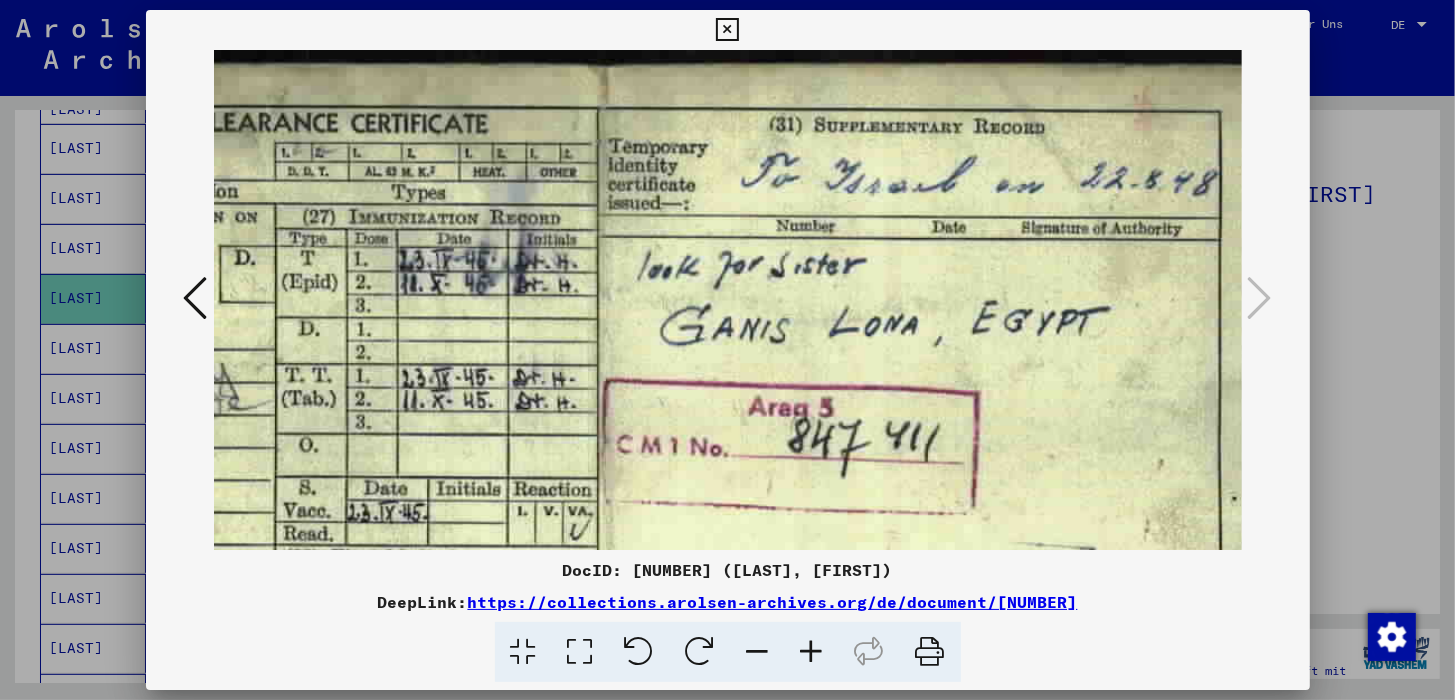 drag, startPoint x: 783, startPoint y: 284, endPoint x: 780, endPoint y: 447, distance: 163.0276 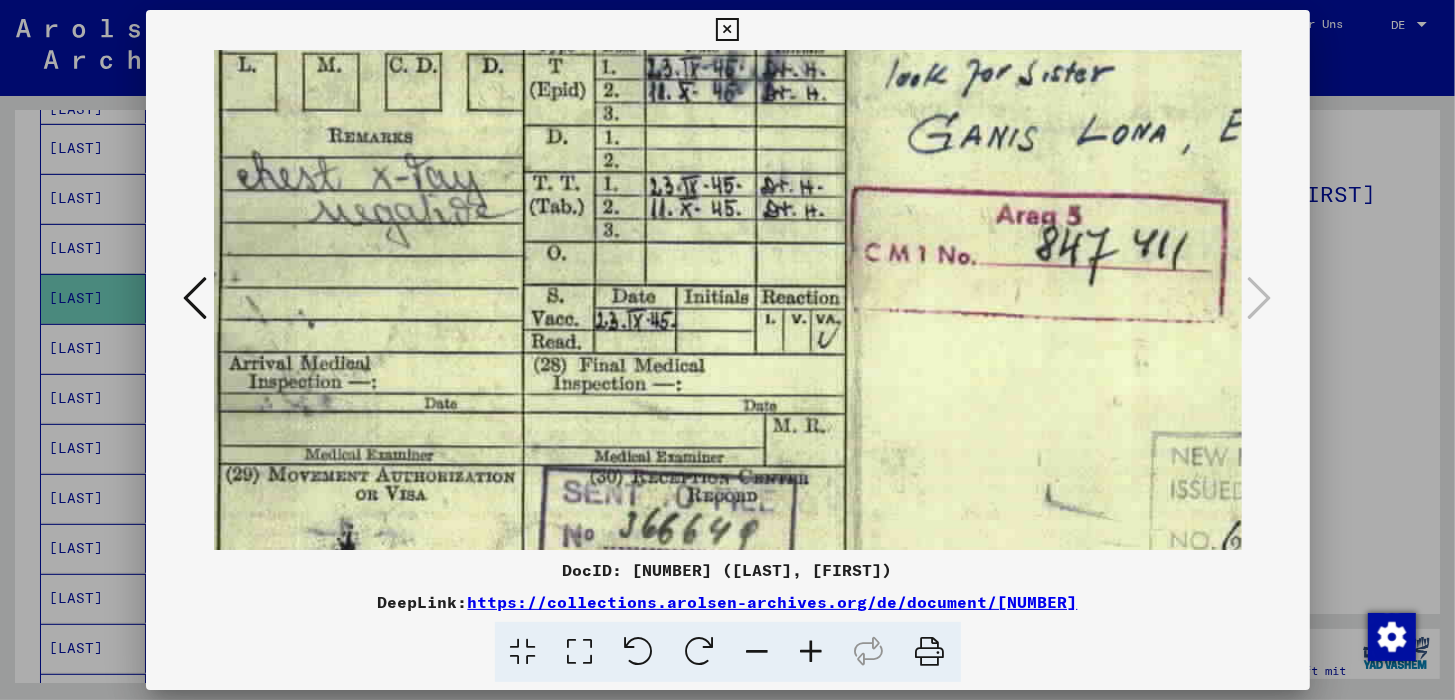 drag, startPoint x: 679, startPoint y: 354, endPoint x: 931, endPoint y: 162, distance: 316.80908 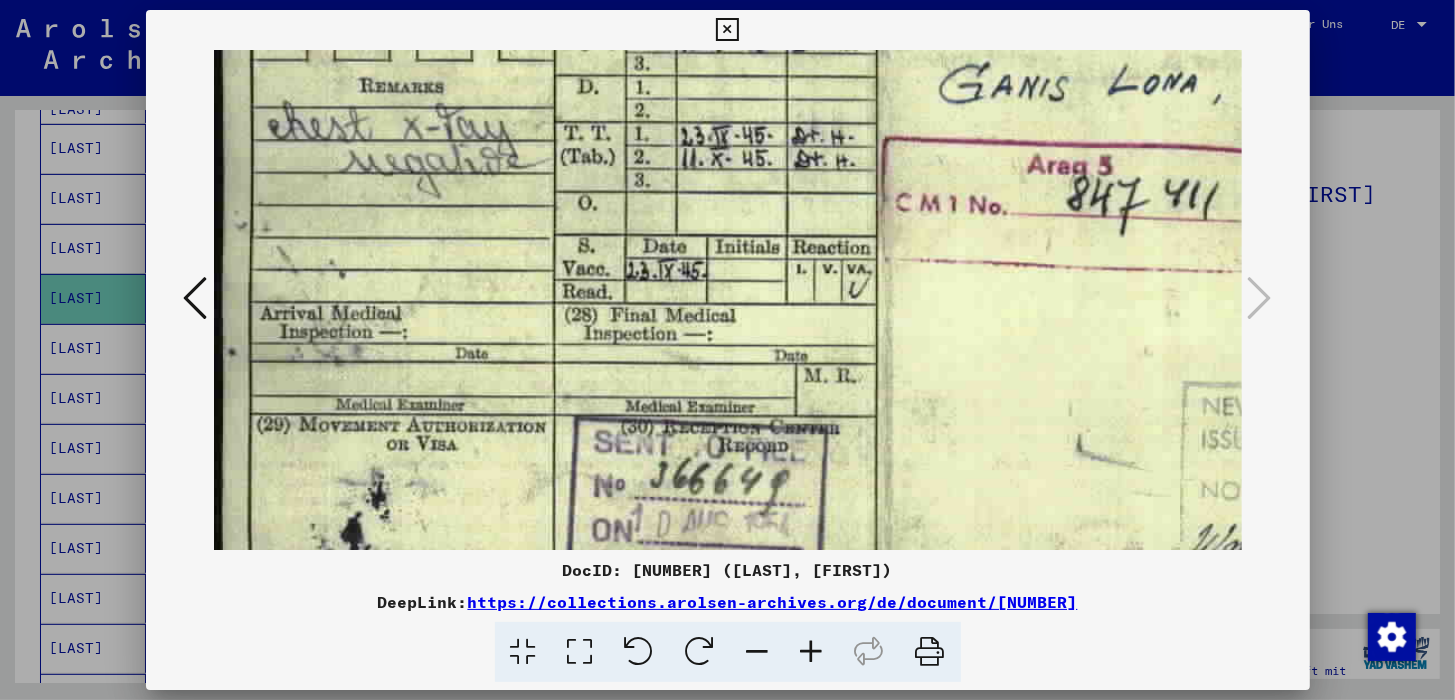 scroll, scrollTop: 246, scrollLeft: 0, axis: vertical 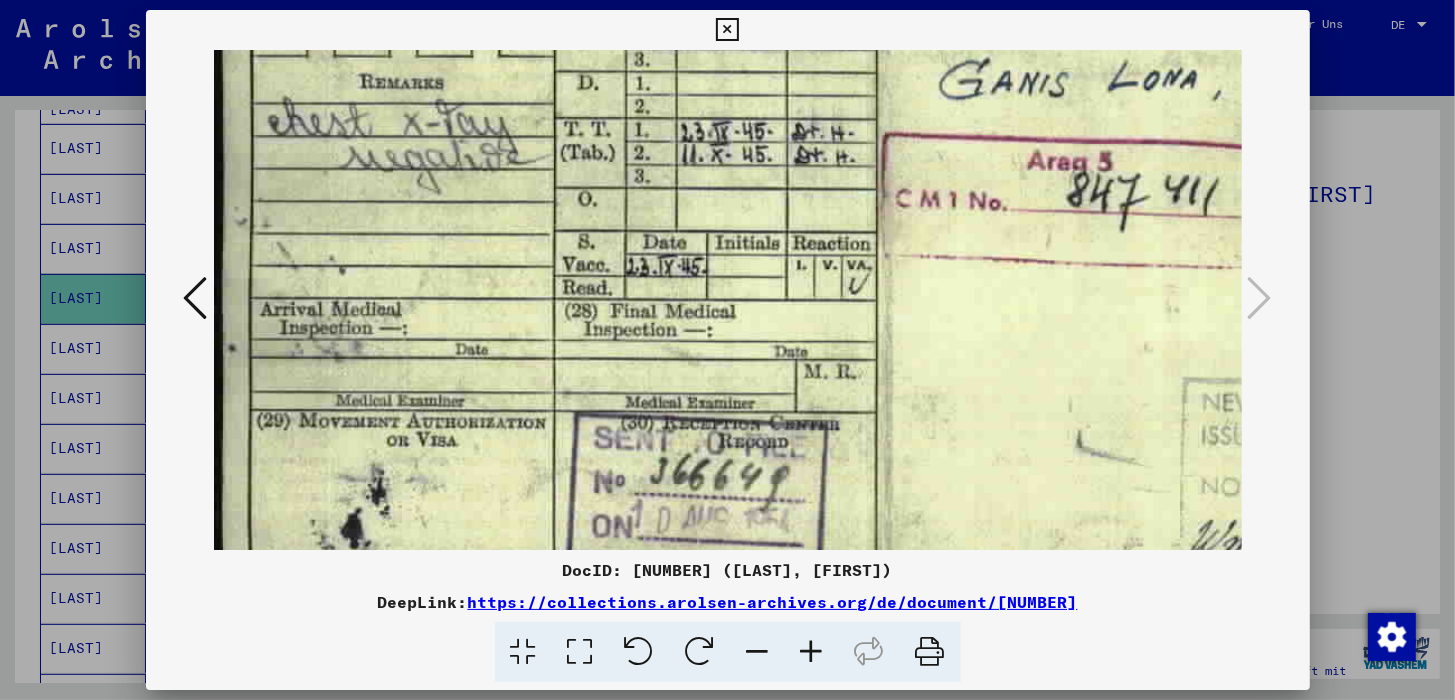 drag, startPoint x: 568, startPoint y: 359, endPoint x: 703, endPoint y: 301, distance: 146.93196 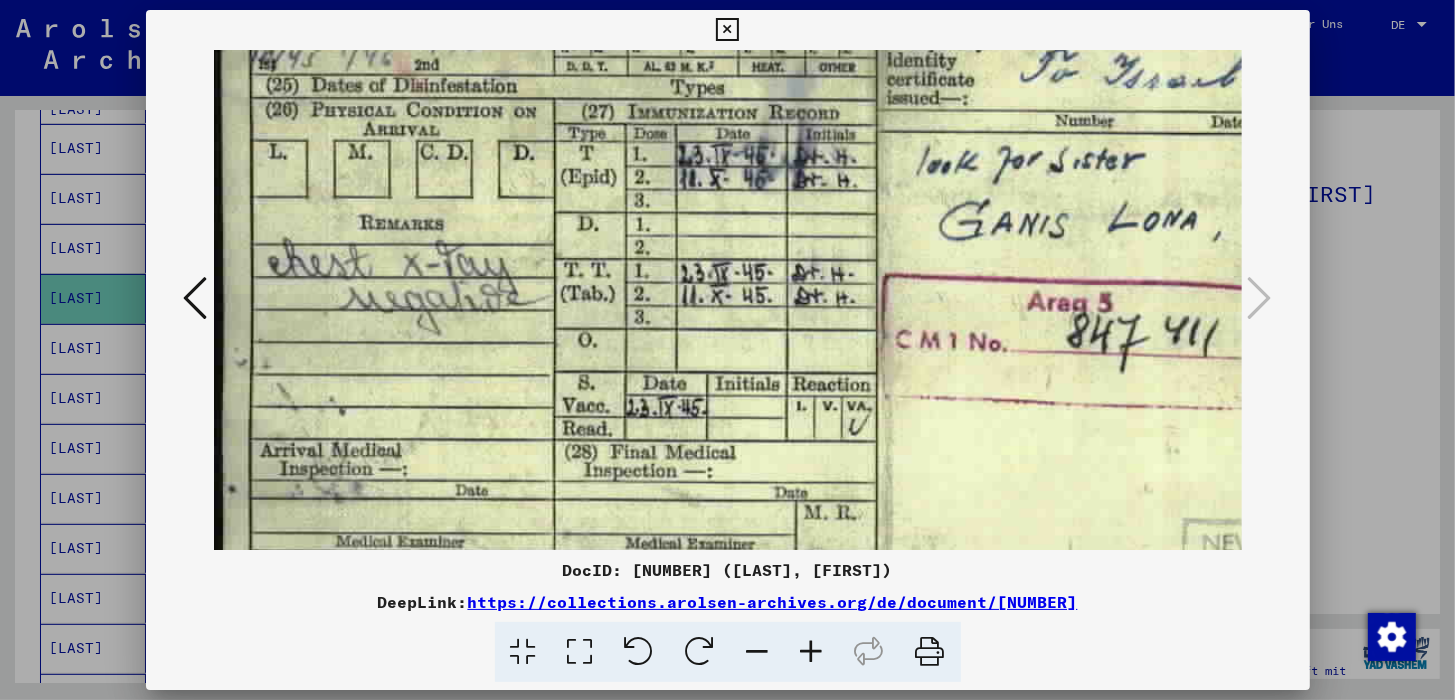 scroll, scrollTop: 91, scrollLeft: 0, axis: vertical 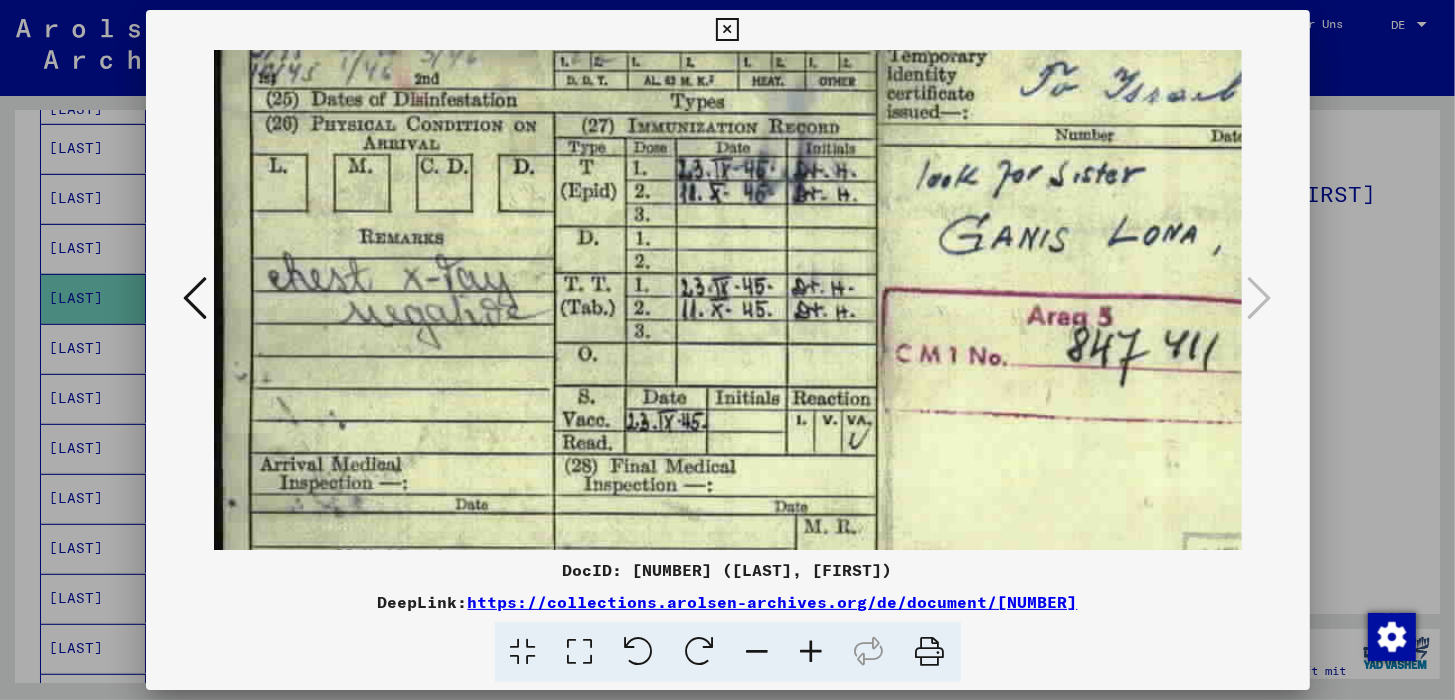 drag, startPoint x: 543, startPoint y: 289, endPoint x: 669, endPoint y: 444, distance: 199.75235 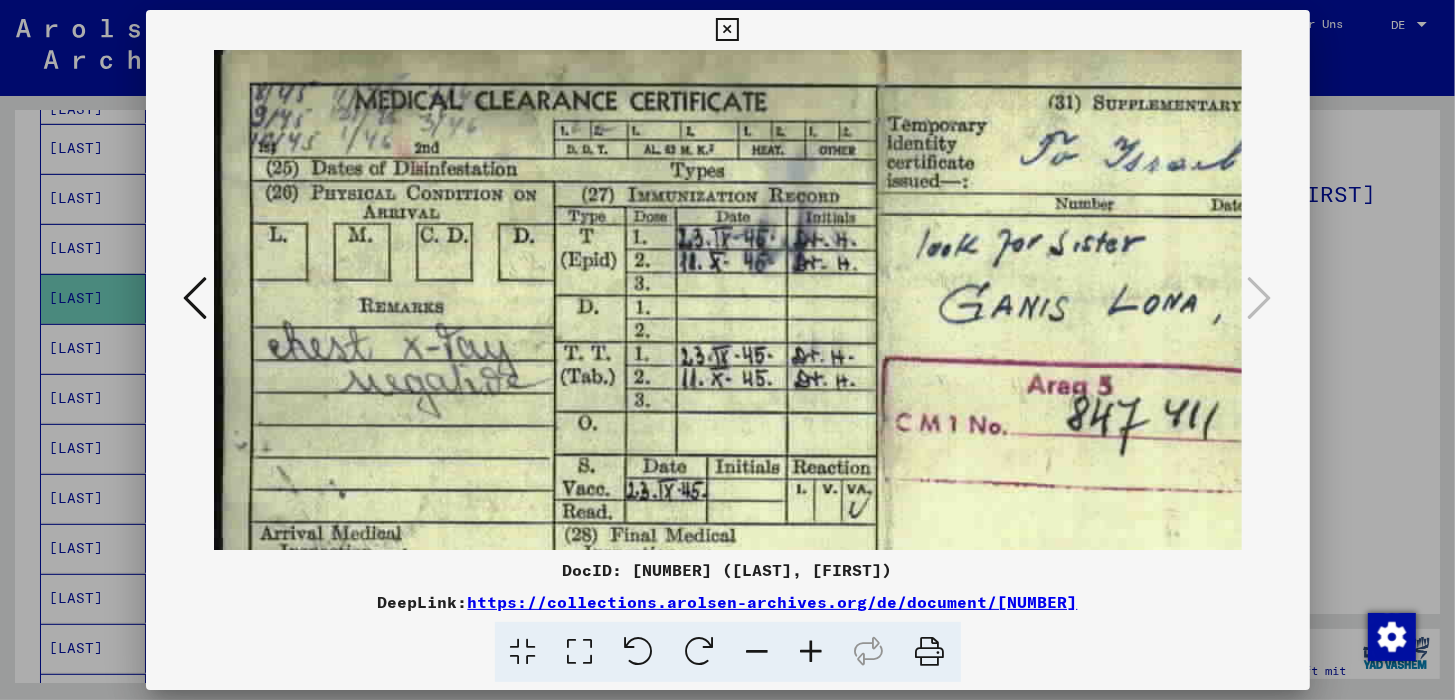 scroll, scrollTop: 0, scrollLeft: 0, axis: both 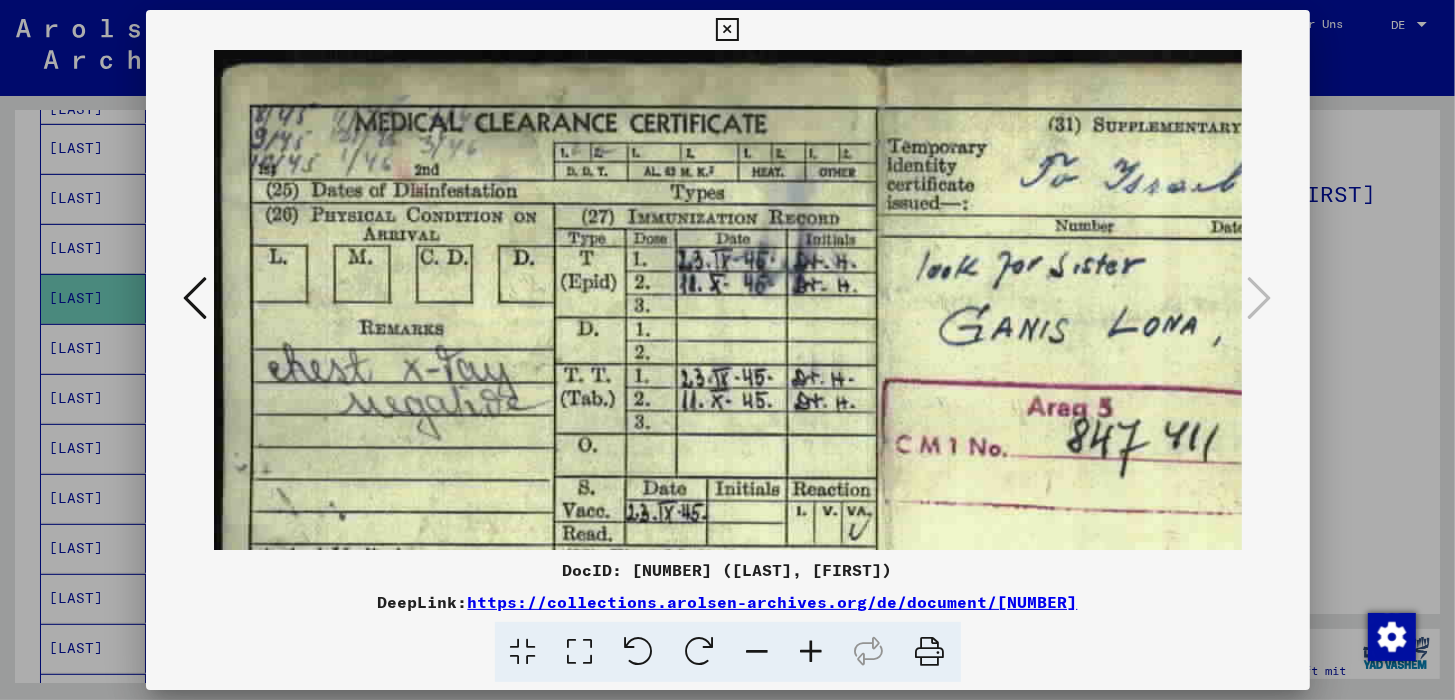 drag, startPoint x: 655, startPoint y: 213, endPoint x: 655, endPoint y: 326, distance: 113 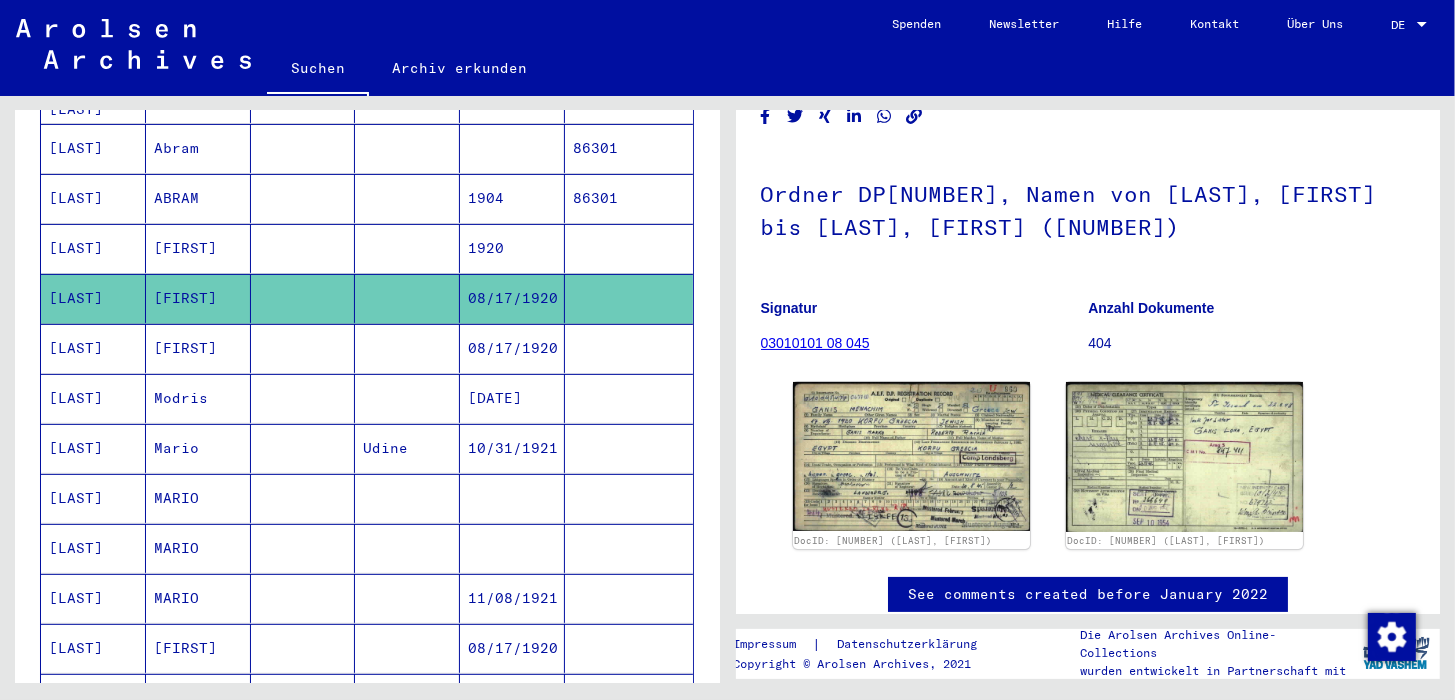 click on "[LAST]" at bounding box center (93, 298) 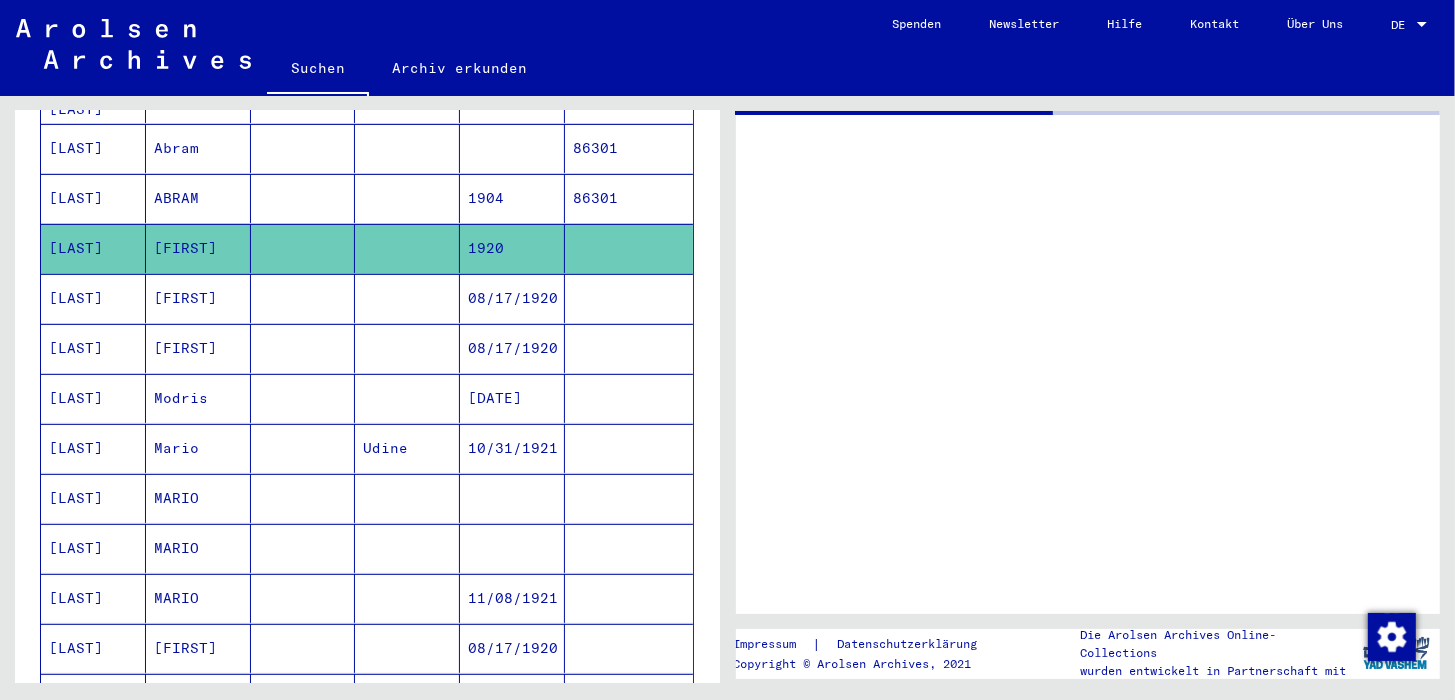 scroll, scrollTop: 0, scrollLeft: 0, axis: both 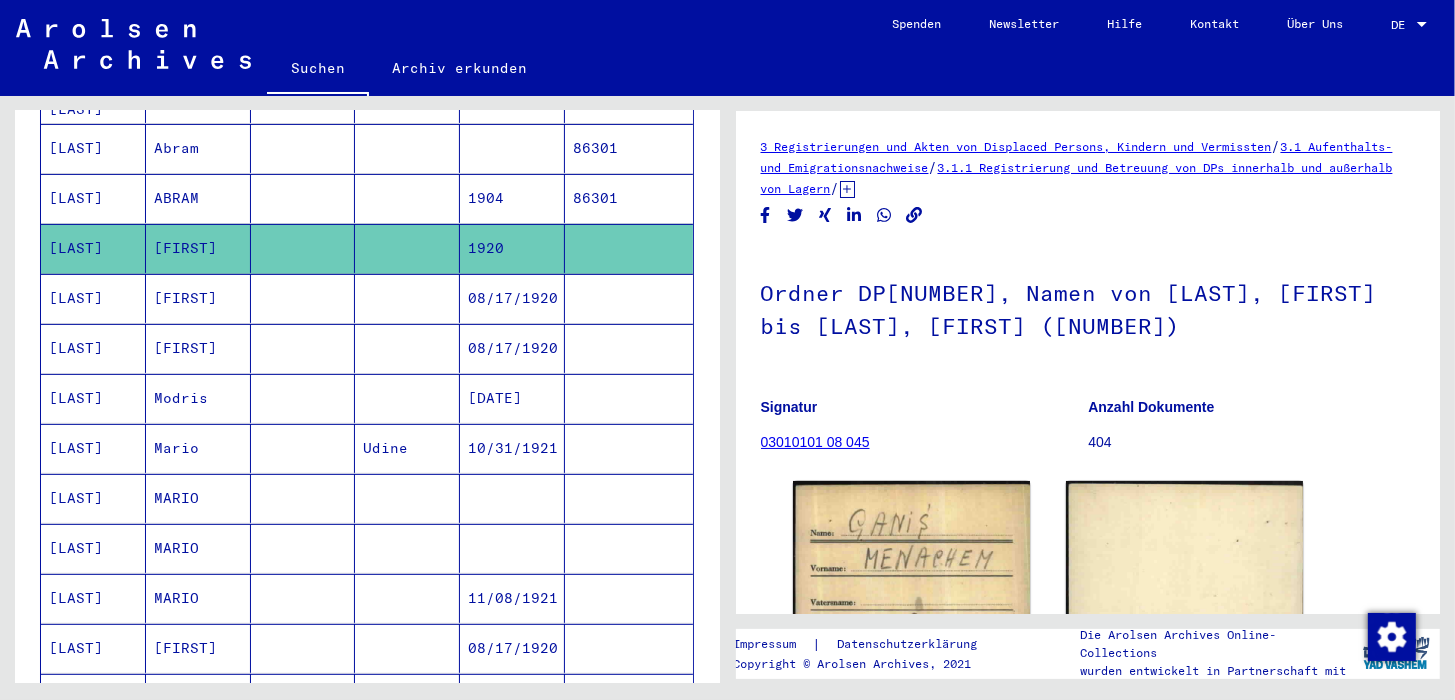 click 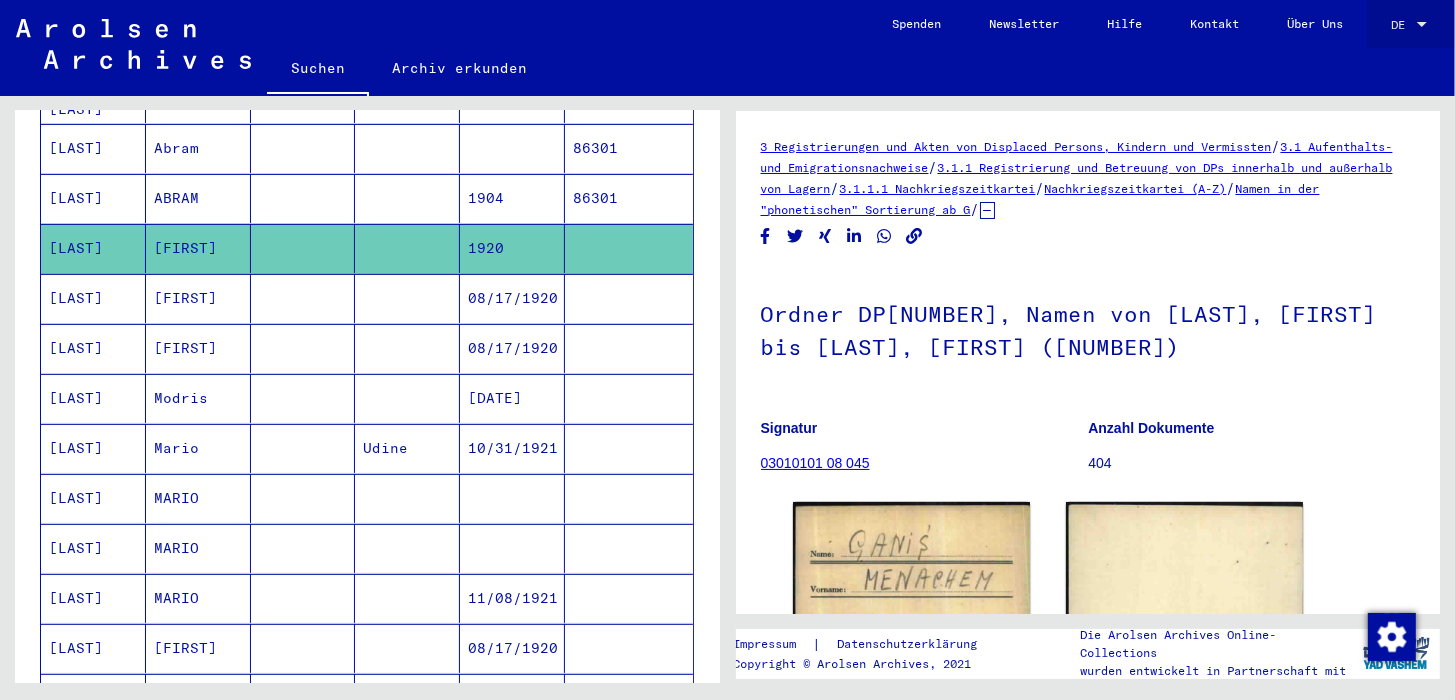 click on "DE" at bounding box center (1402, 25) 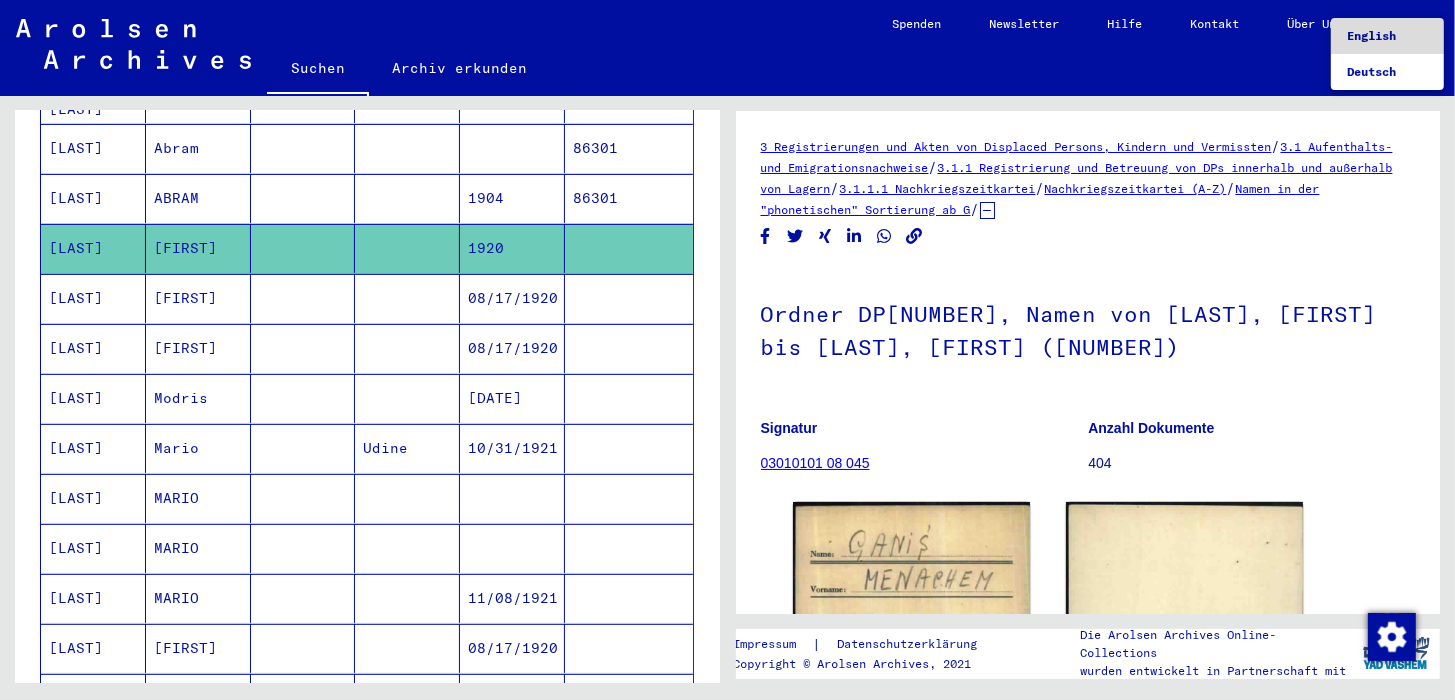click on "English" at bounding box center [1371, 35] 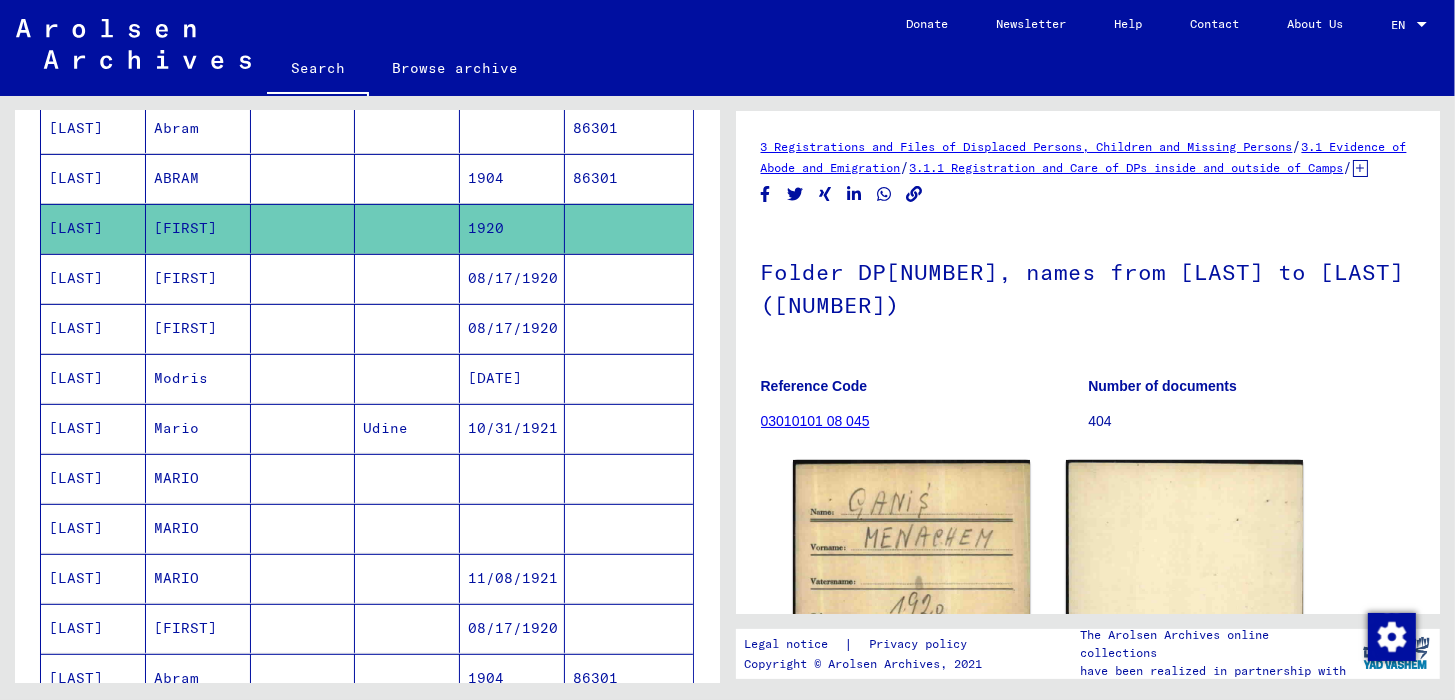 scroll, scrollTop: 145, scrollLeft: 0, axis: vertical 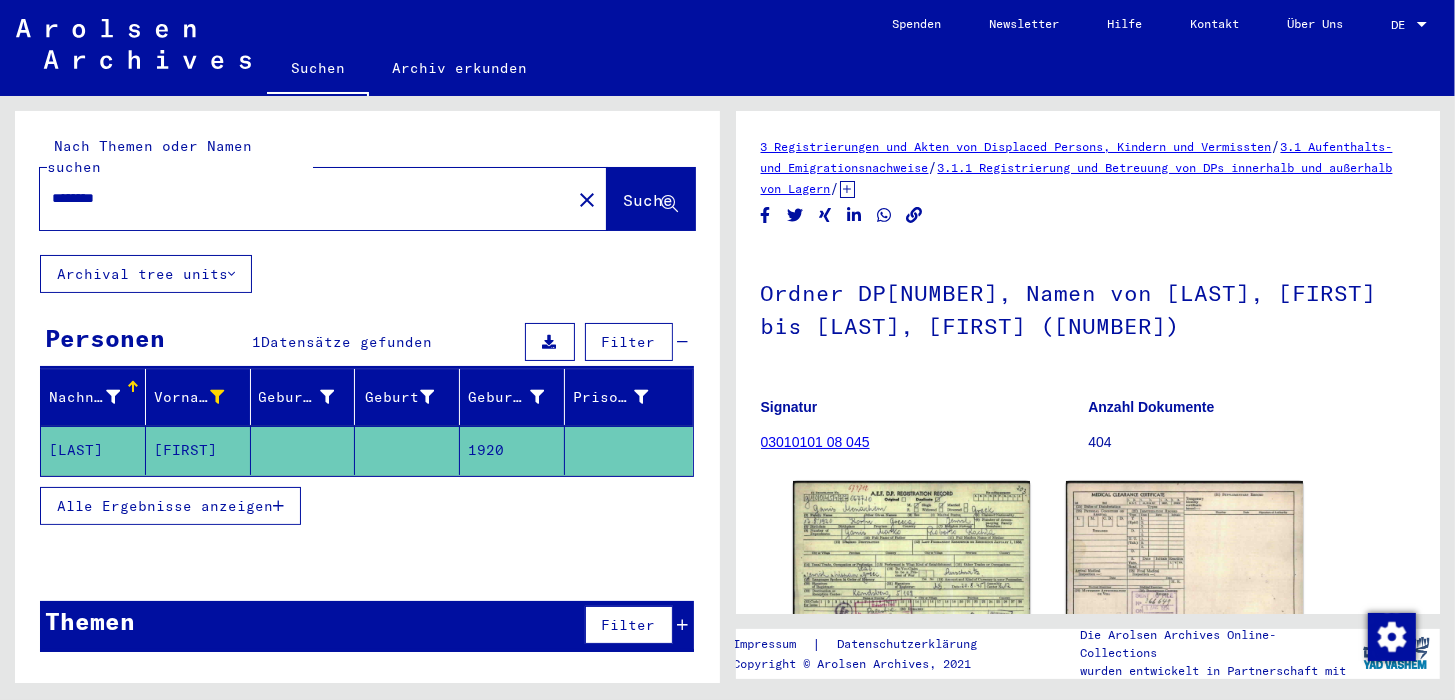 type on "*****" 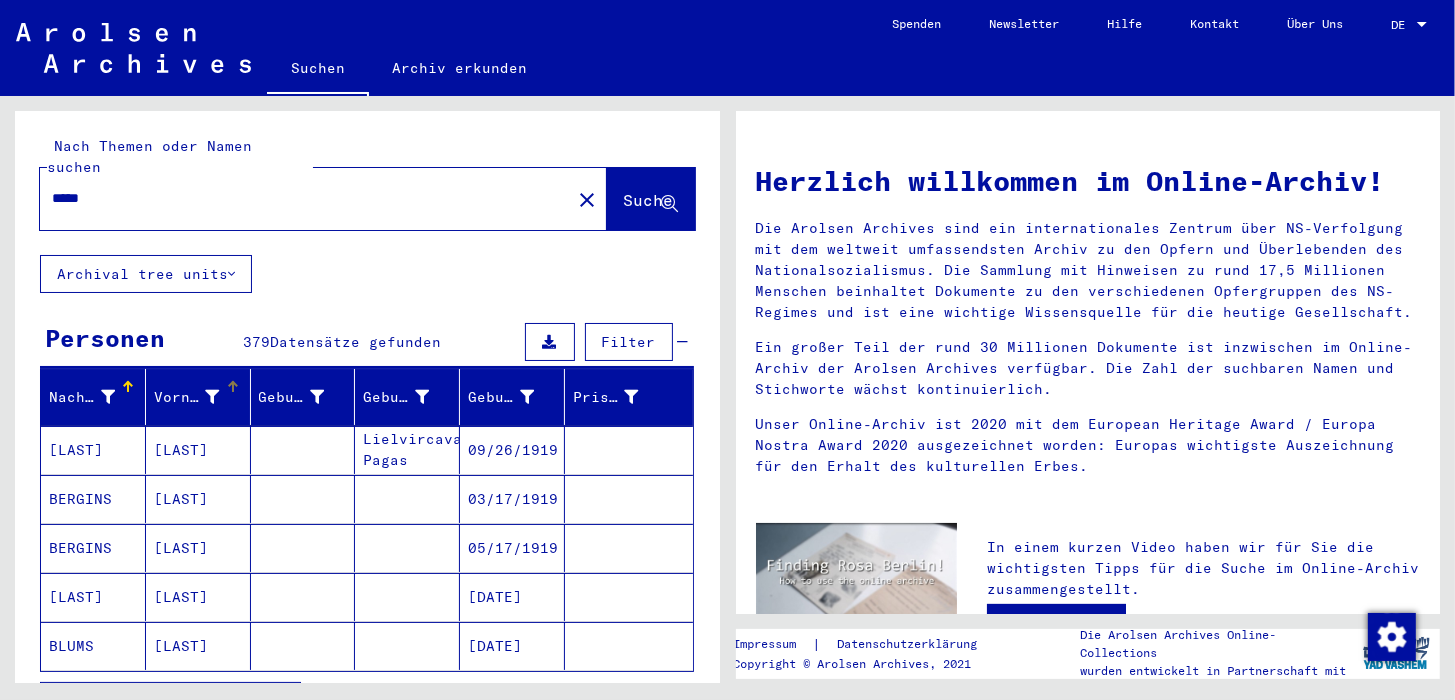 click at bounding box center [213, 397] 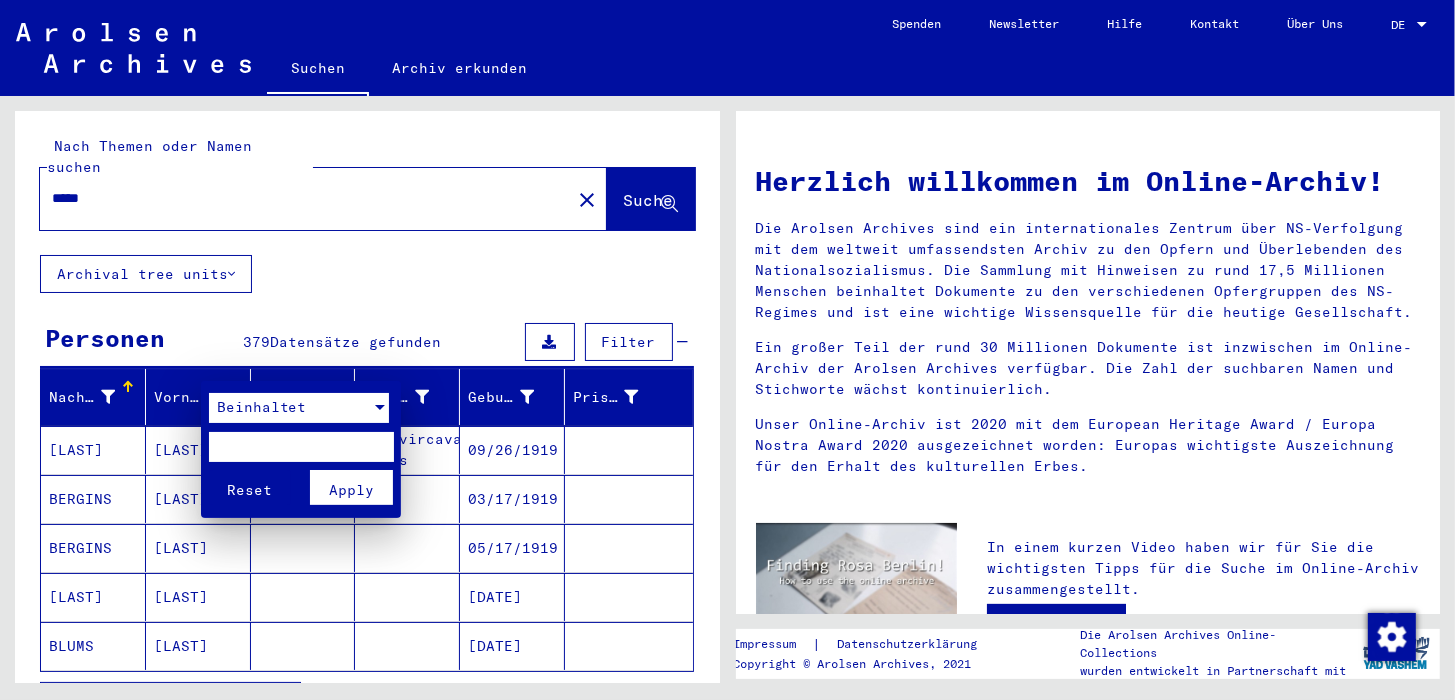 click on "Beinhaltet" at bounding box center (262, 407) 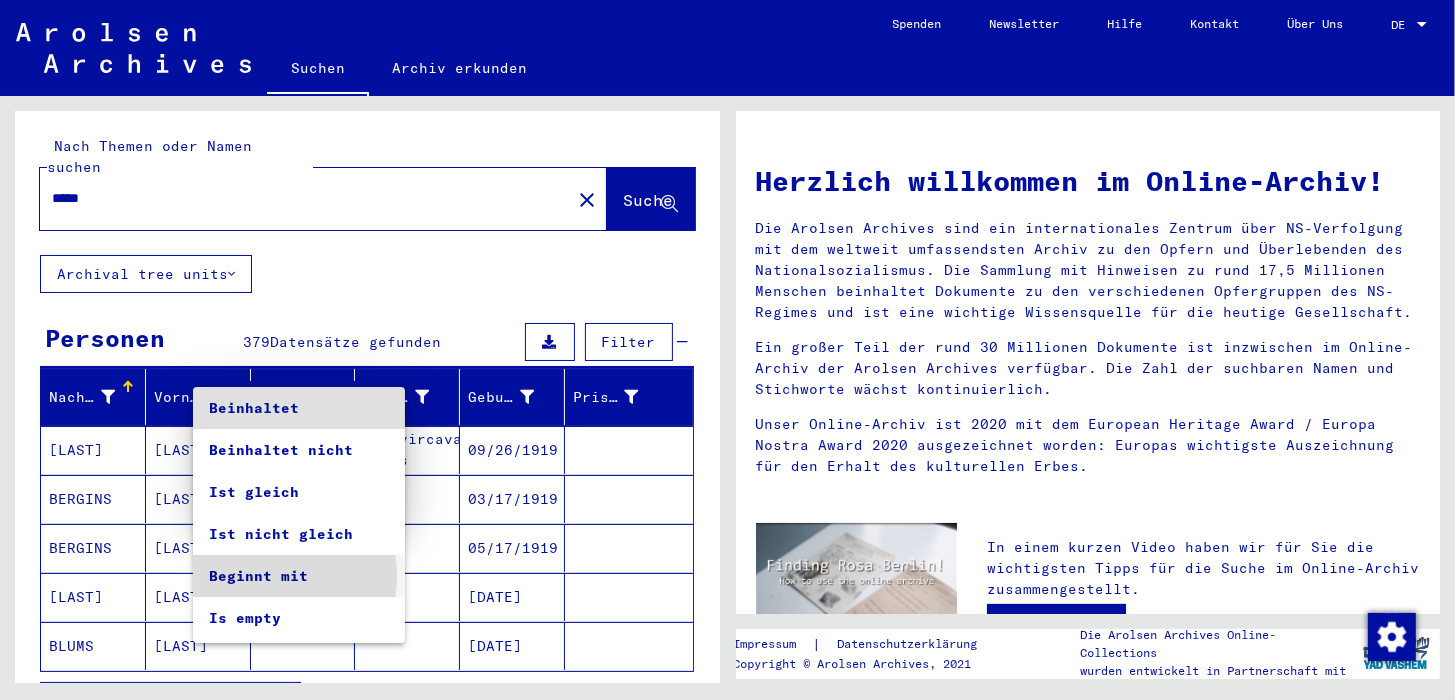 click on "Beginnt mit" at bounding box center (299, 576) 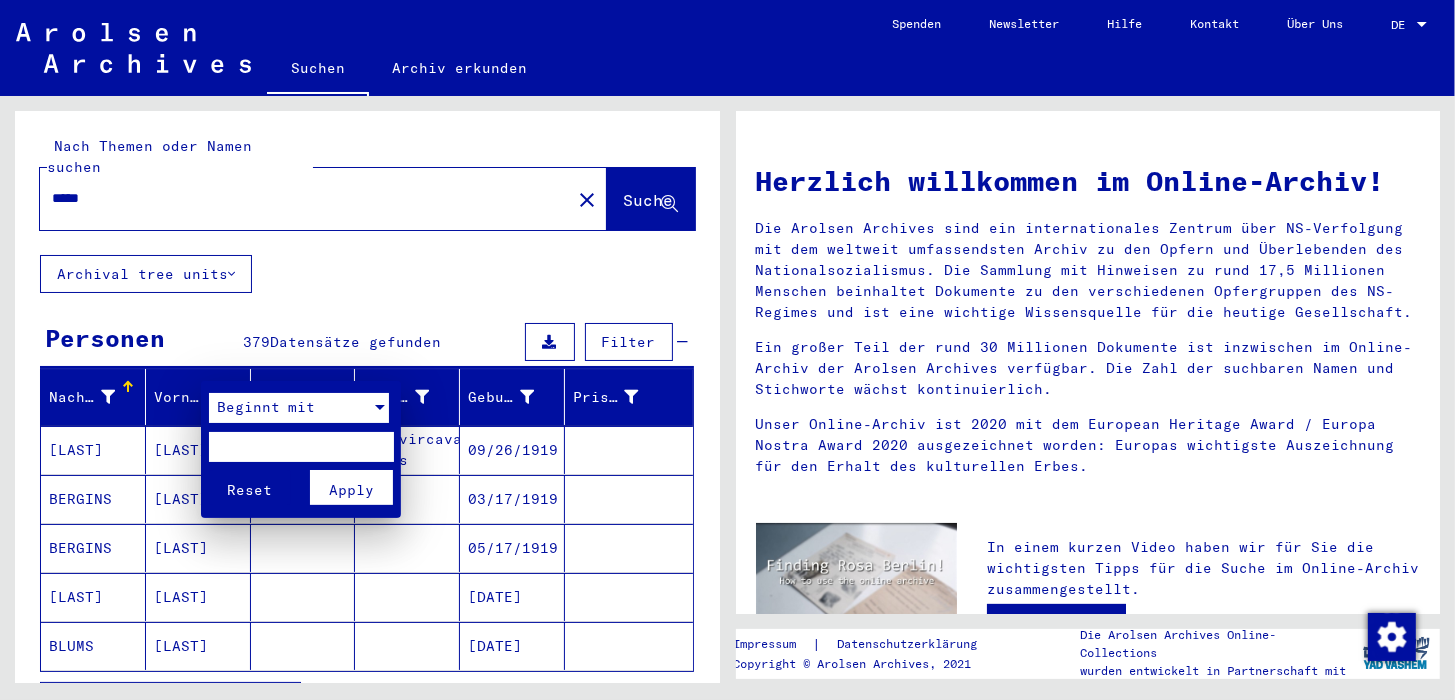 click at bounding box center (301, 447) 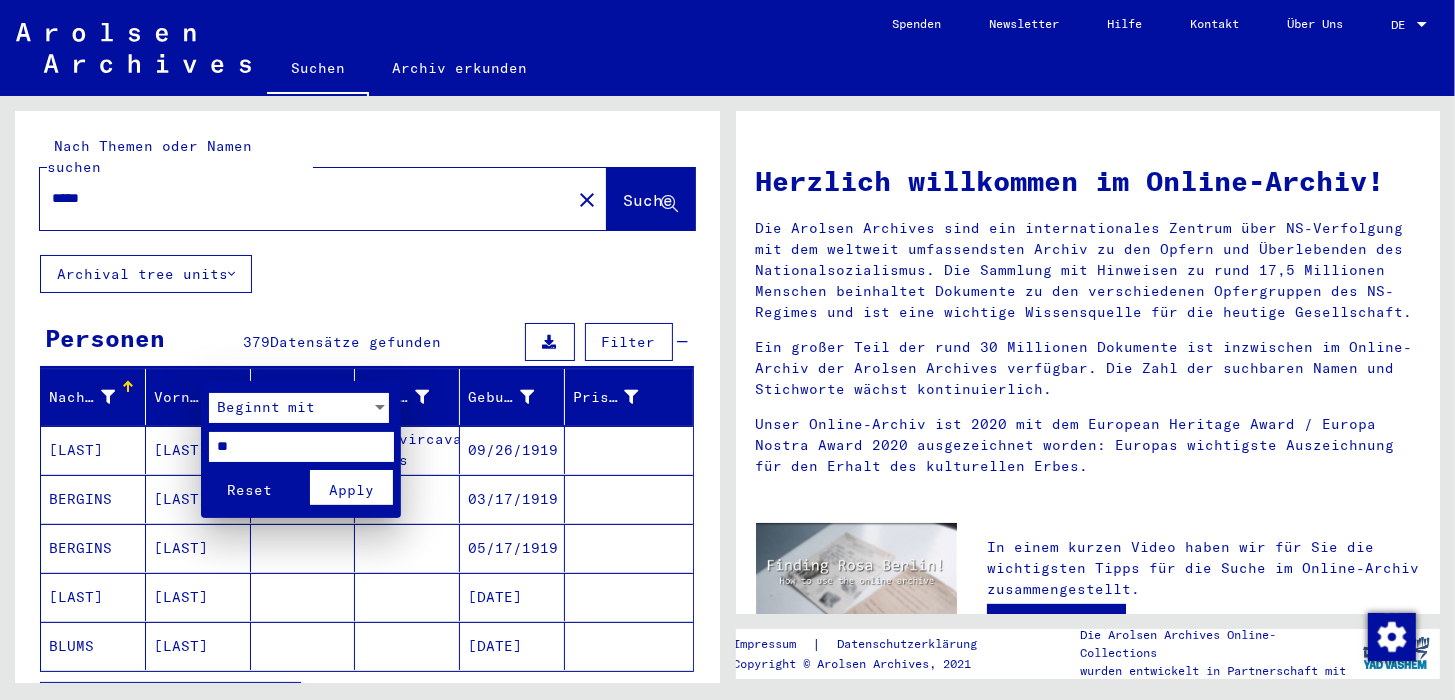 type on "*" 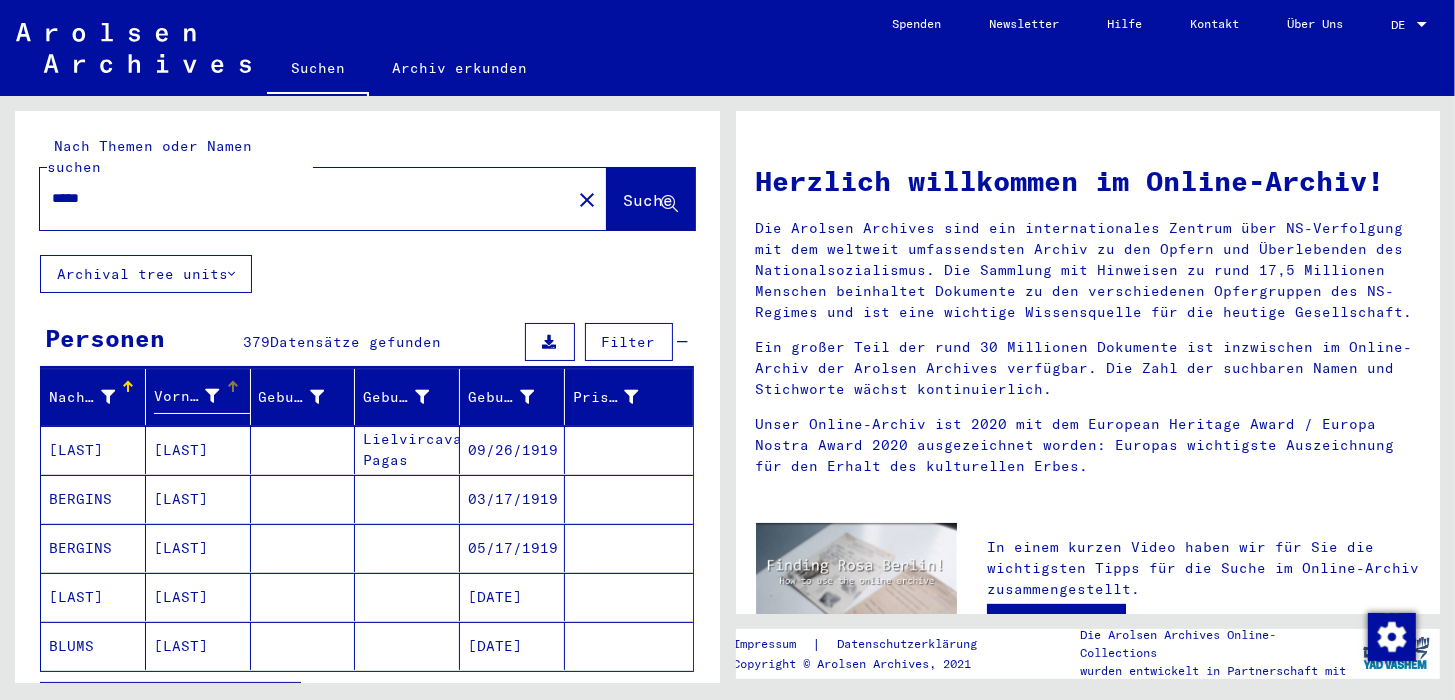 click on "Alle Ergebnisse anzeigen" at bounding box center (165, 701) 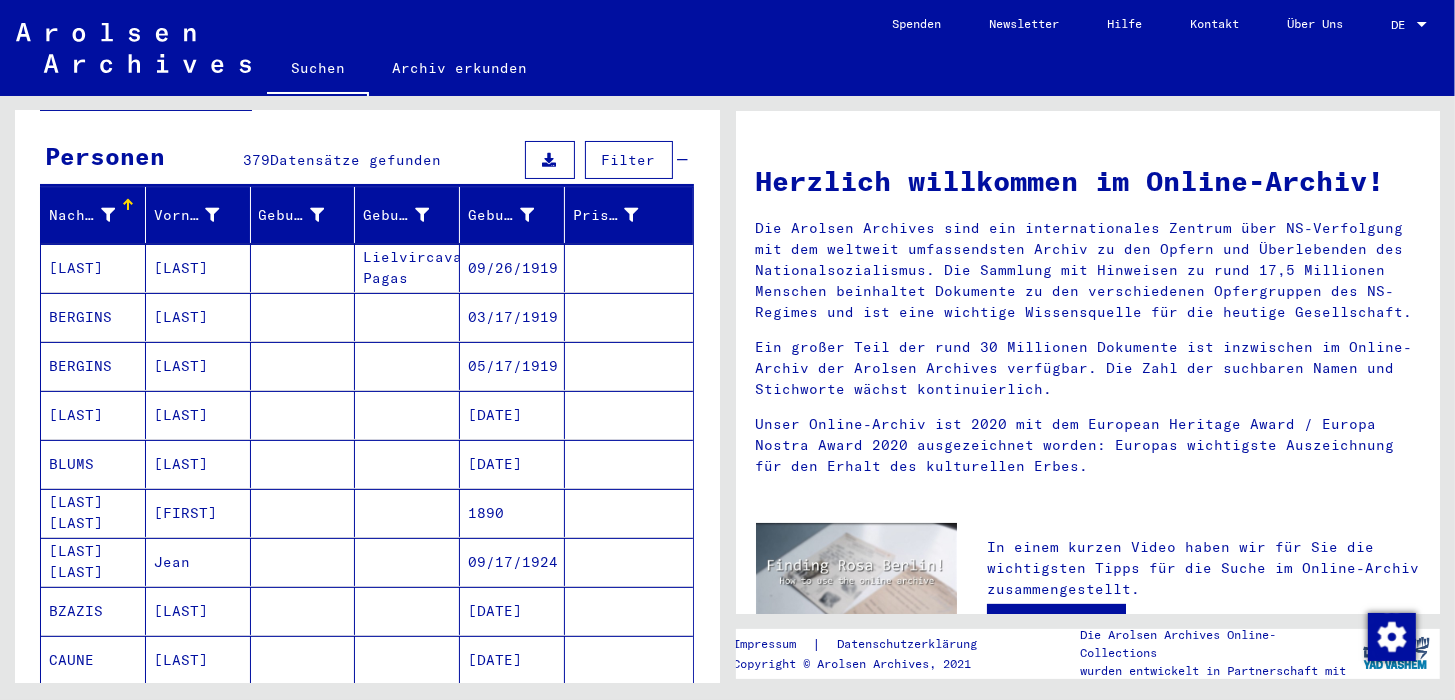 scroll, scrollTop: 99, scrollLeft: 0, axis: vertical 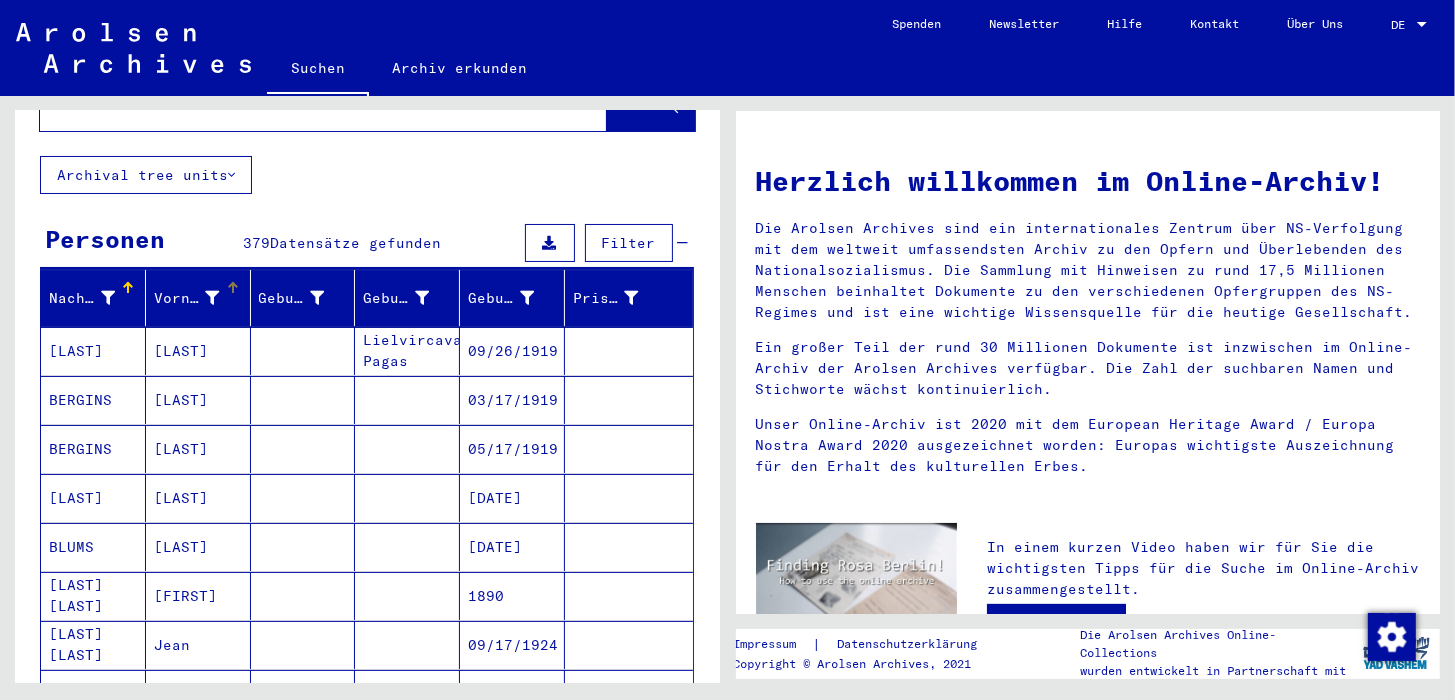 click at bounding box center [213, 298] 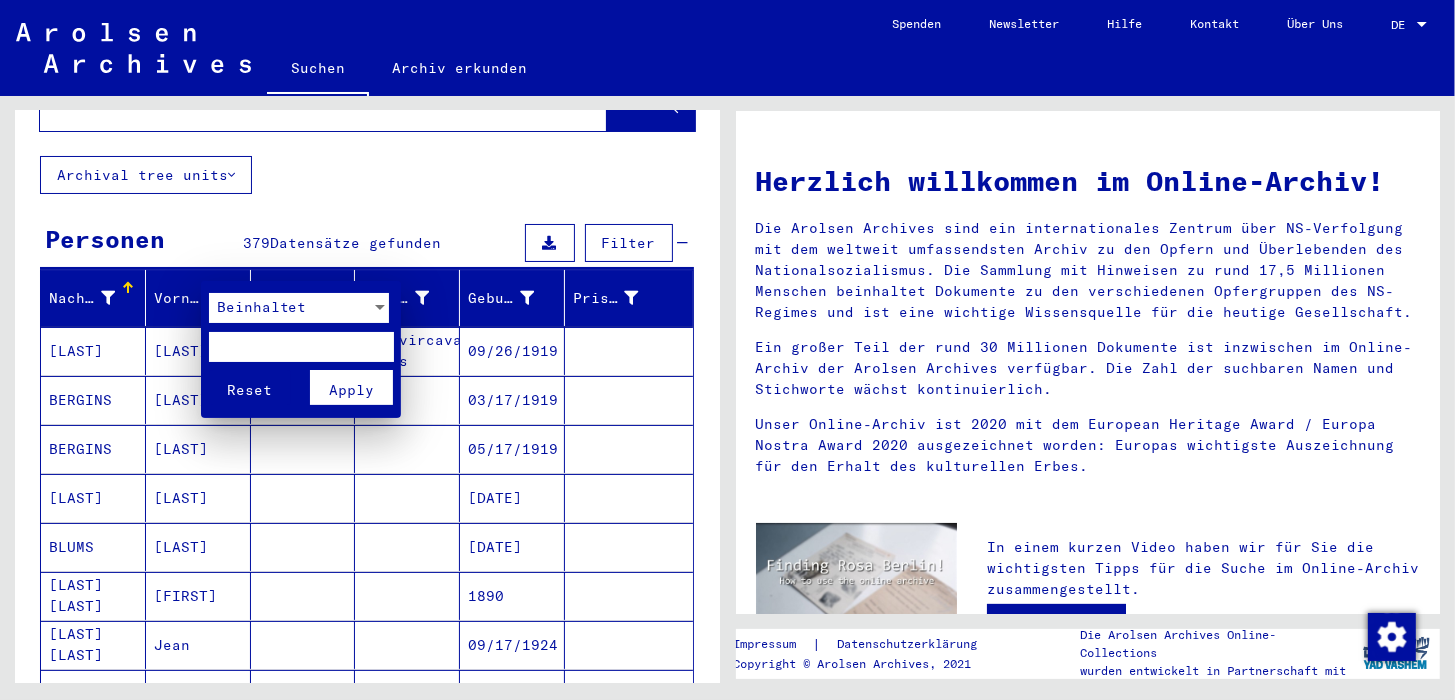 click at bounding box center (727, 350) 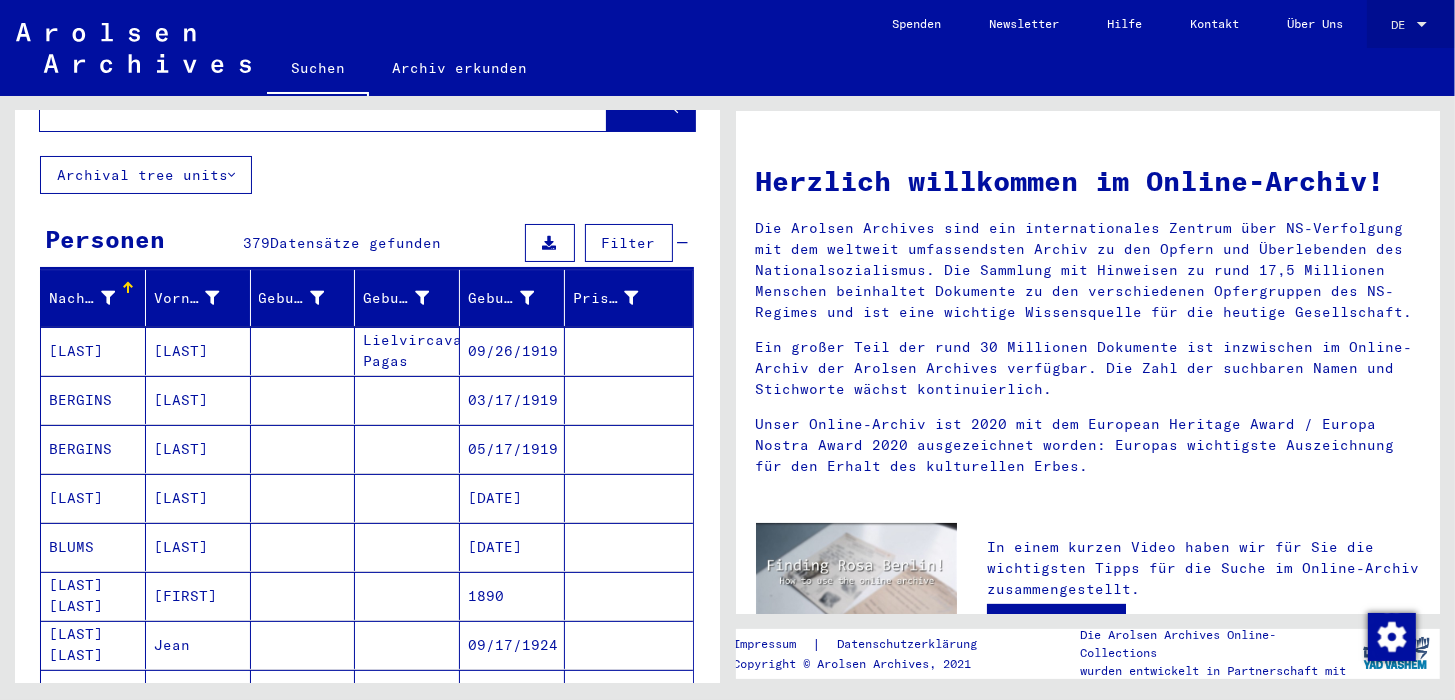 click on "DE" at bounding box center (1398, 24) 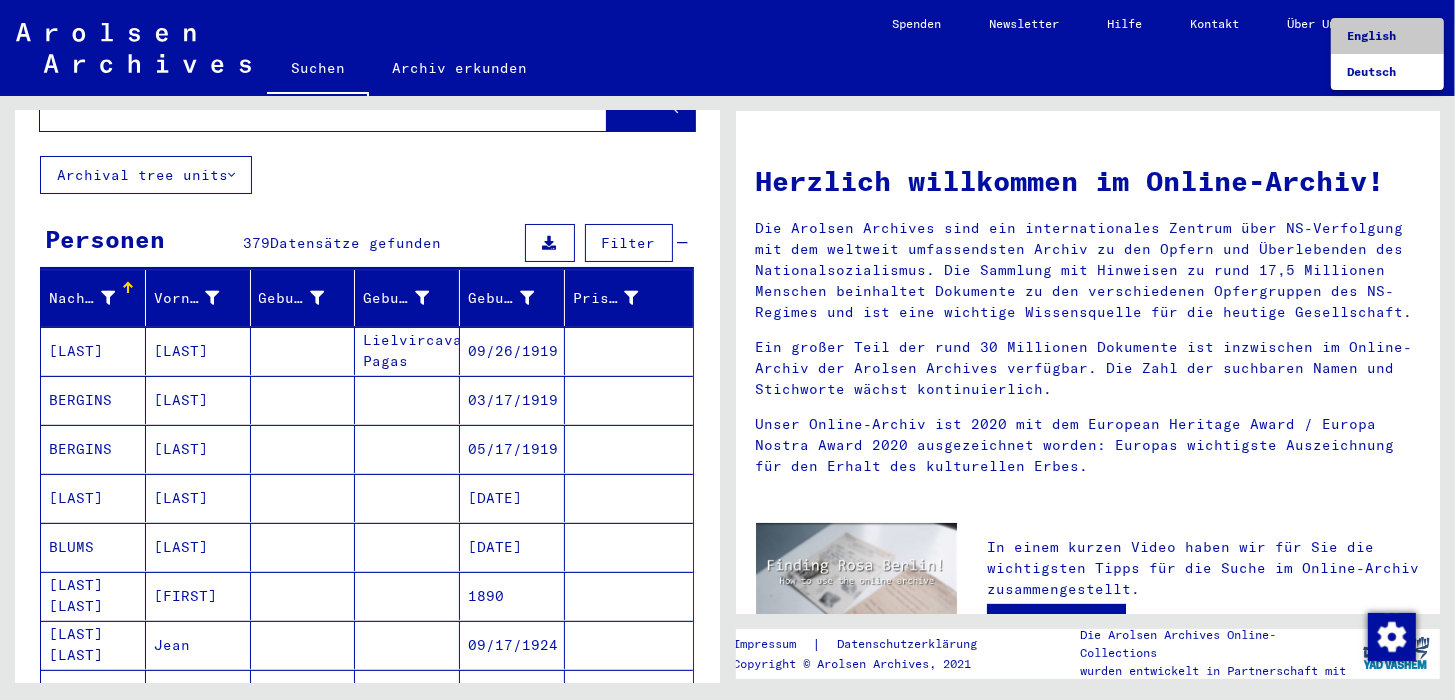 click on "English" at bounding box center [1371, 35] 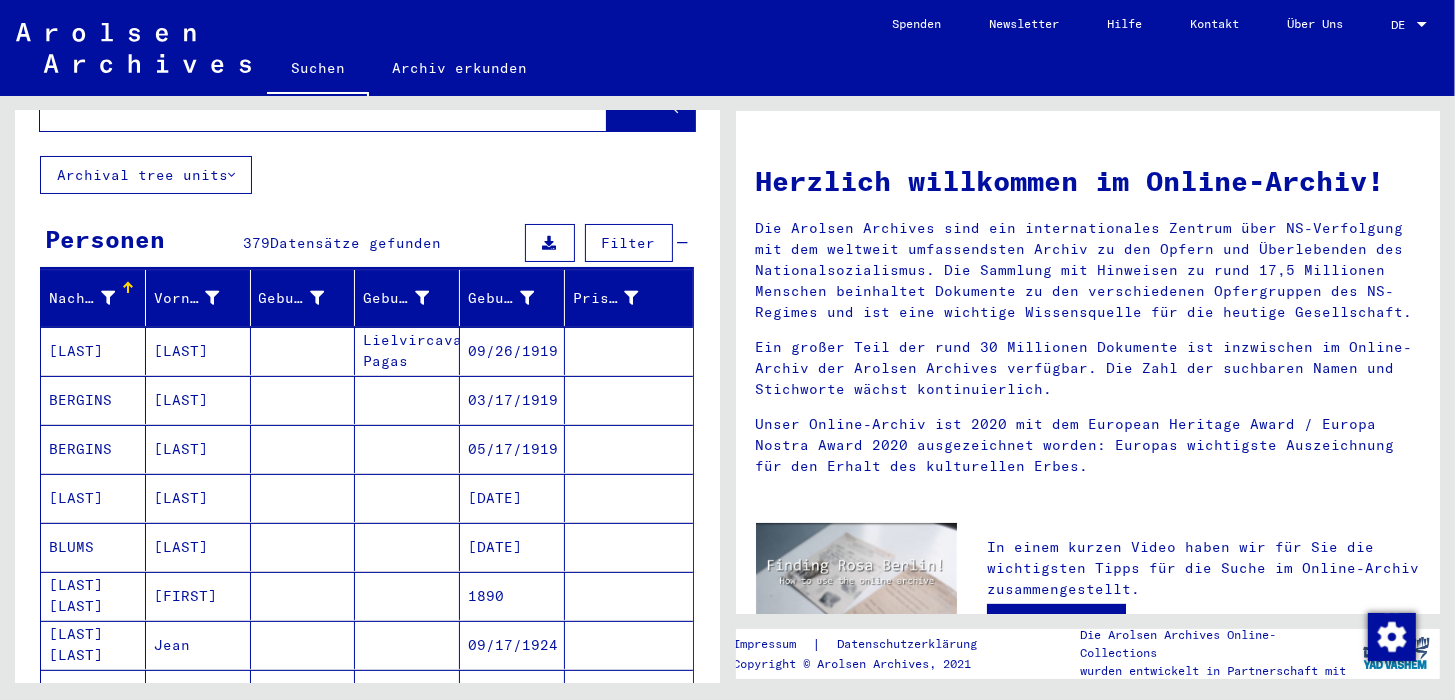 click at bounding box center (1422, 24) 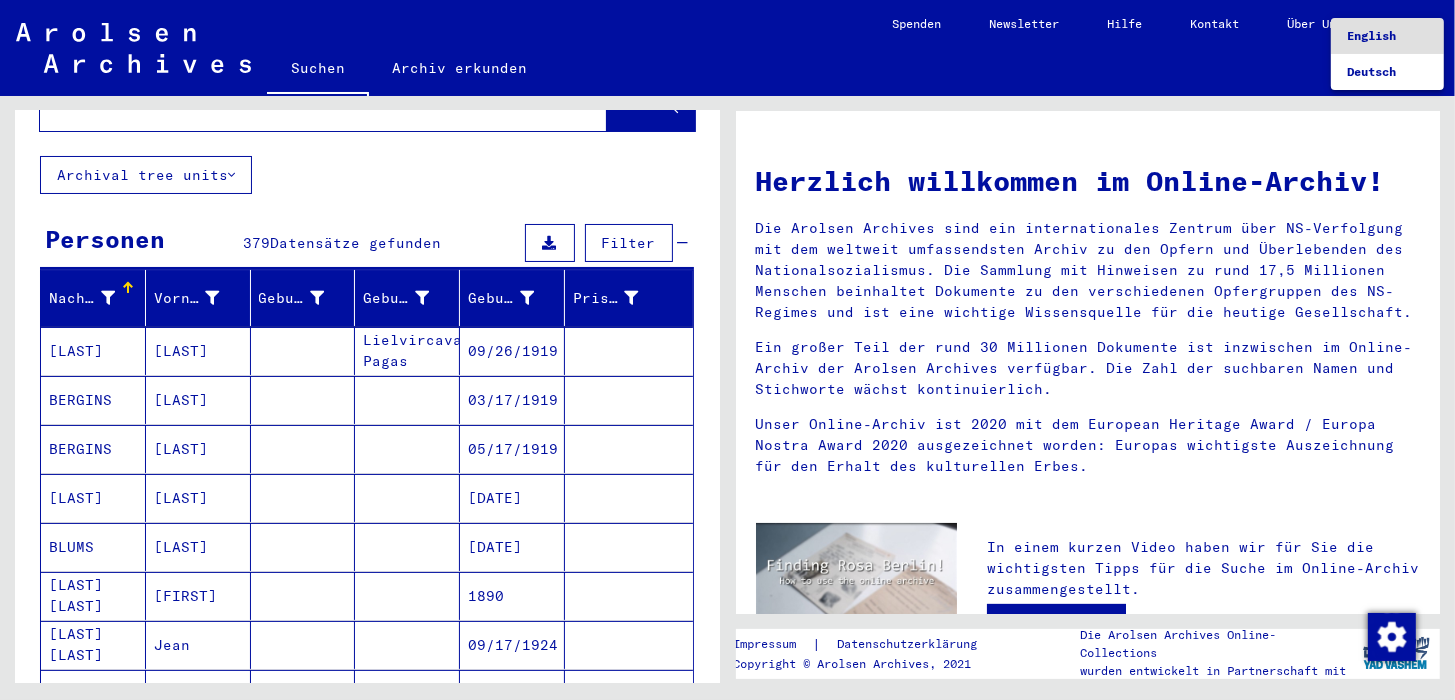 click on "English" at bounding box center (1371, 35) 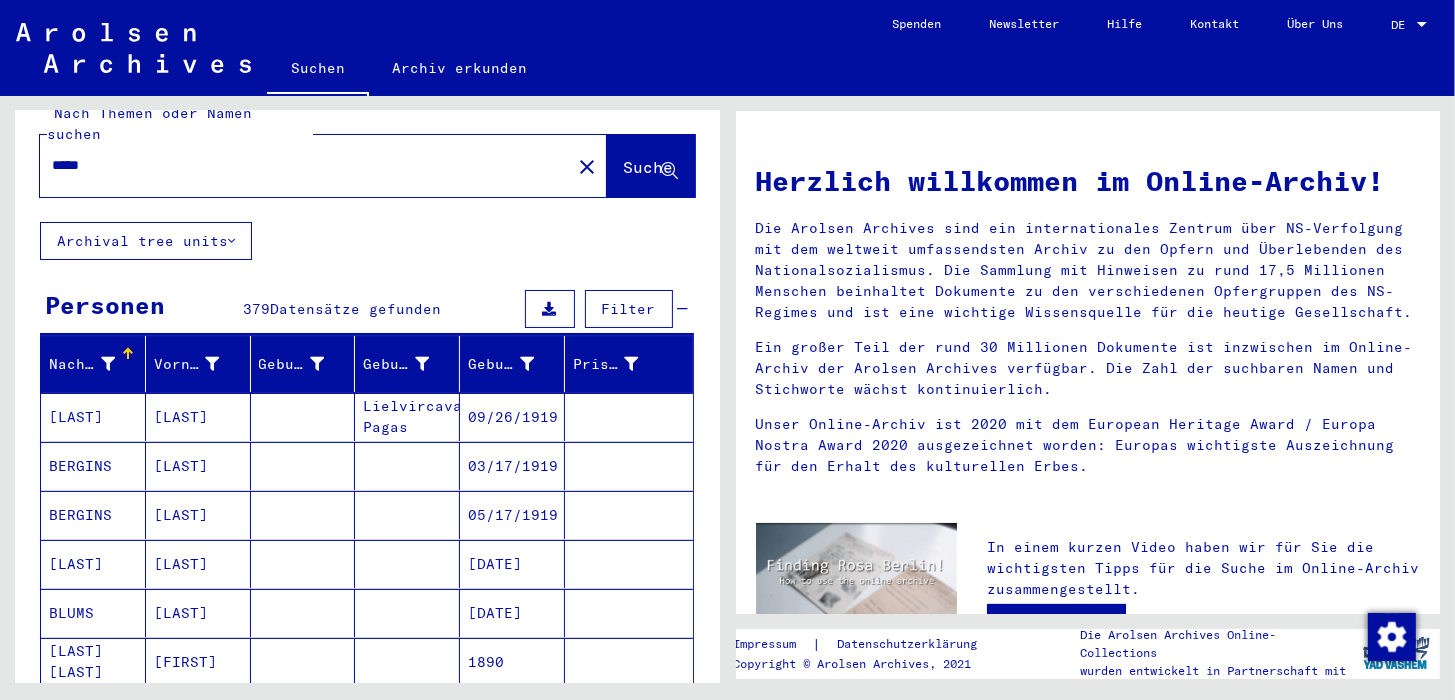 scroll, scrollTop: 0, scrollLeft: 0, axis: both 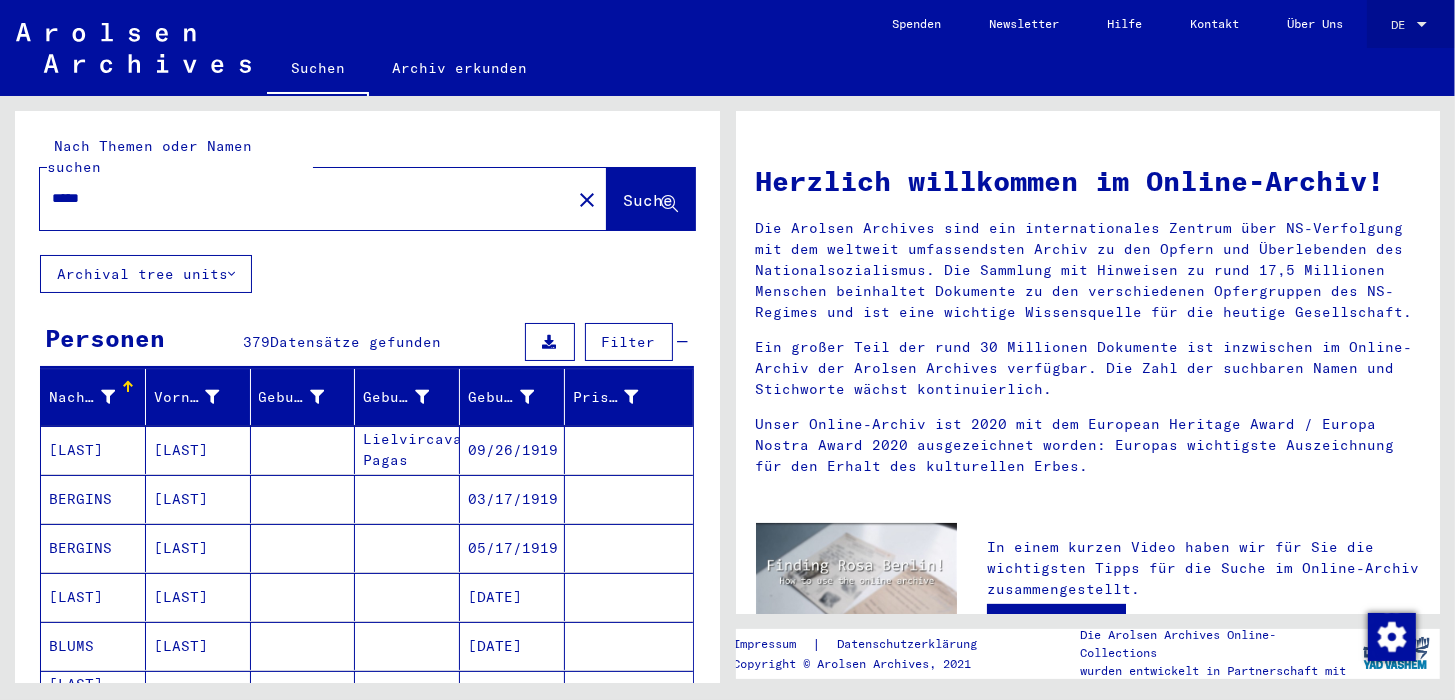 click on "DE" at bounding box center [1398, 24] 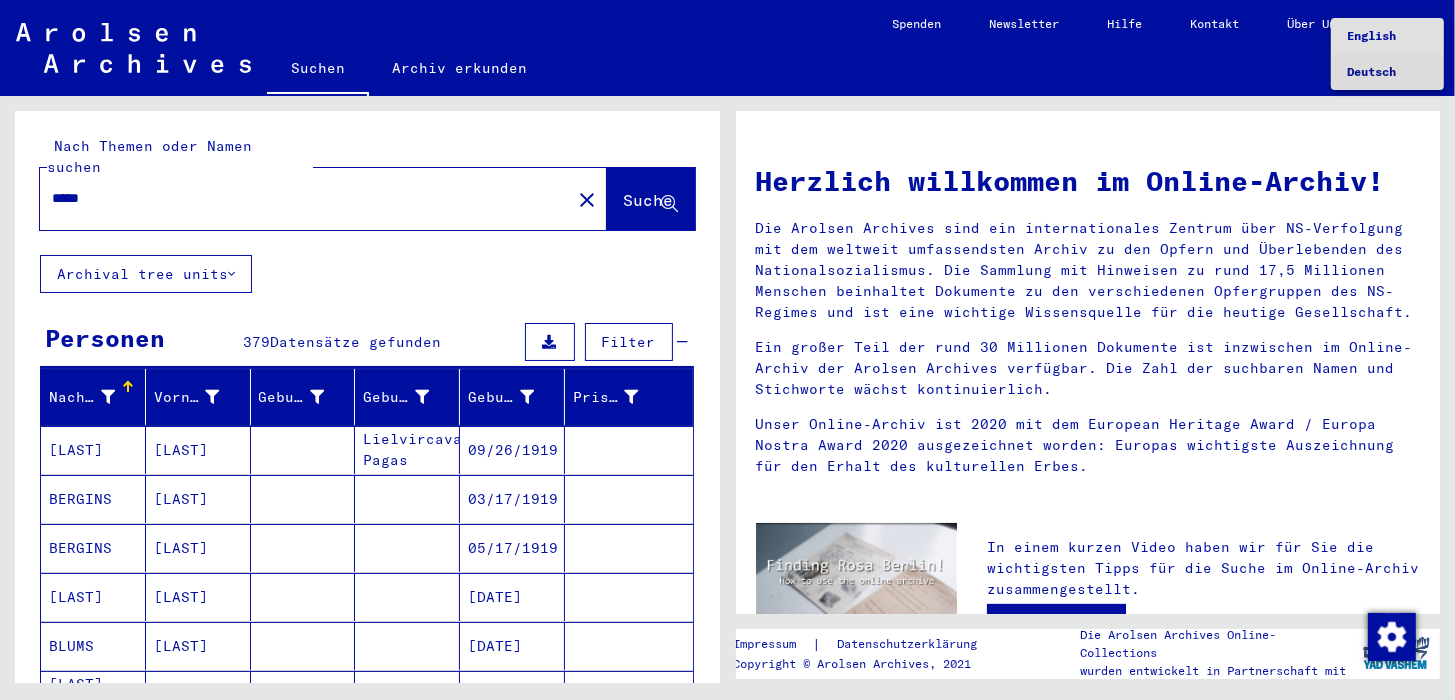 click on "Deutsch" at bounding box center (1371, 71) 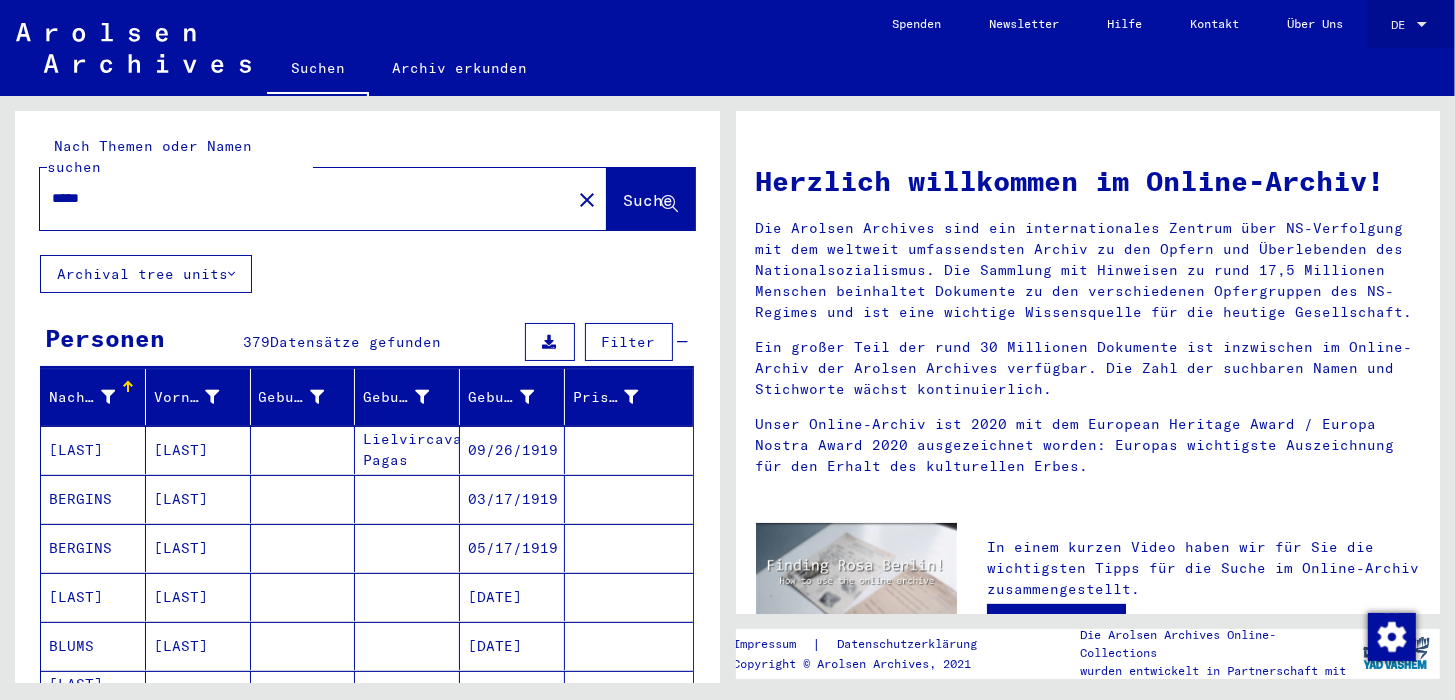click at bounding box center (1422, 24) 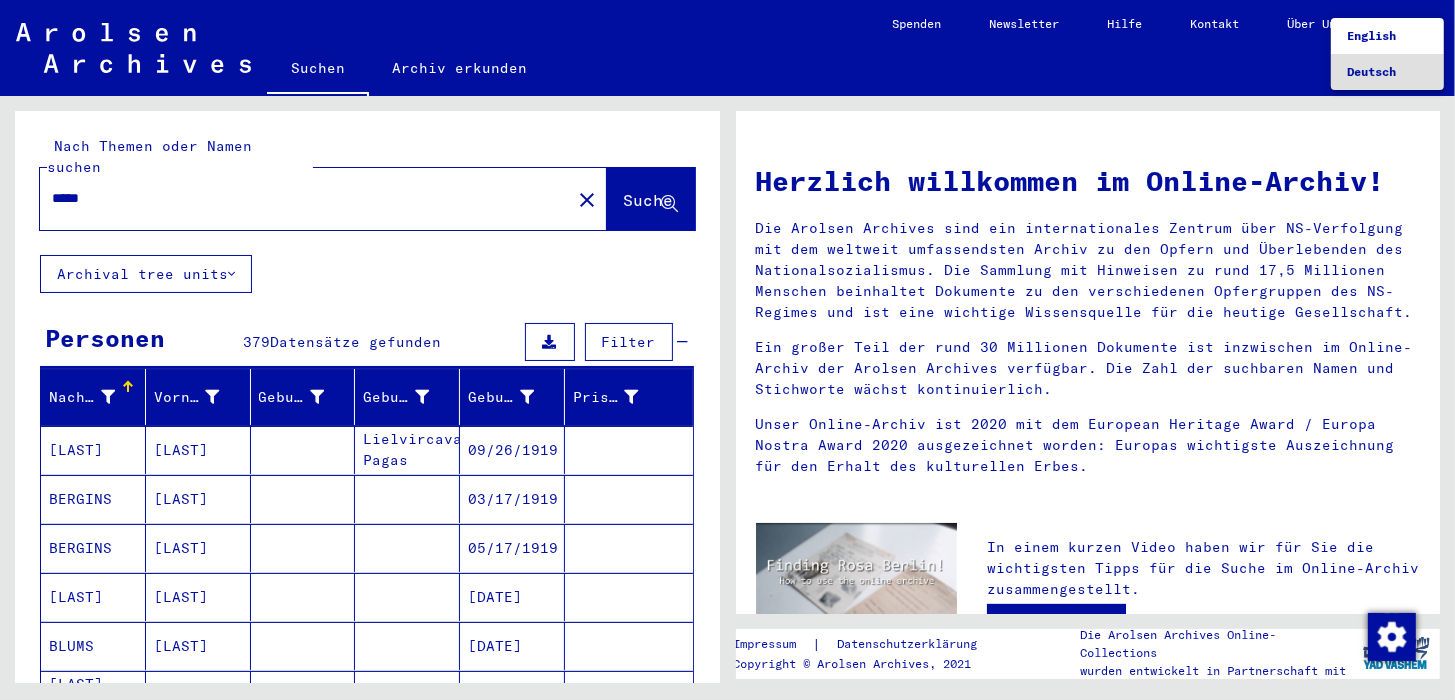 click at bounding box center (727, 350) 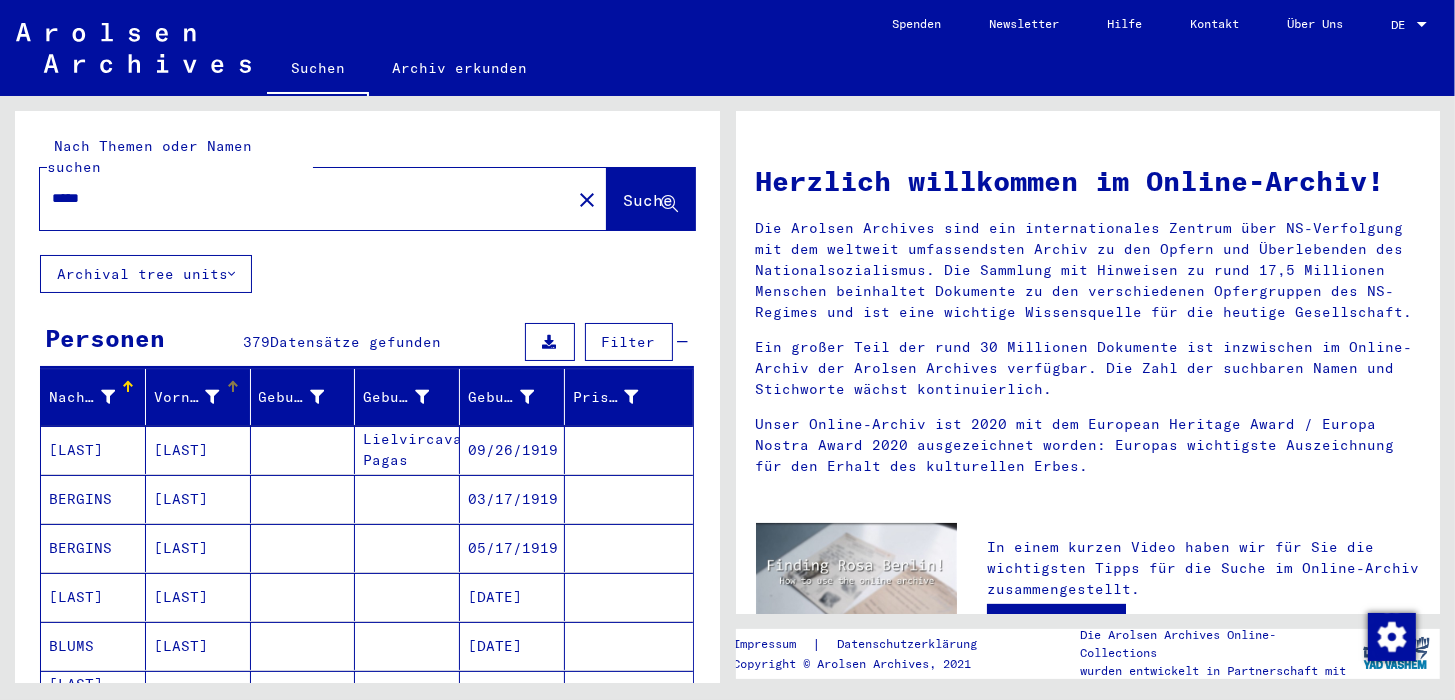click at bounding box center (213, 397) 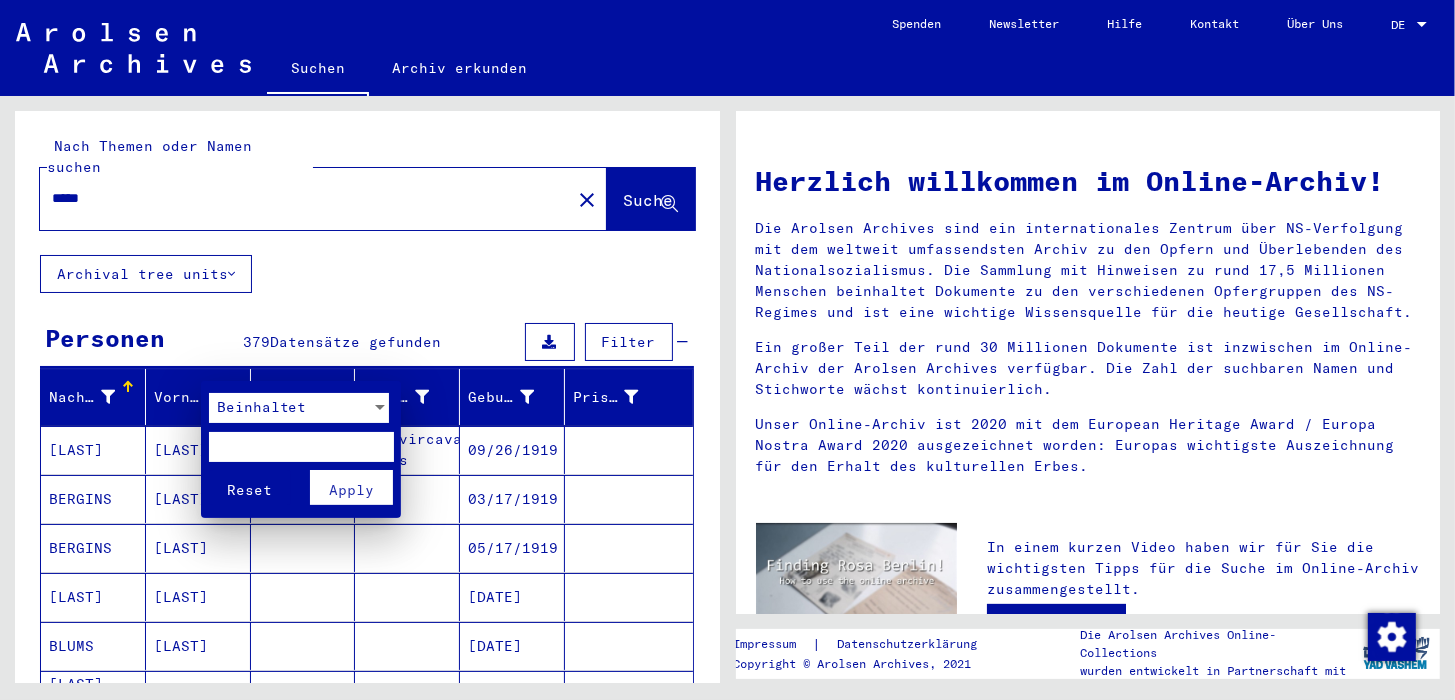 click on "Beinhaltet" at bounding box center (262, 407) 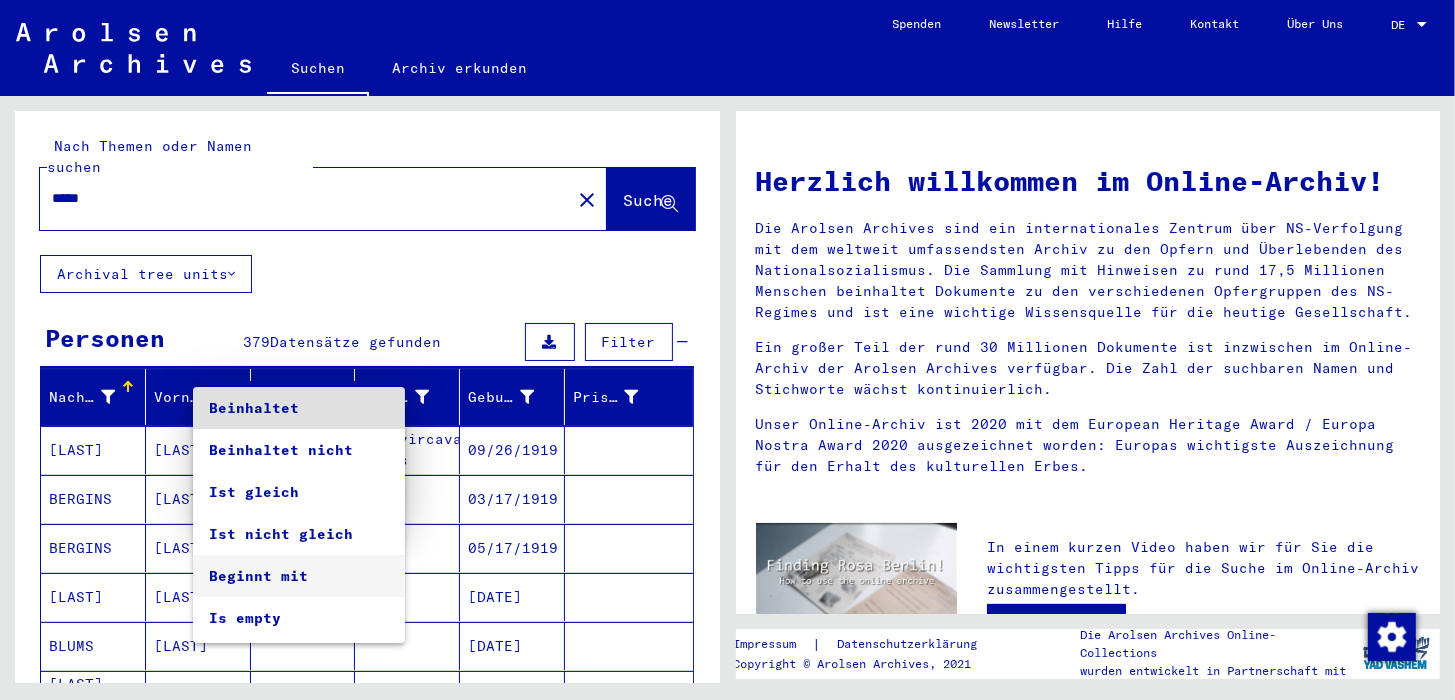 click on "Beginnt mit" at bounding box center [299, 576] 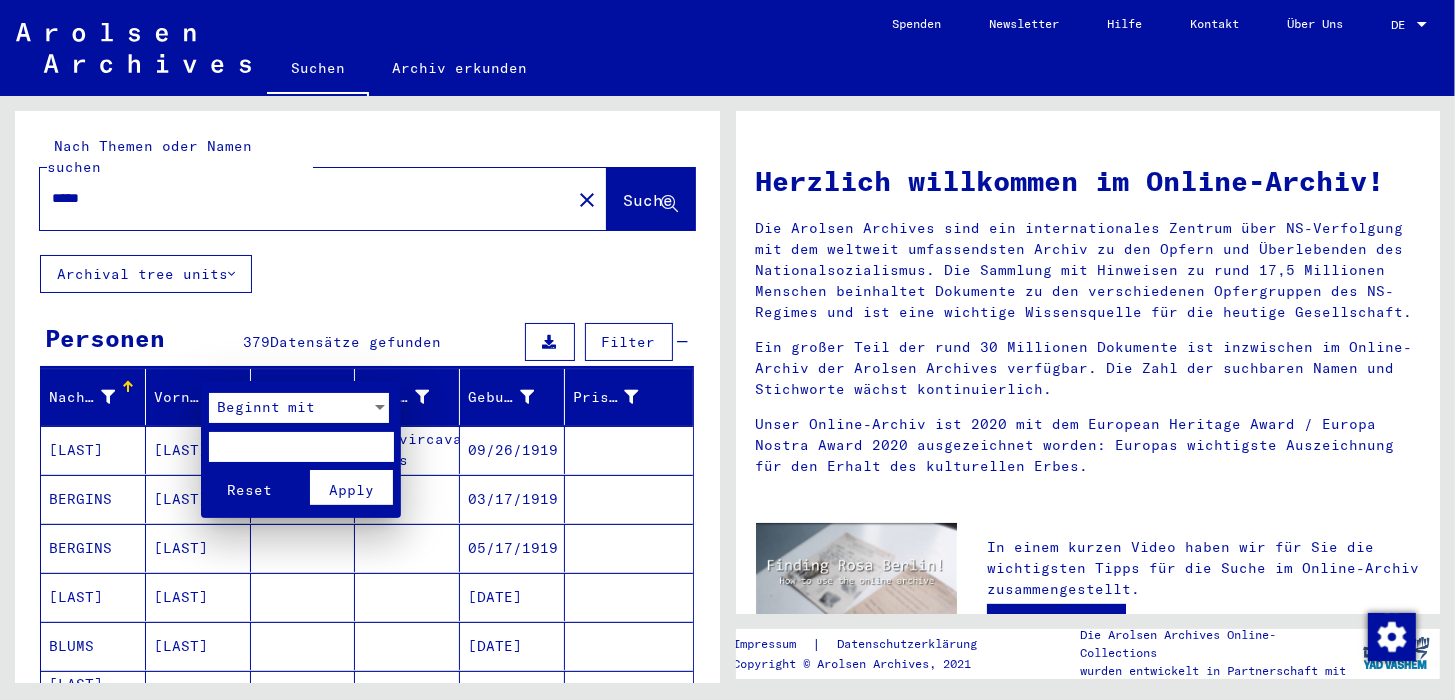 click at bounding box center (301, 447) 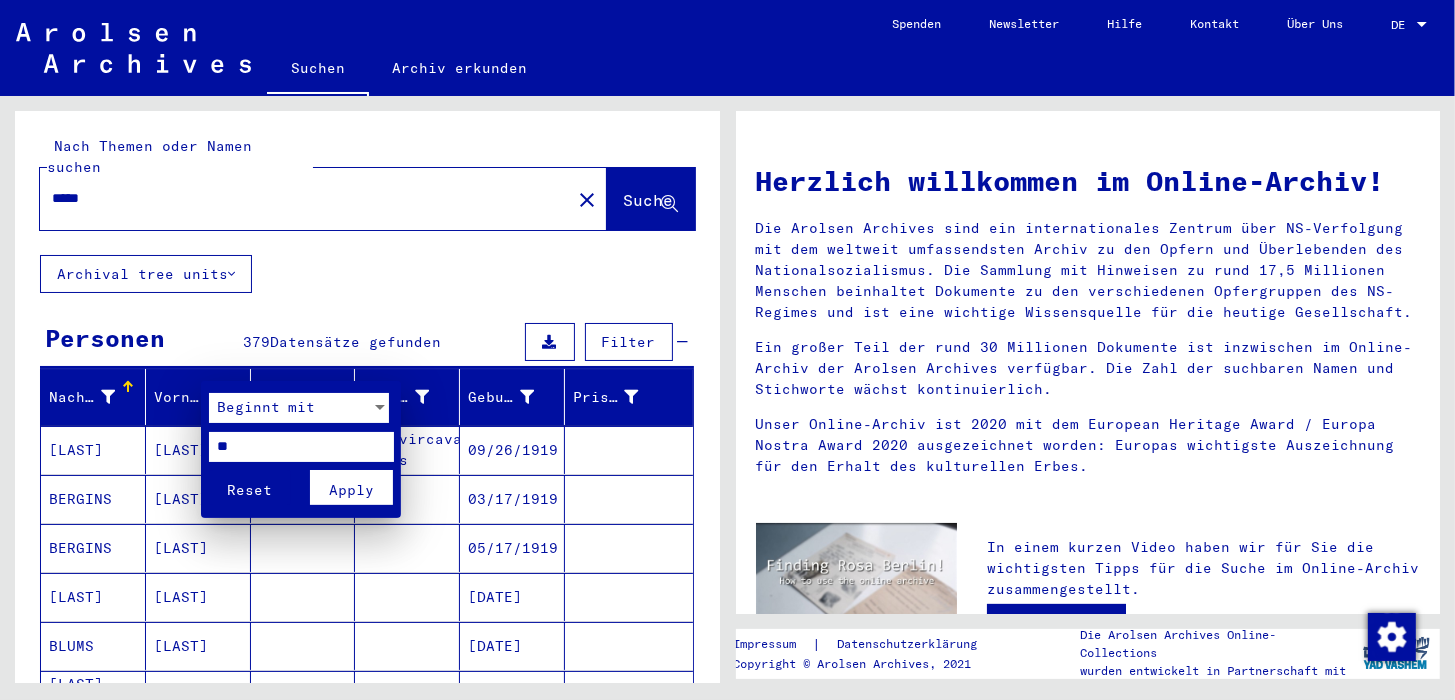 type on "**" 